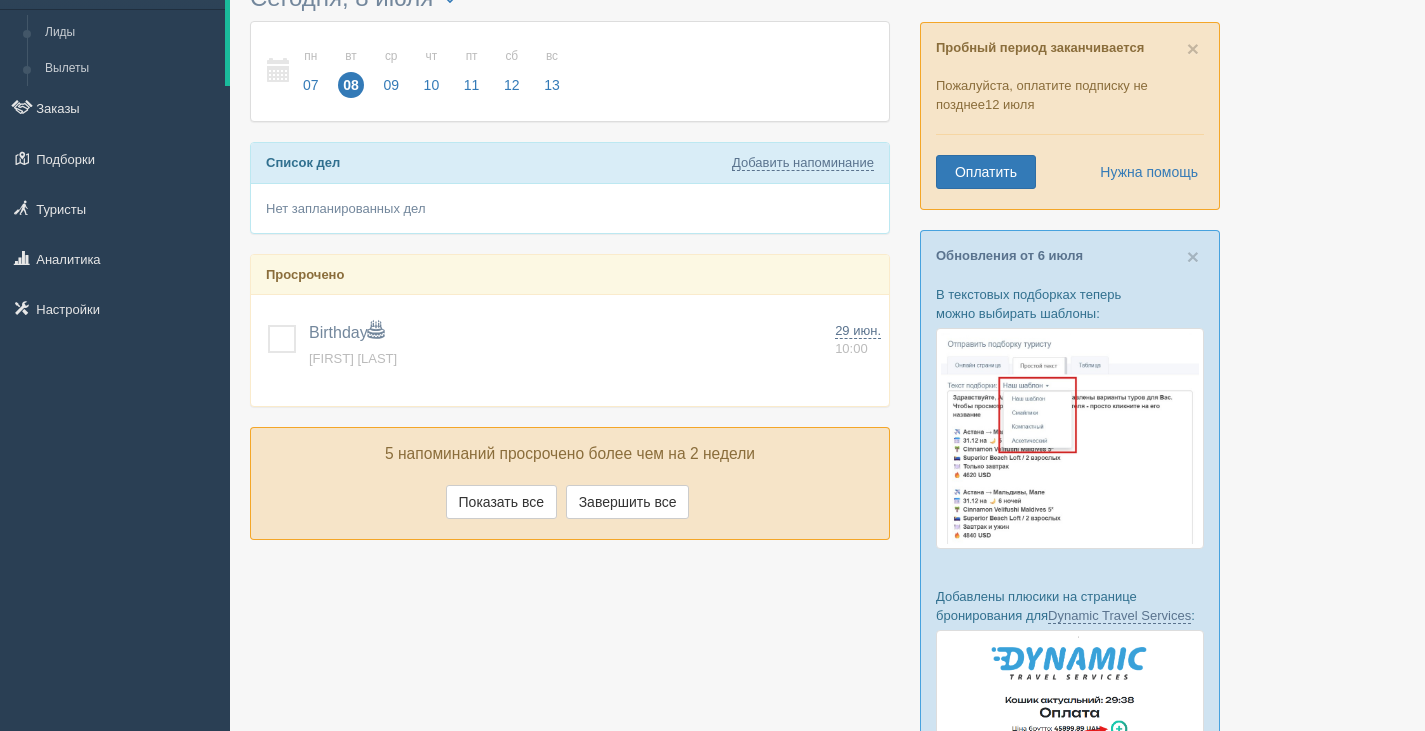 scroll, scrollTop: 0, scrollLeft: 0, axis: both 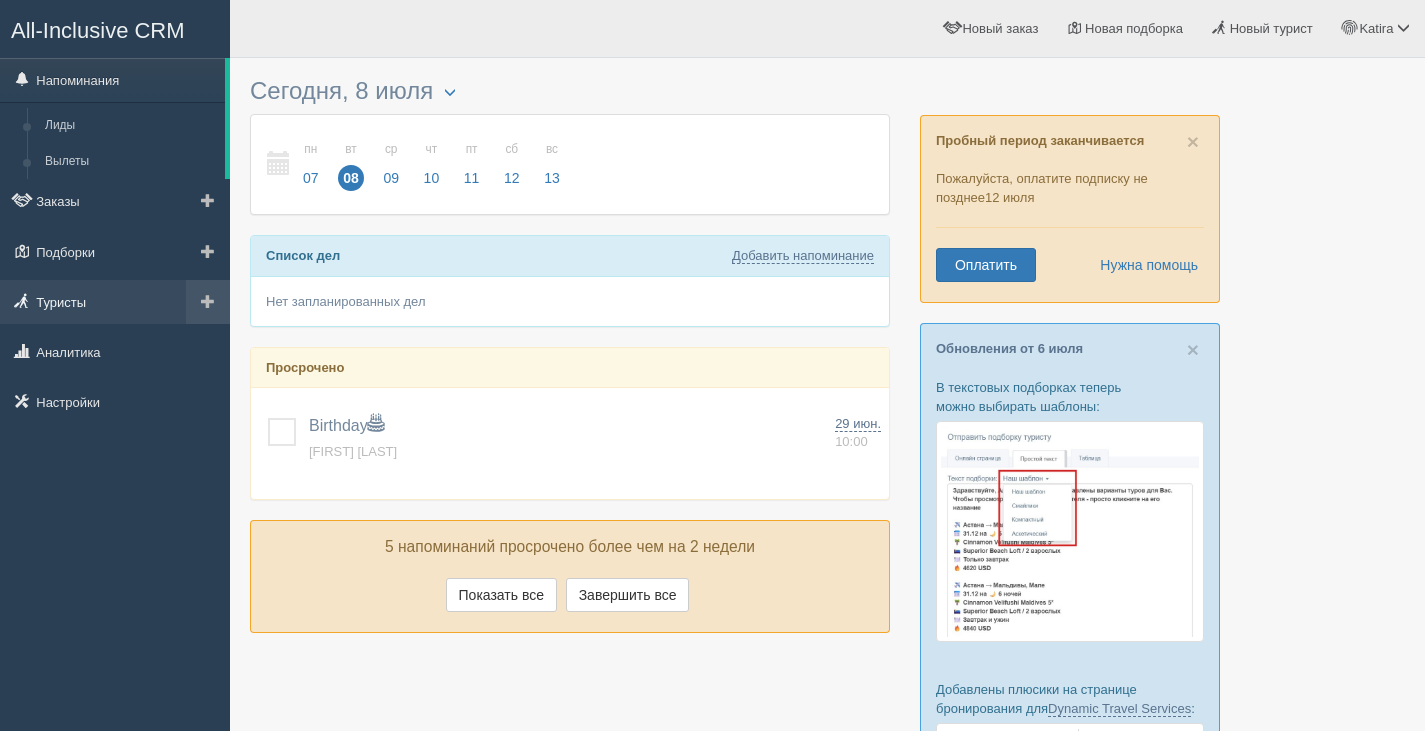 click on "Туристы" at bounding box center [115, 302] 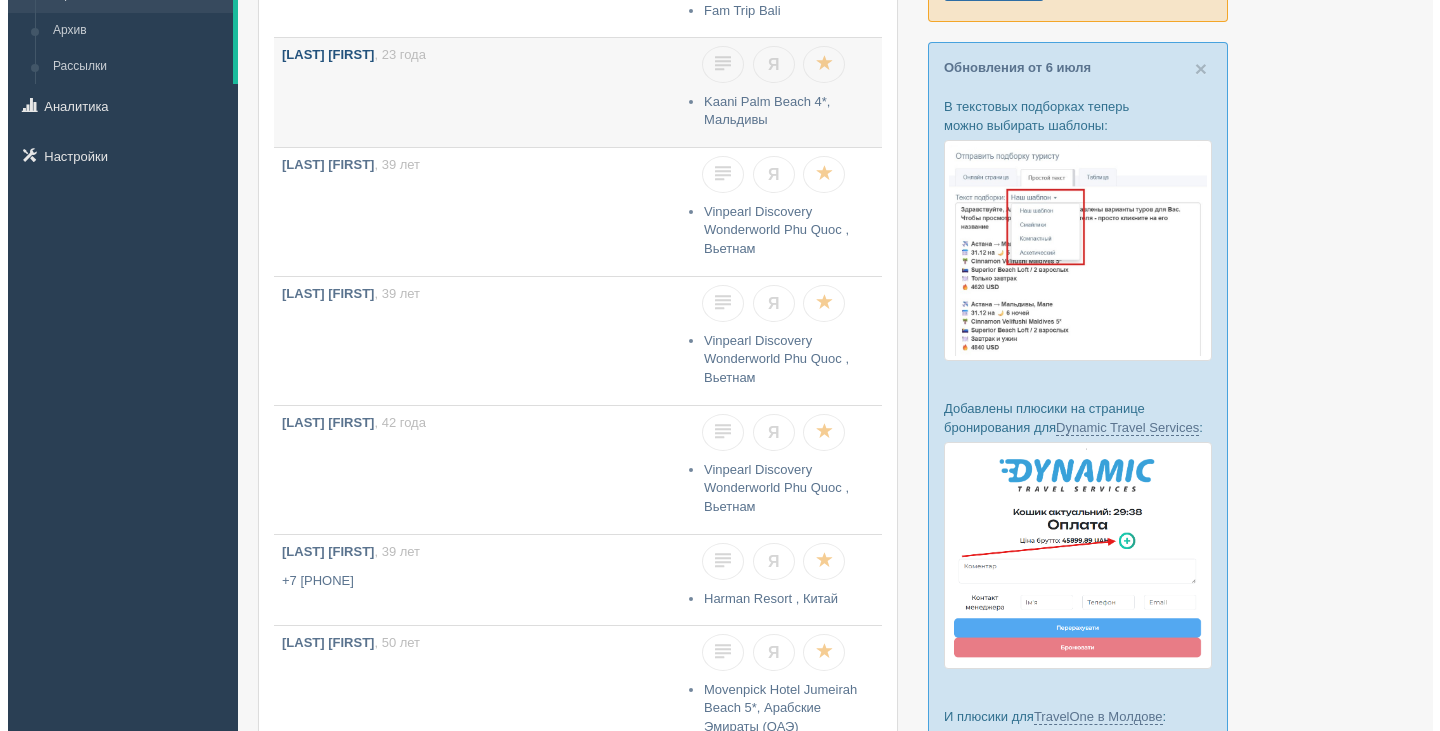 scroll, scrollTop: 0, scrollLeft: 0, axis: both 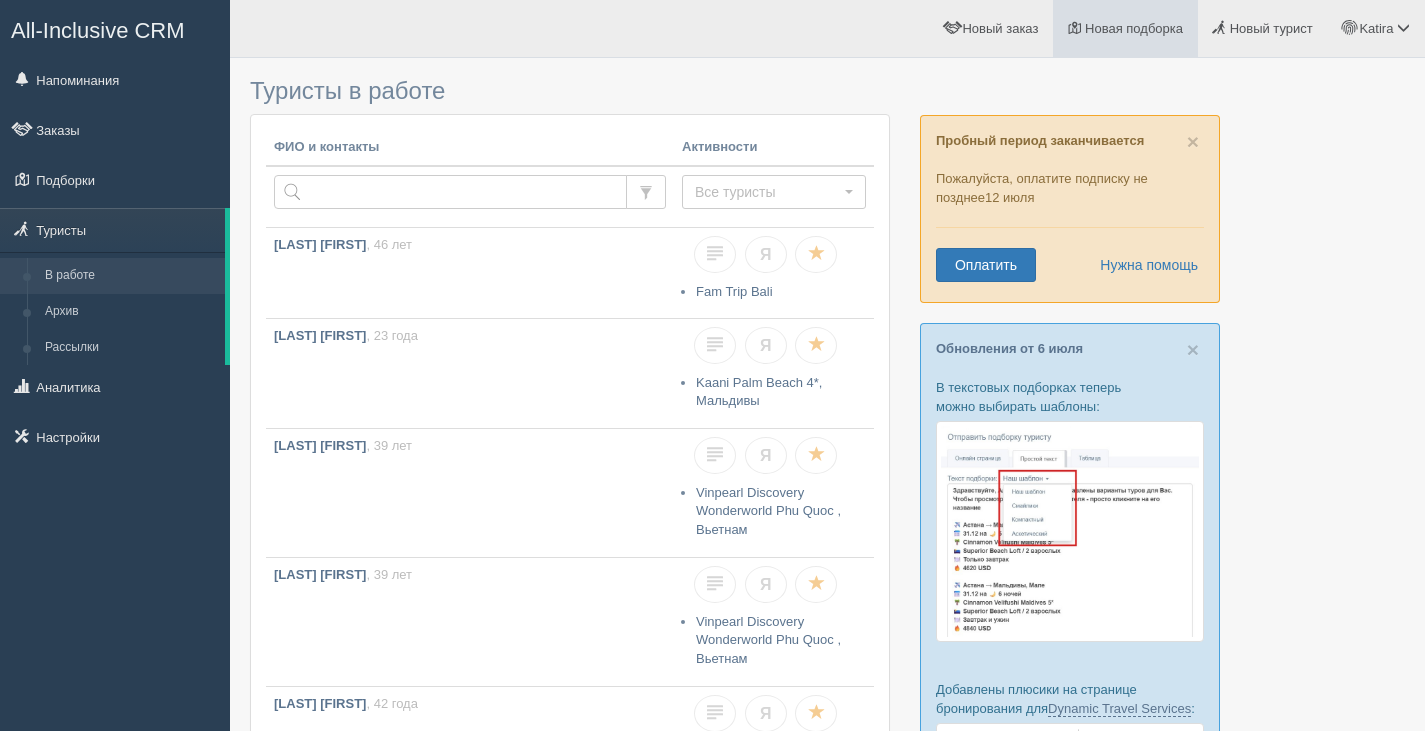 click on "Новая подборка" at bounding box center [1125, 28] 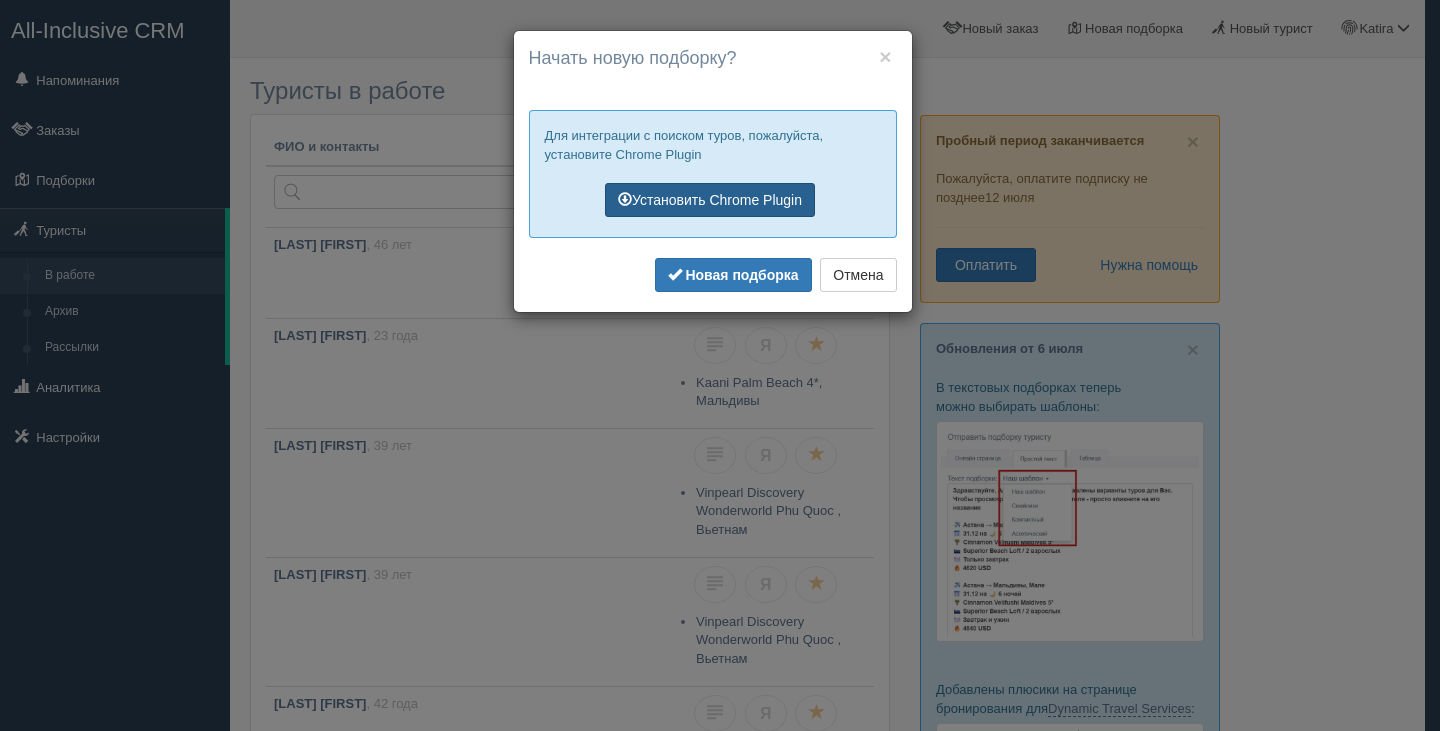 click on "Установить Chrome Plugin" at bounding box center [710, 200] 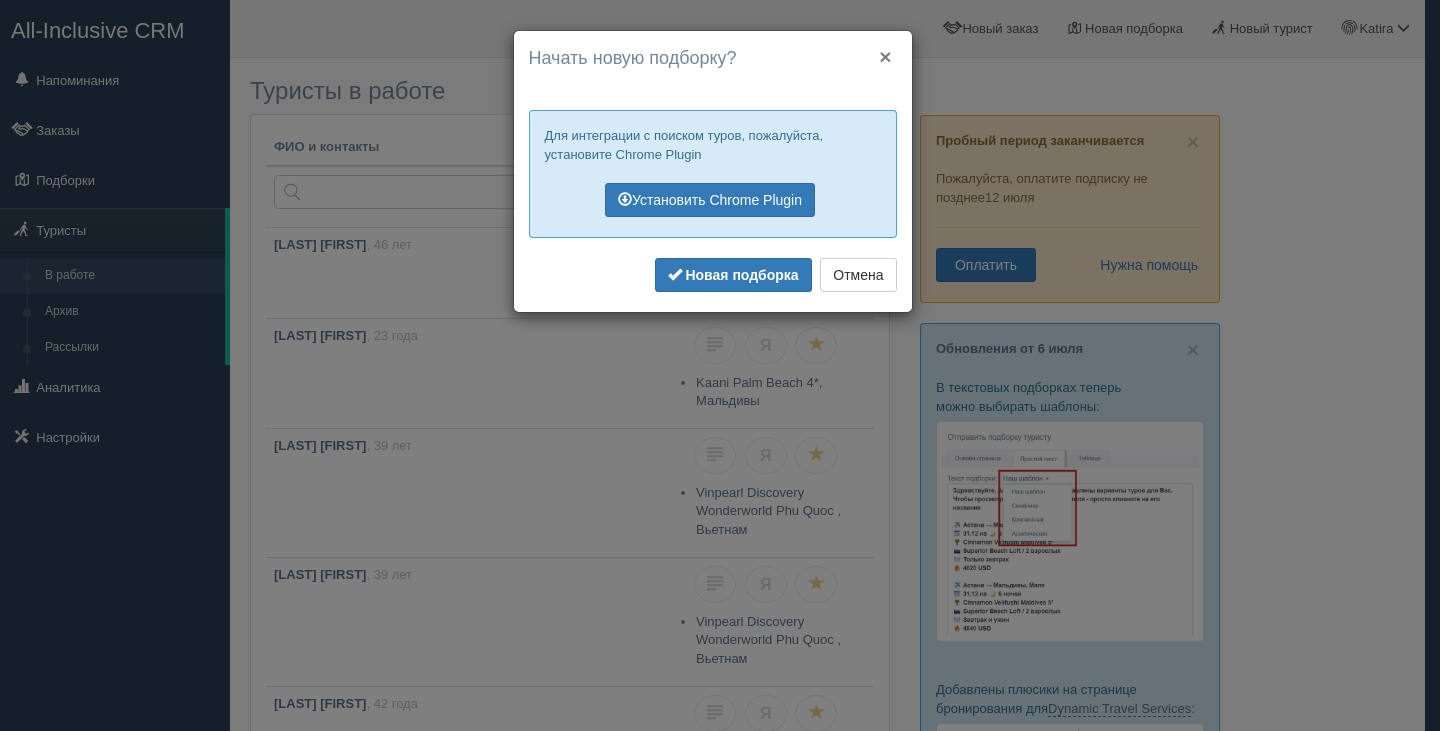 click on "×" at bounding box center (885, 56) 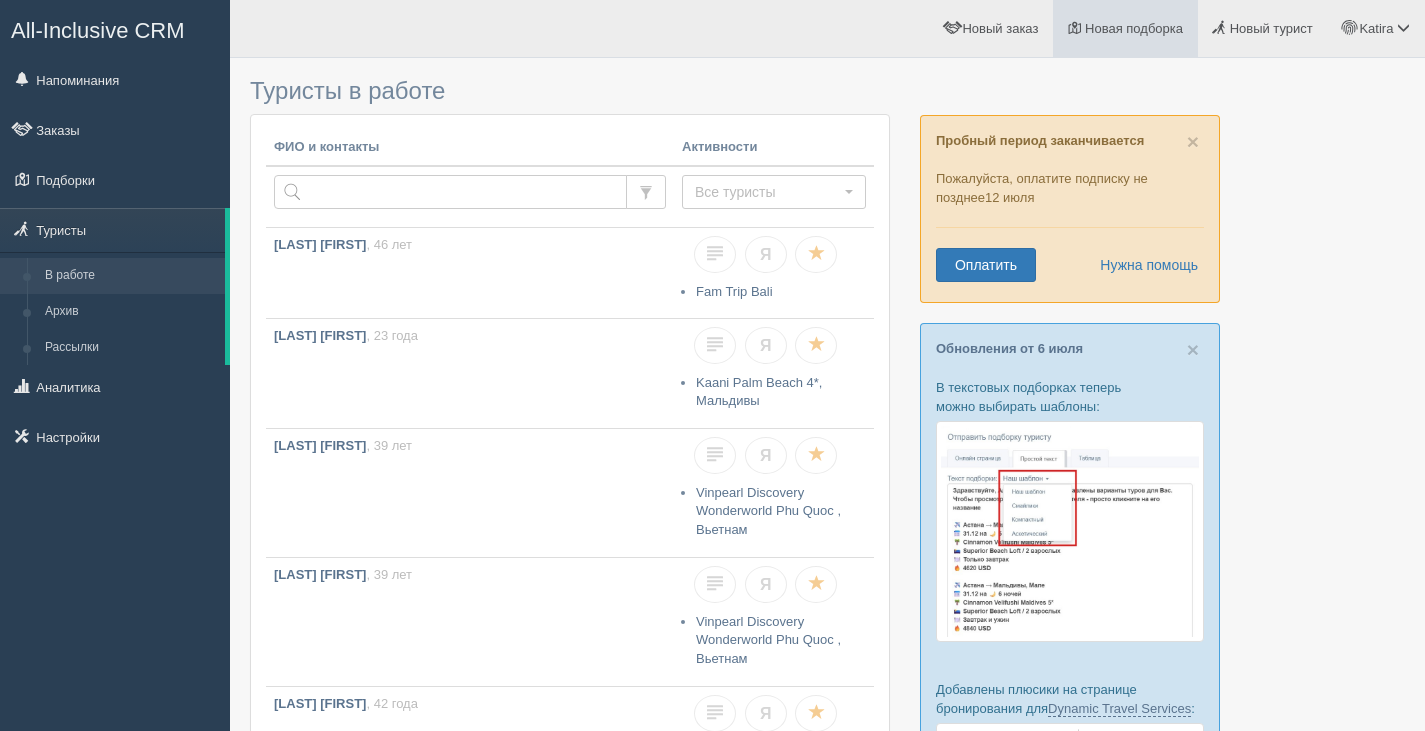 click on "Новая подборка" at bounding box center [1134, 28] 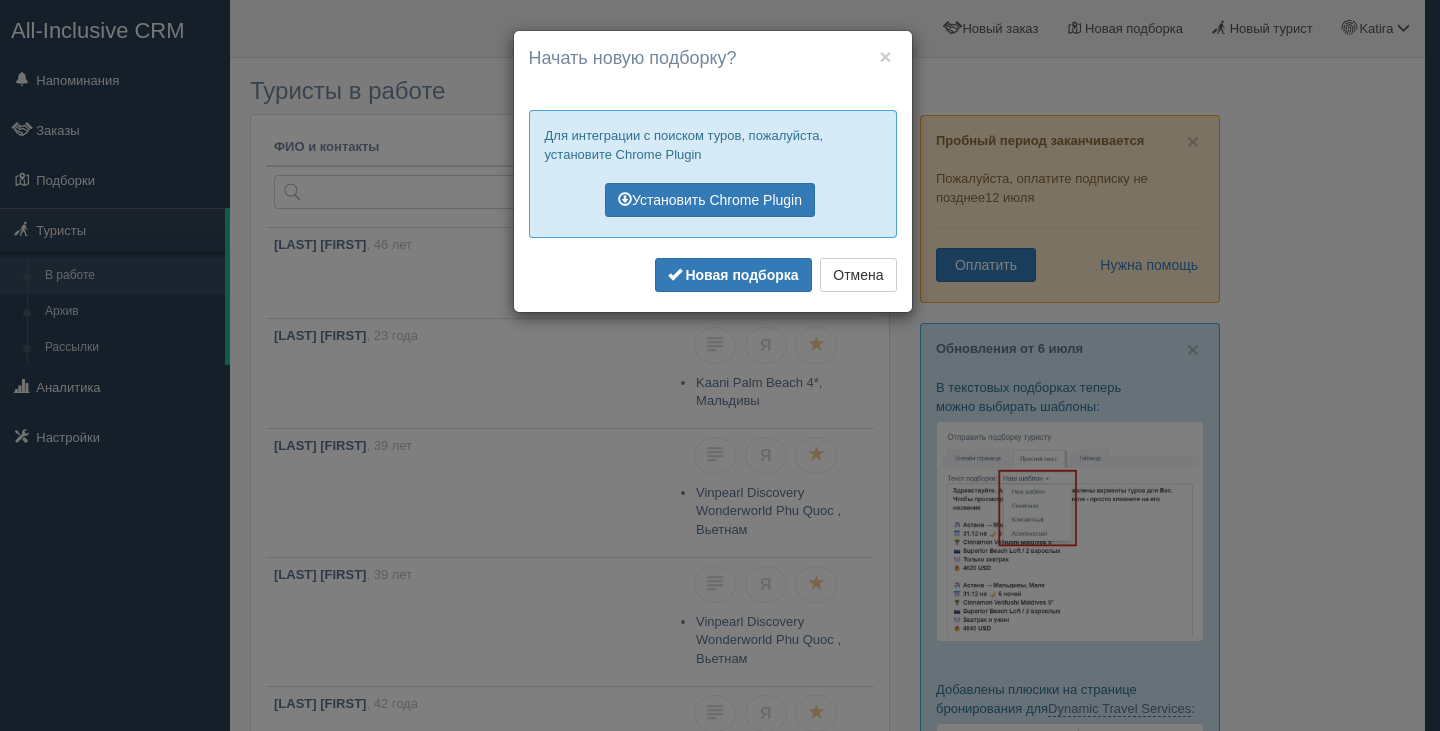 click on "×
Начать новую подборку?
Добавить отели в новую подборку?
Для интеграции с поиском туров, пожалуйста, установите Chrome Plugin
Установить Chrome Plugin
Ваша версия Chrome Plugin устарела. Интеграция с туроператорами может работать некорректно.
Пожалуйста,  обновите Chrome Plugin" at bounding box center (720, 365) 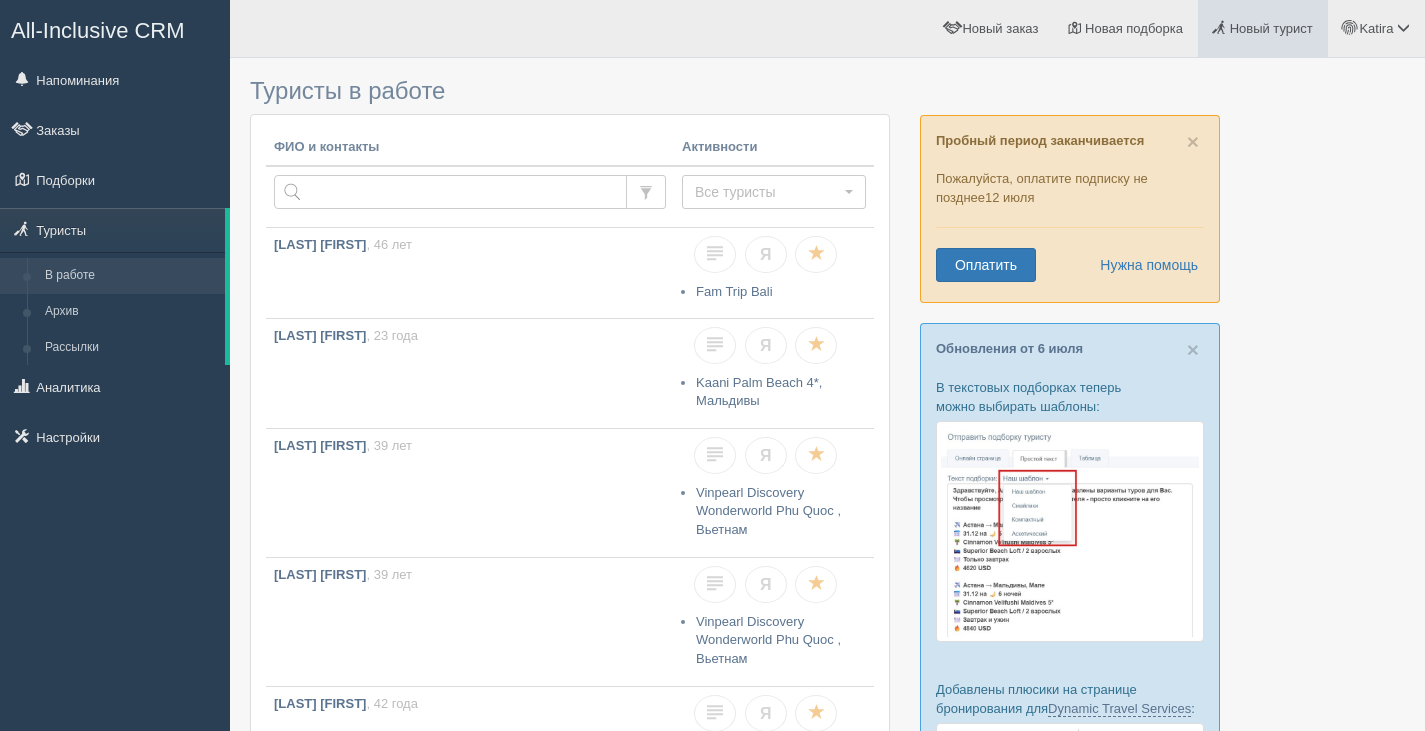 click on "Новый турист" at bounding box center [1271, 28] 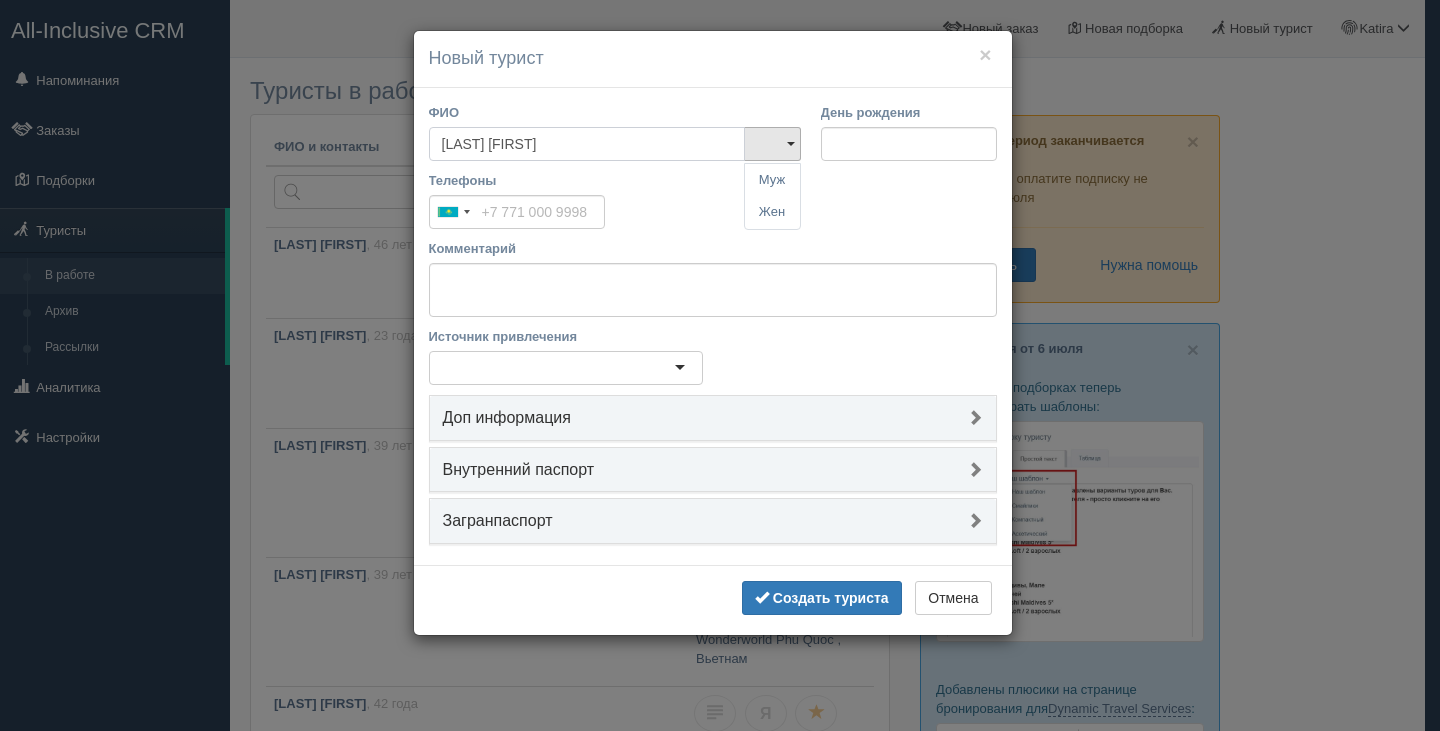 type on "[LAST] [FIRST]" 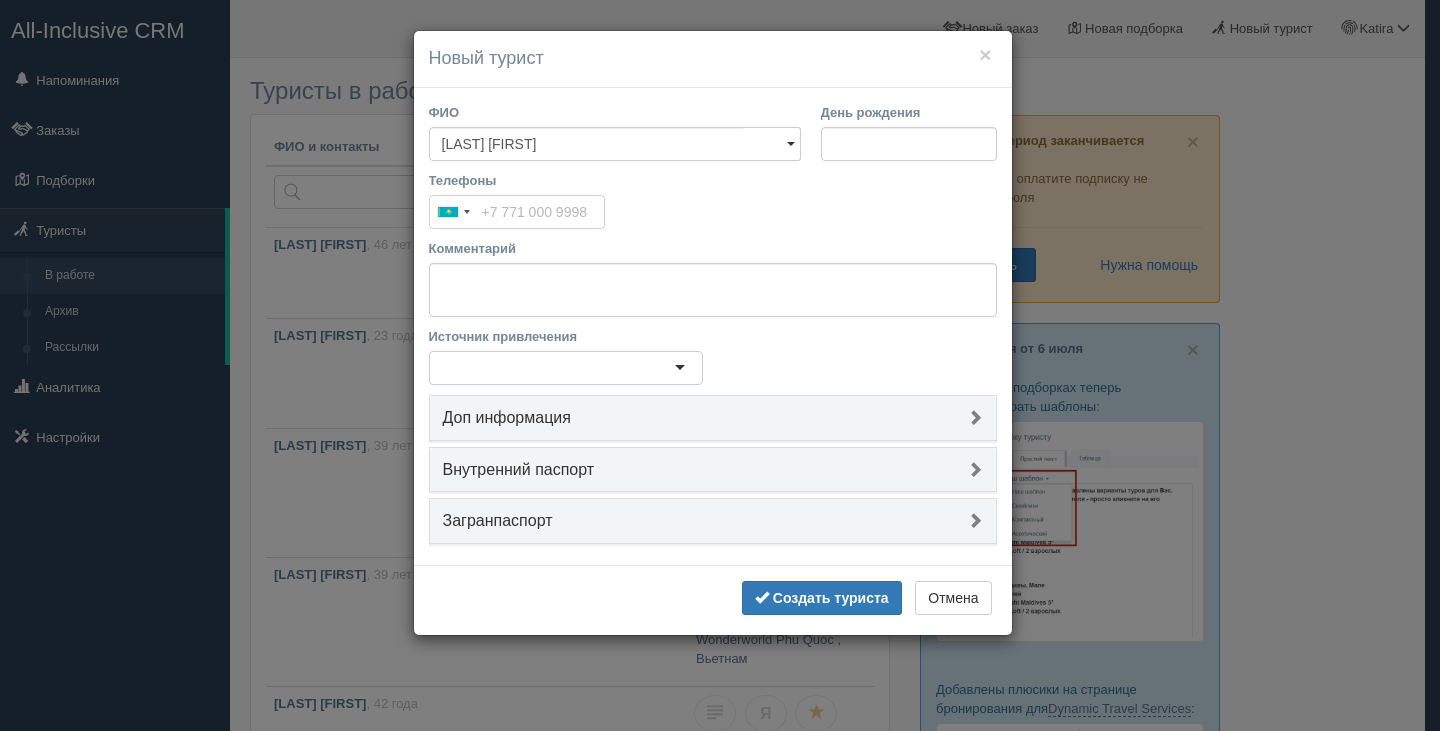 click on "Телефоны" at bounding box center (517, 212) 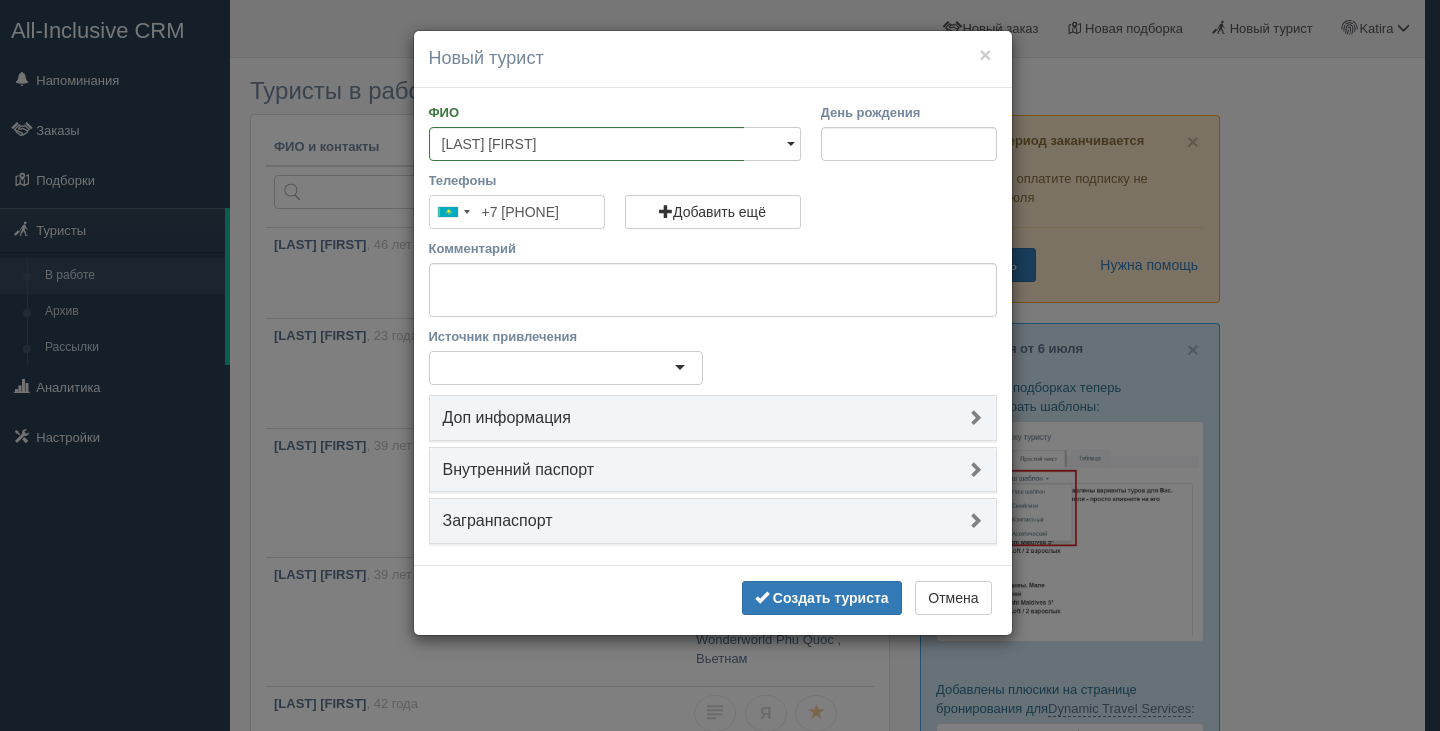 type on "+7 701 989 5950" 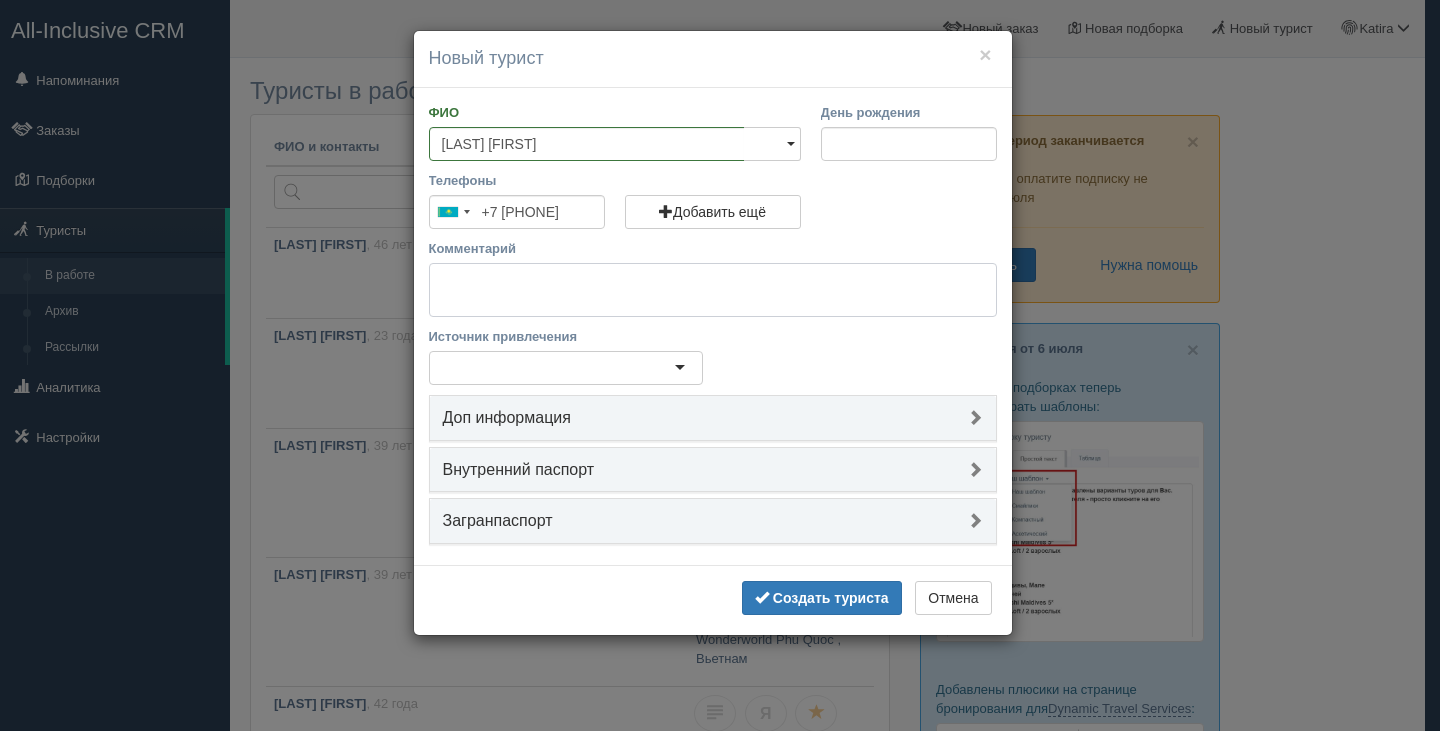 click on "Комментарий" at bounding box center [713, 290] 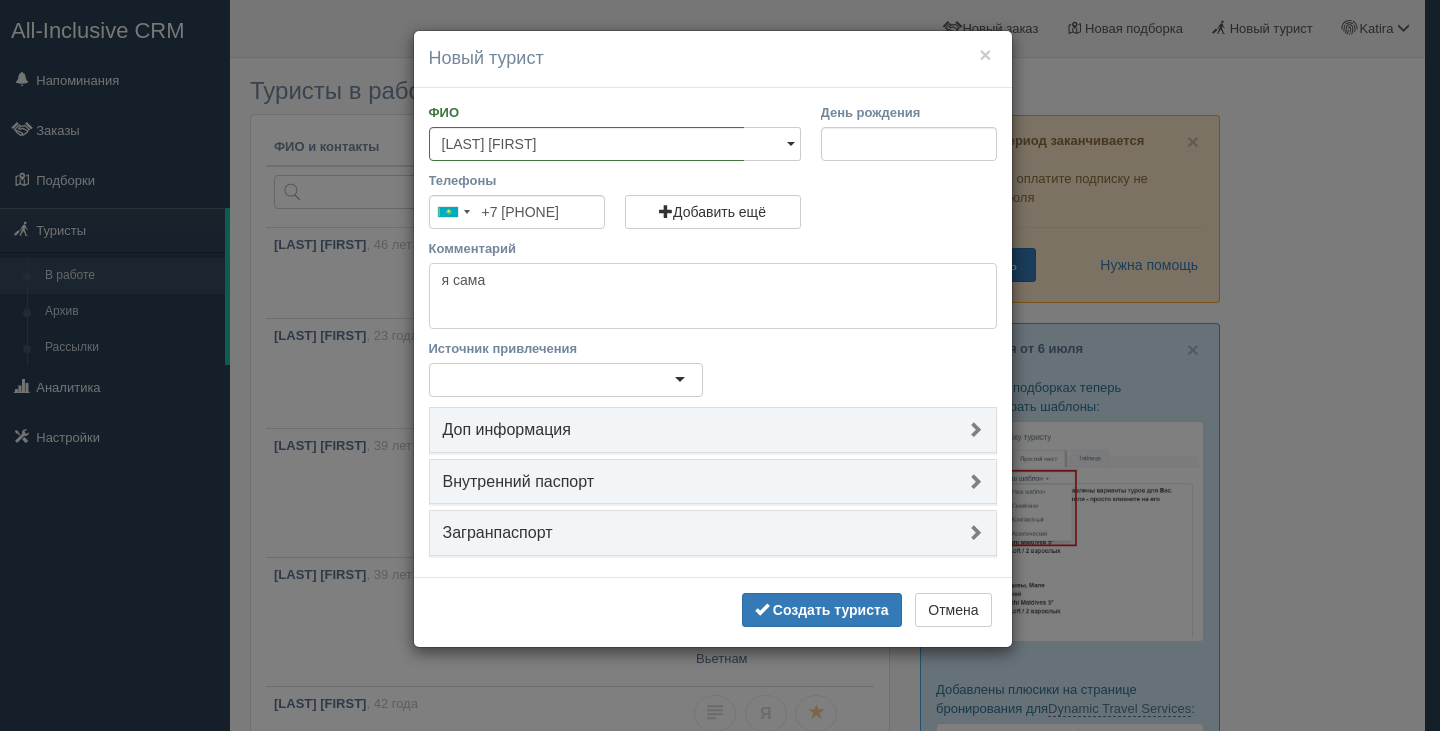 type on "я сама" 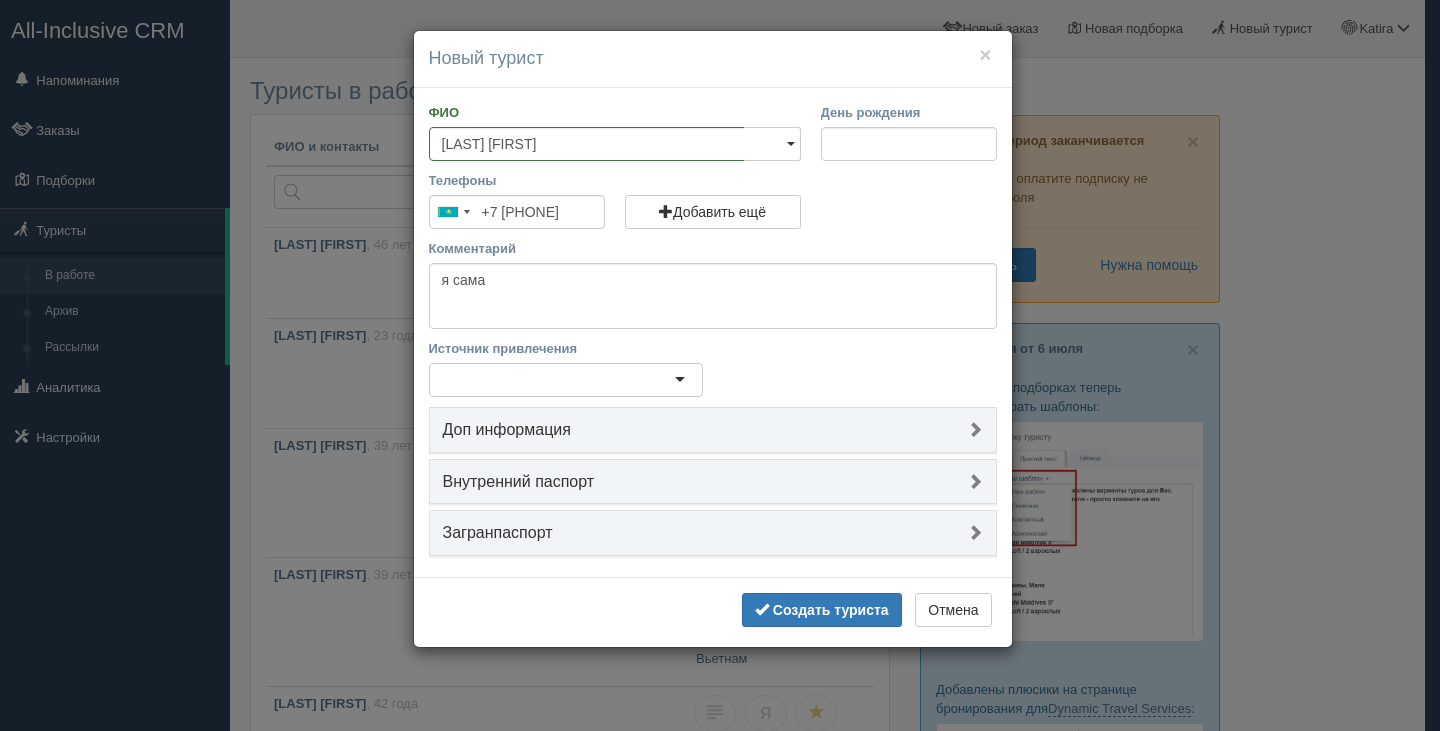 click at bounding box center (566, 380) 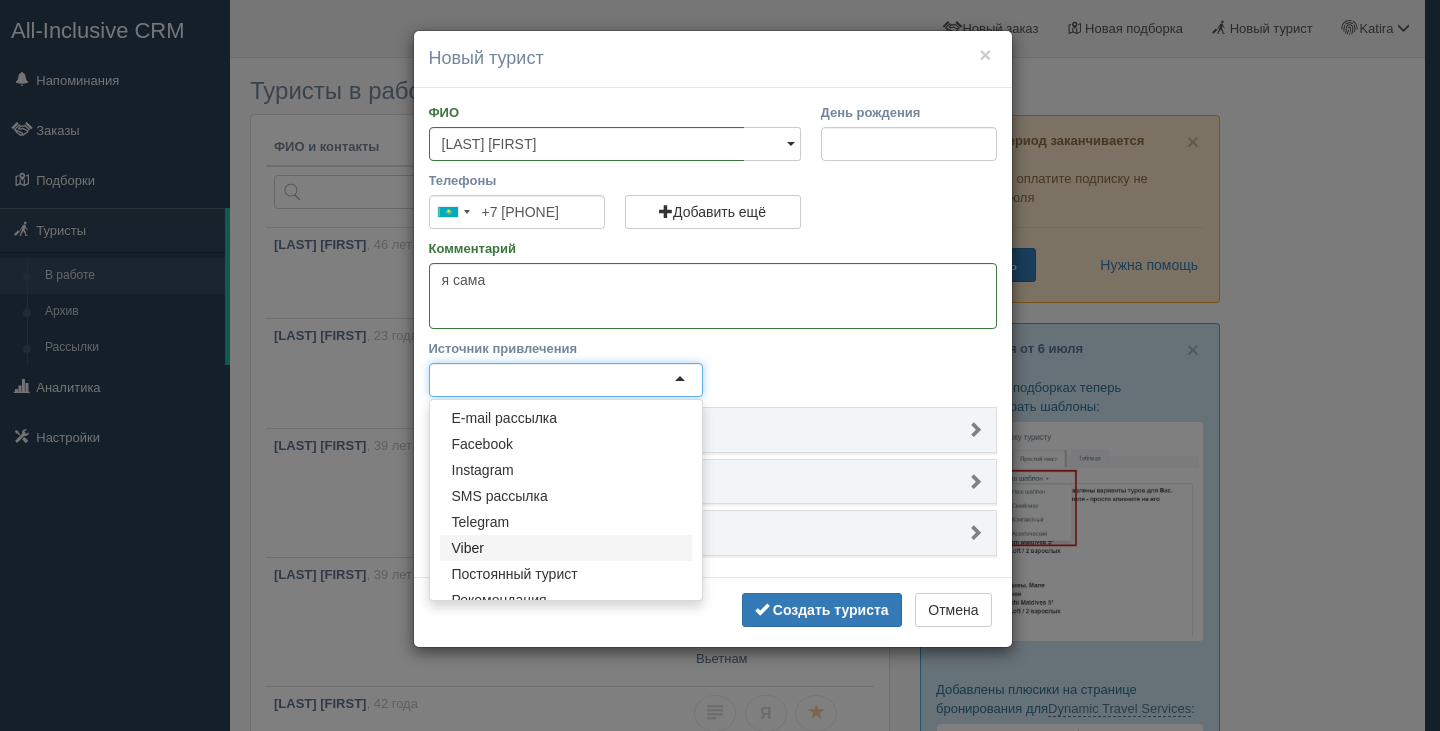 scroll, scrollTop: 70, scrollLeft: 0, axis: vertical 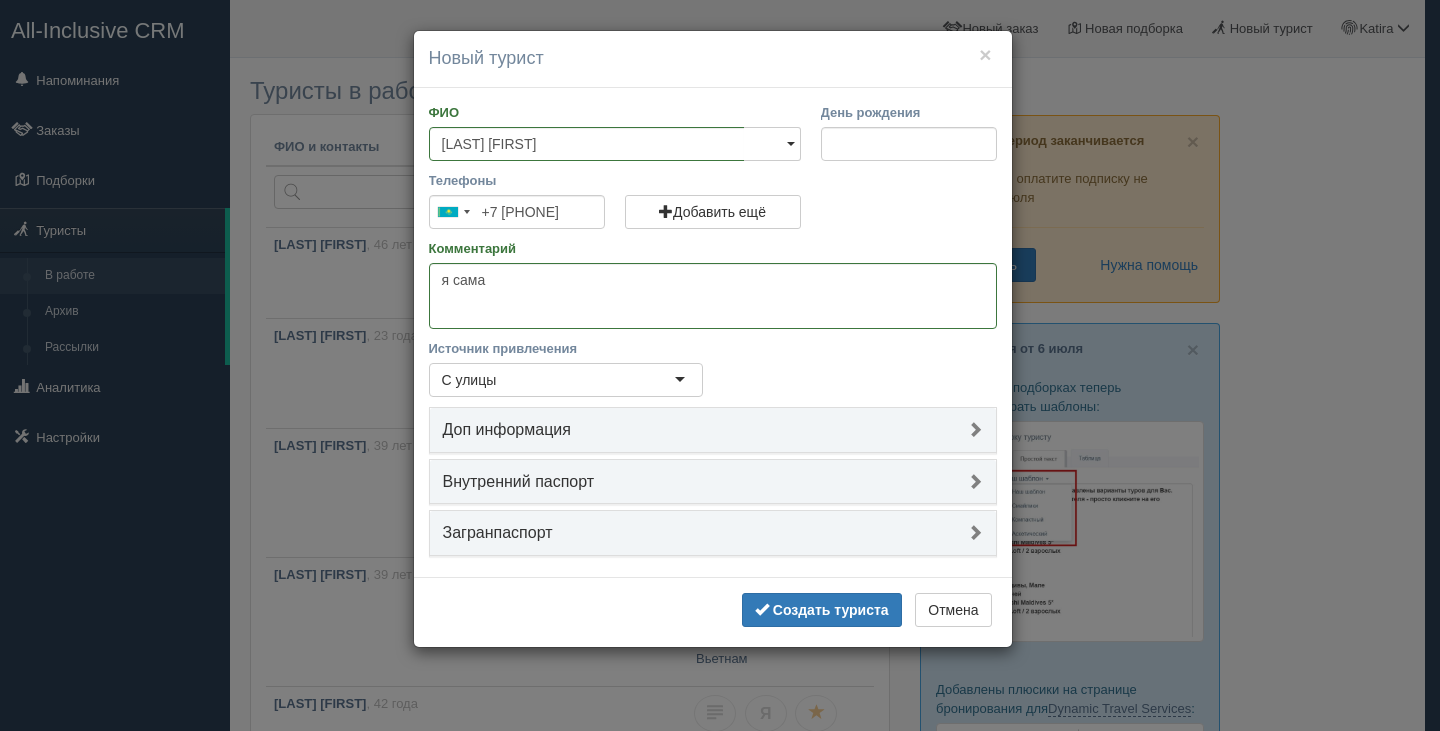click on "Доп информация" at bounding box center [713, 430] 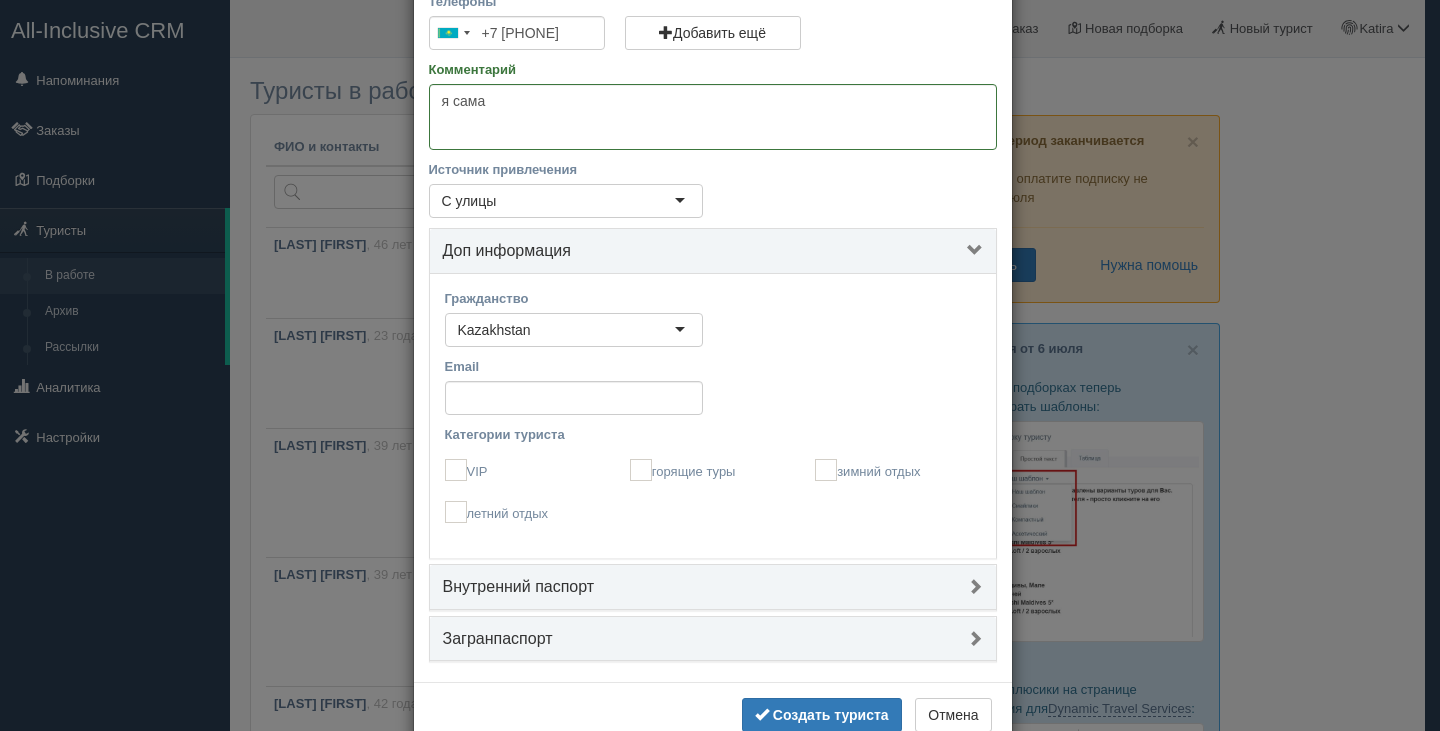 scroll, scrollTop: 231, scrollLeft: 0, axis: vertical 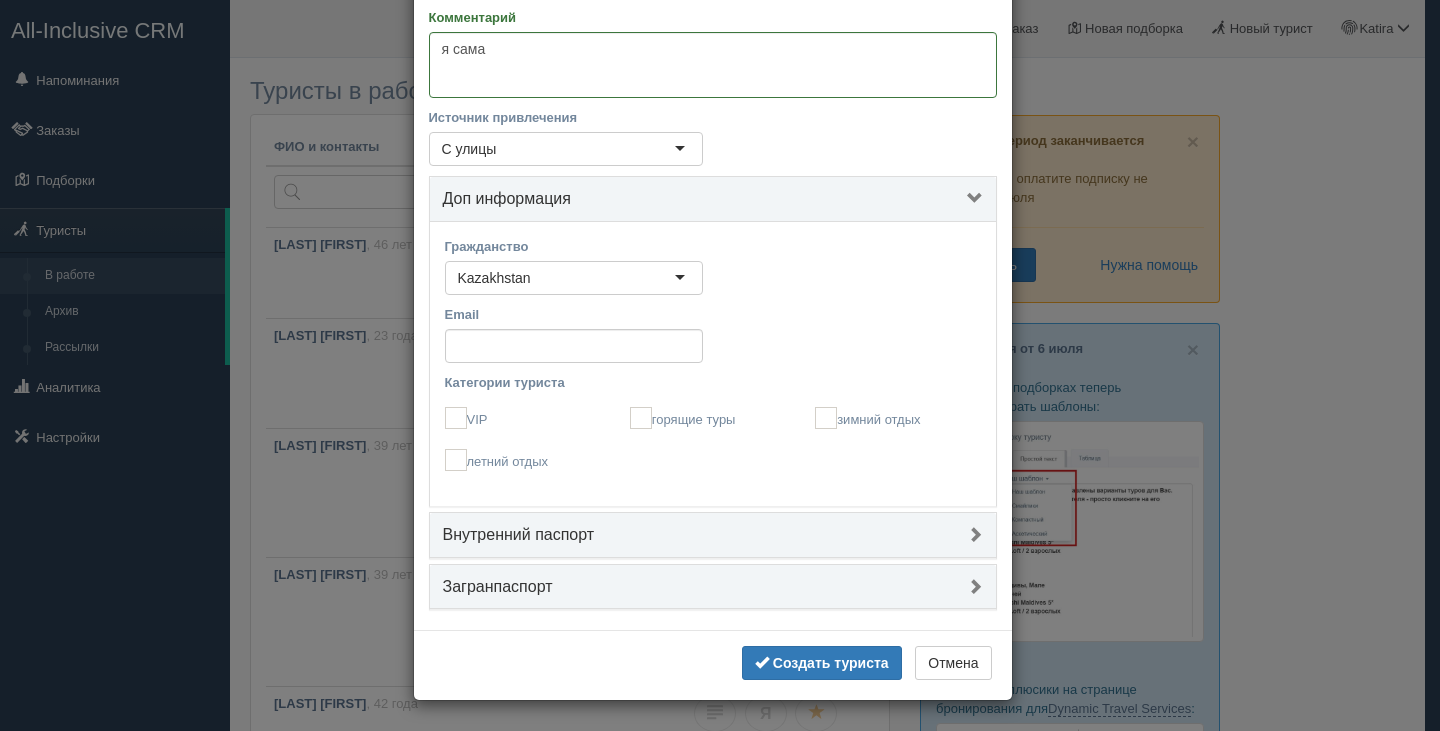 click on "Внутренний паспорт" at bounding box center (713, 535) 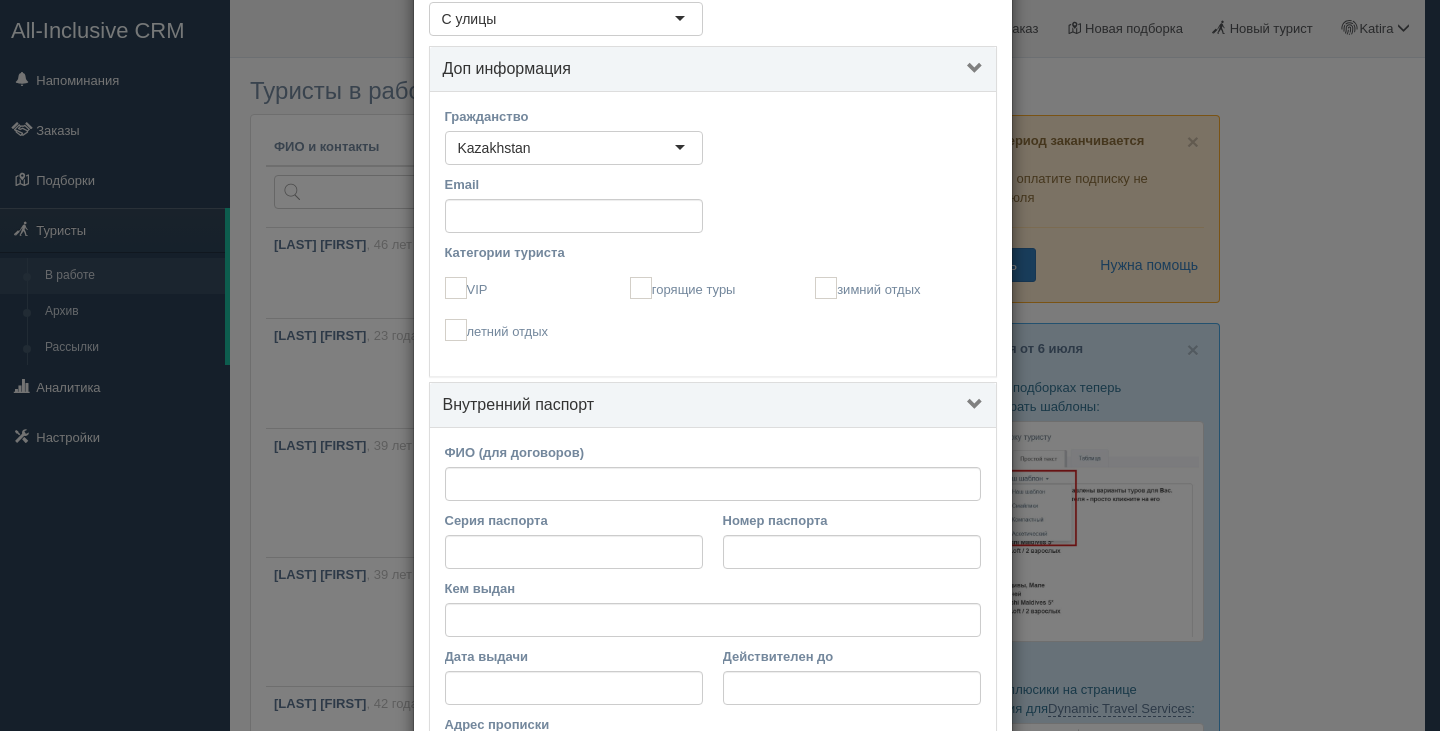 scroll, scrollTop: 370, scrollLeft: 0, axis: vertical 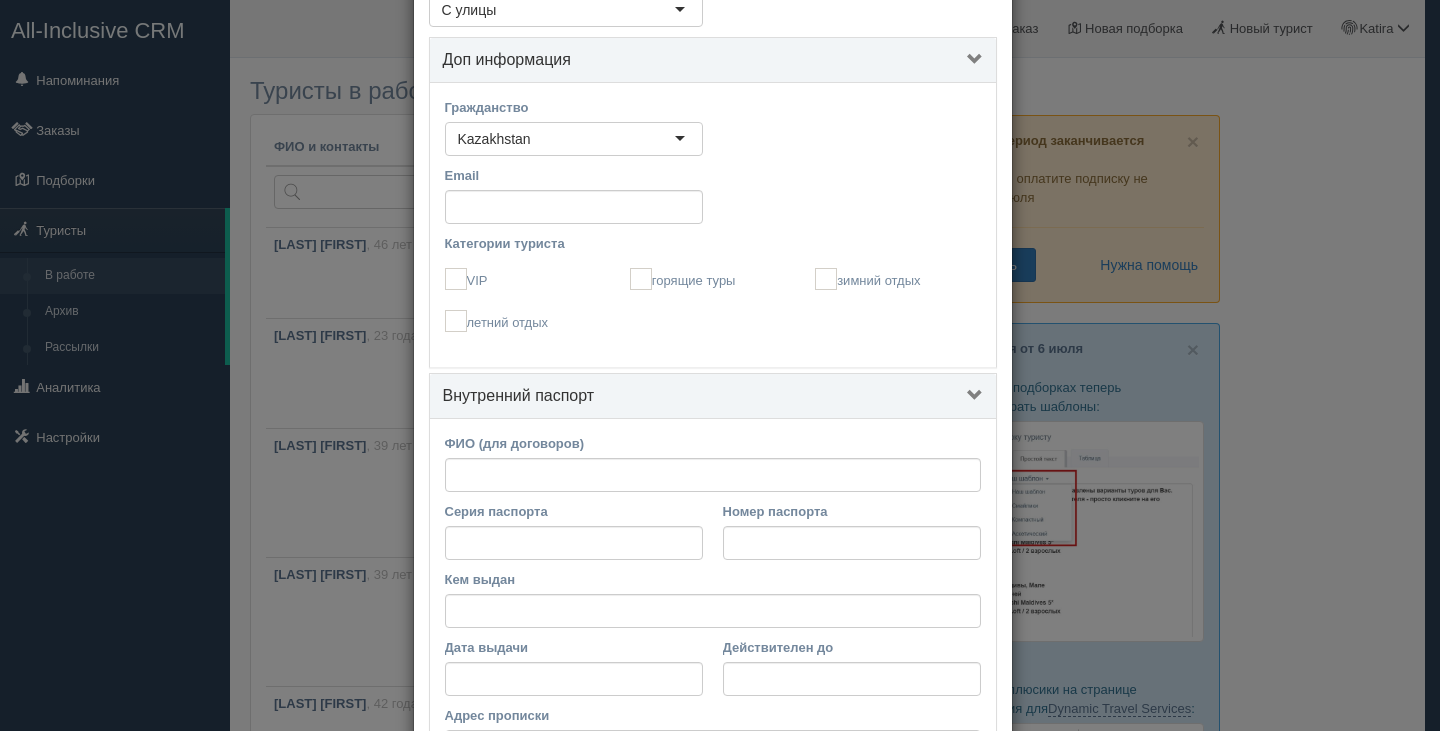 click on "Внутренний паспорт" at bounding box center (713, 396) 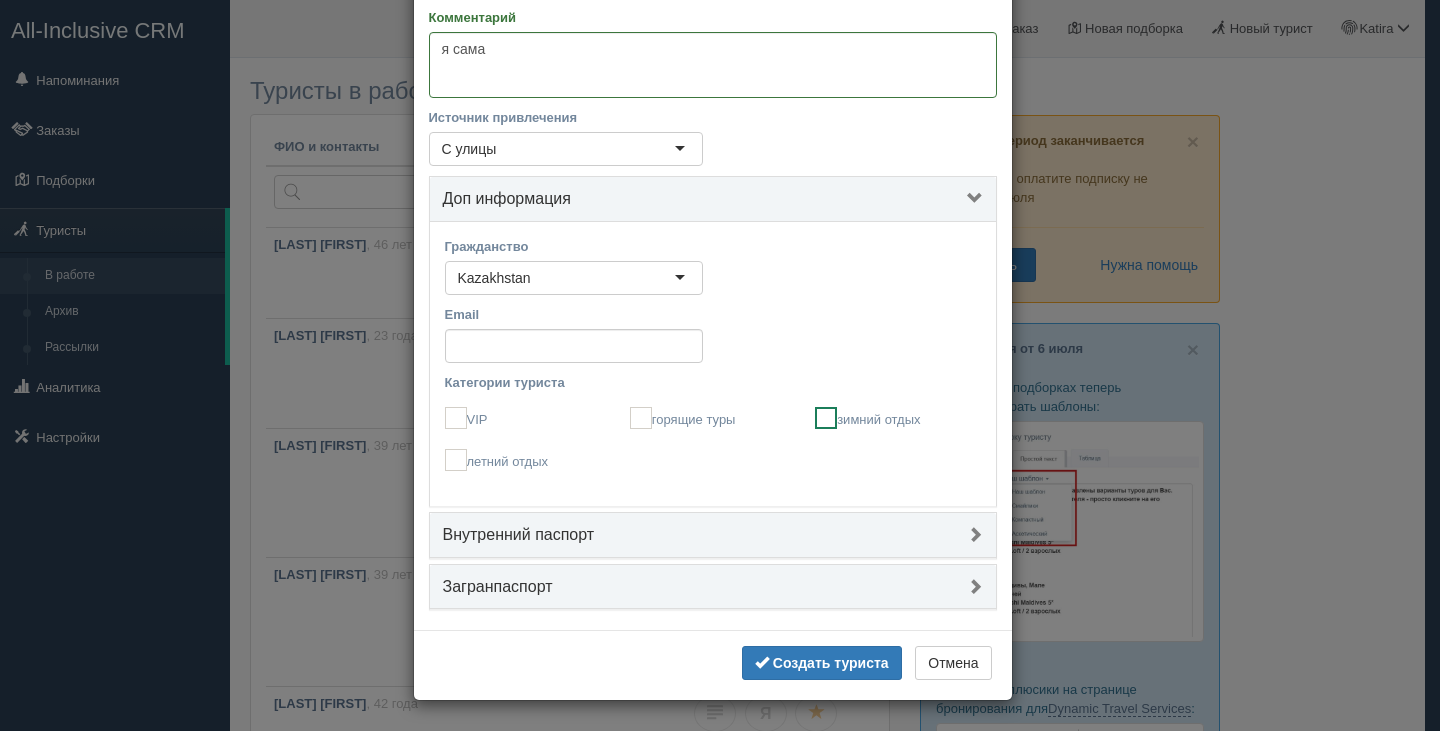 scroll, scrollTop: 231, scrollLeft: 0, axis: vertical 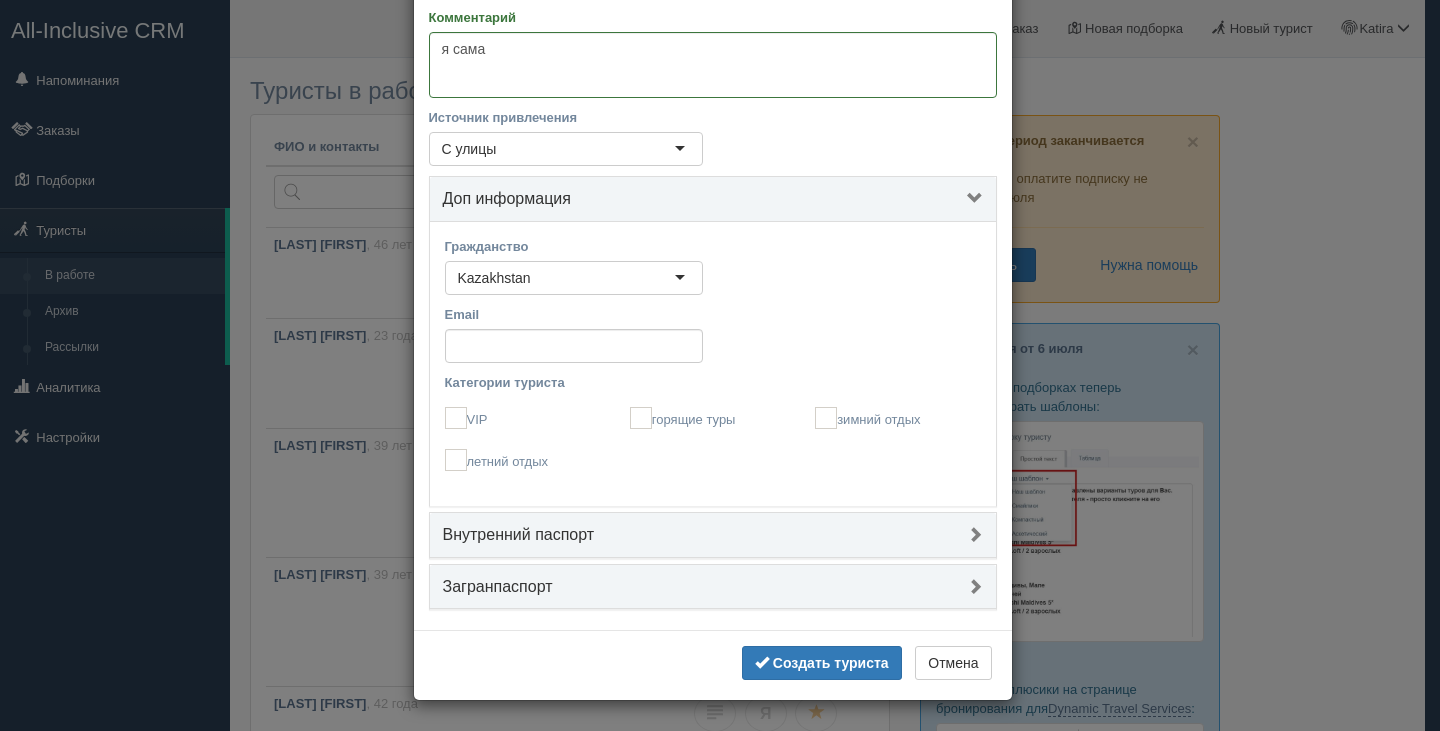 click on "Загранпаспорт" at bounding box center (713, 587) 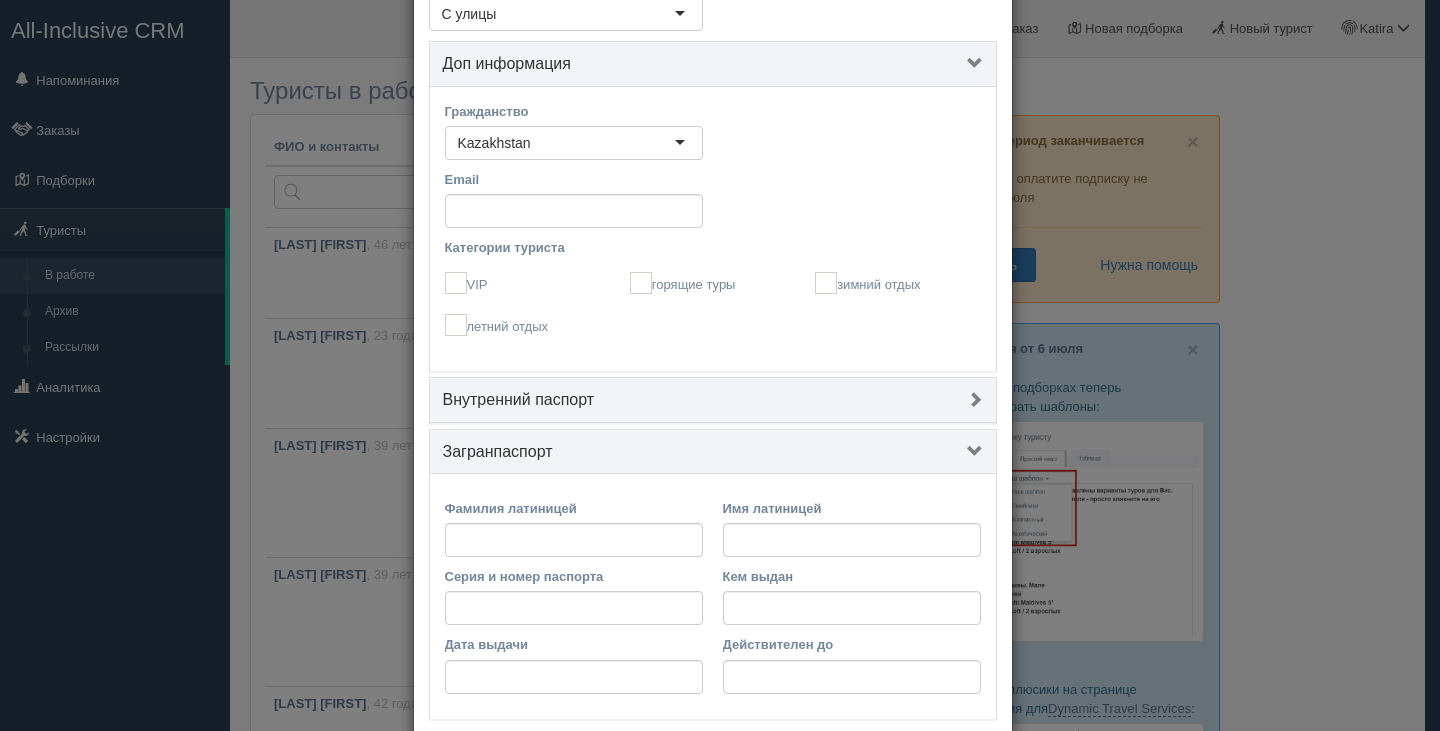 scroll, scrollTop: 475, scrollLeft: 0, axis: vertical 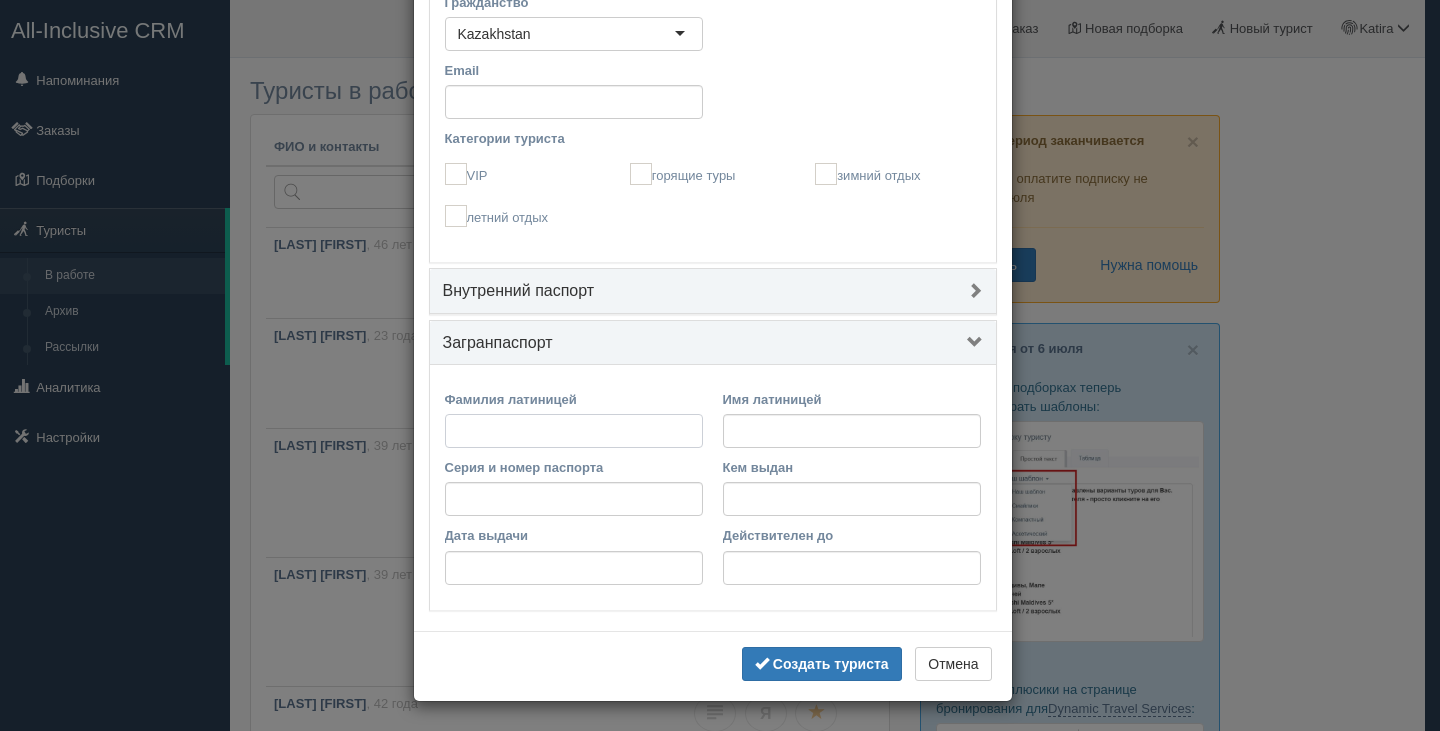 click on "Фамилия латиницей" at bounding box center [574, 431] 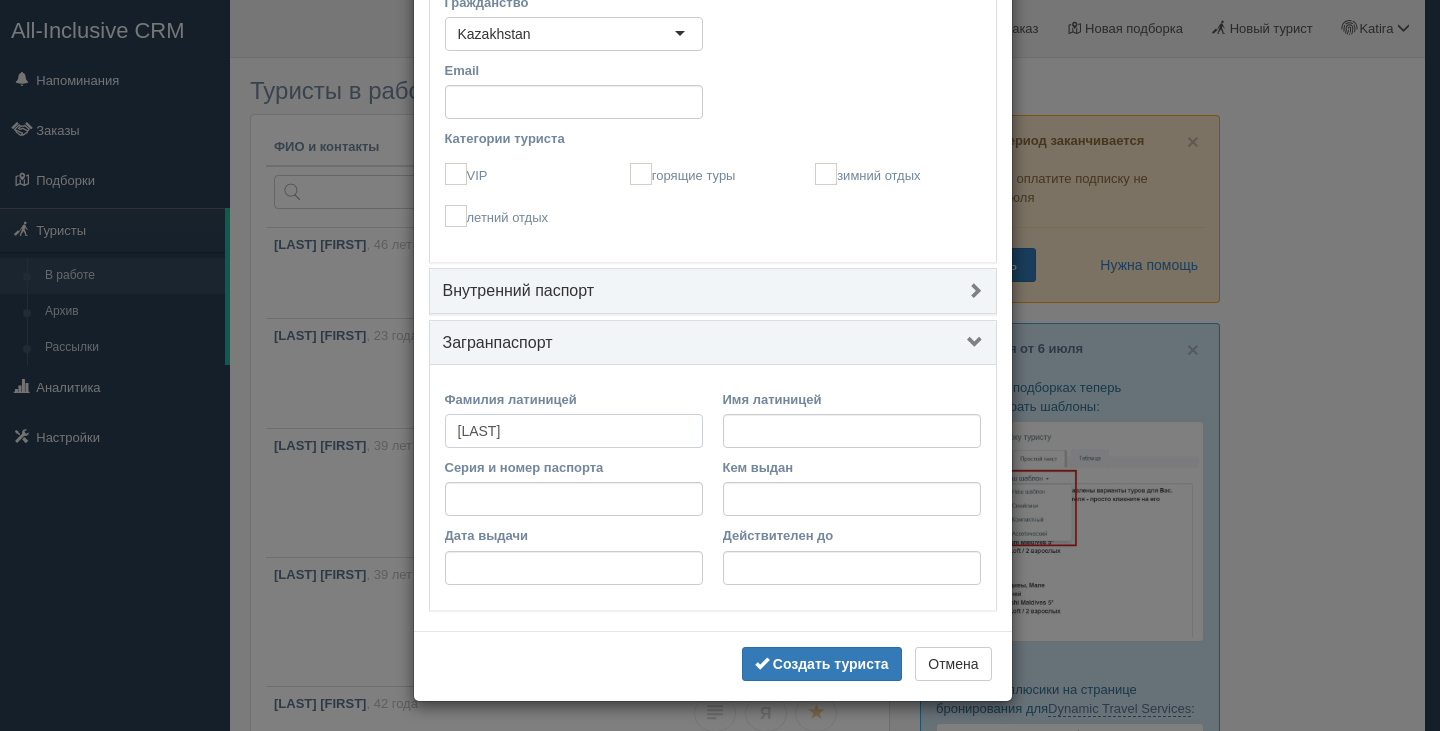 type on "sarkulova" 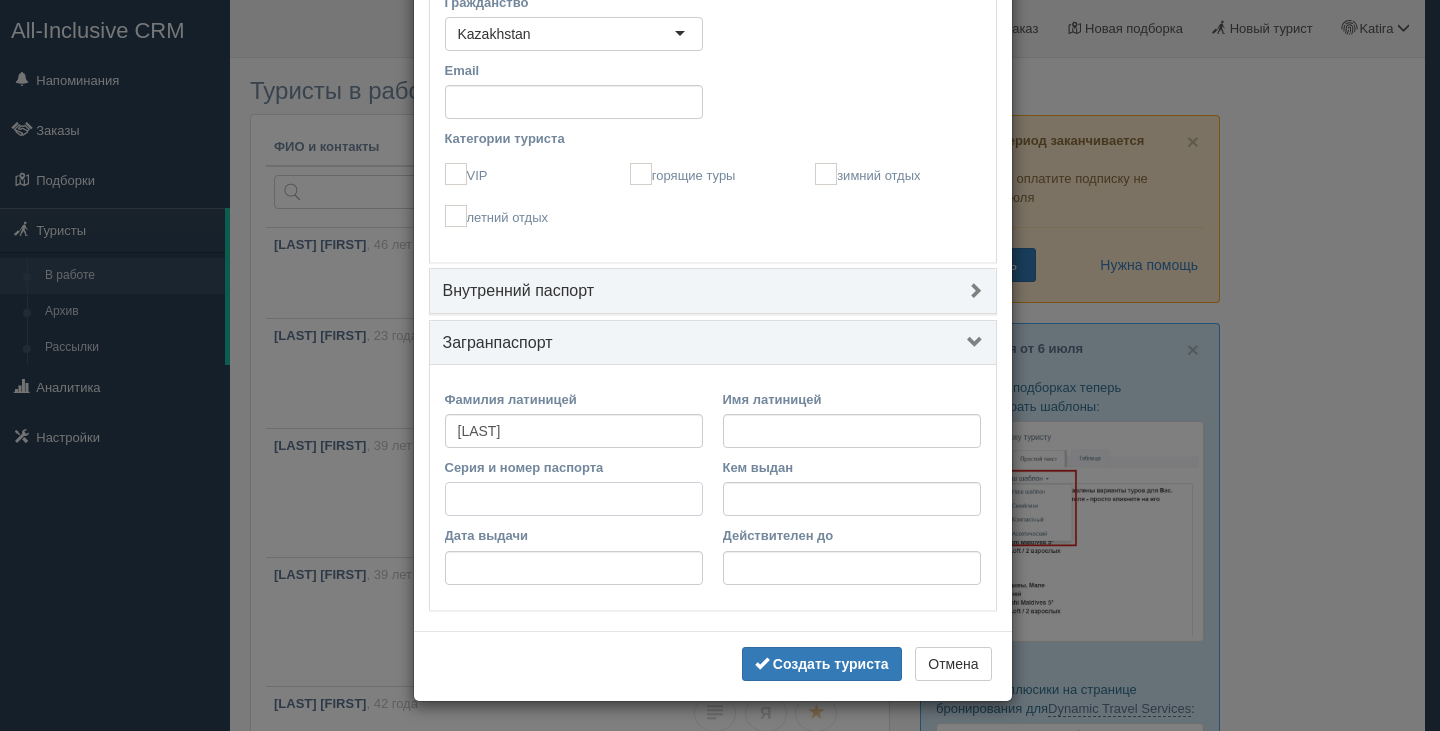 click on "Серия и номер паспорта" at bounding box center (574, 499) 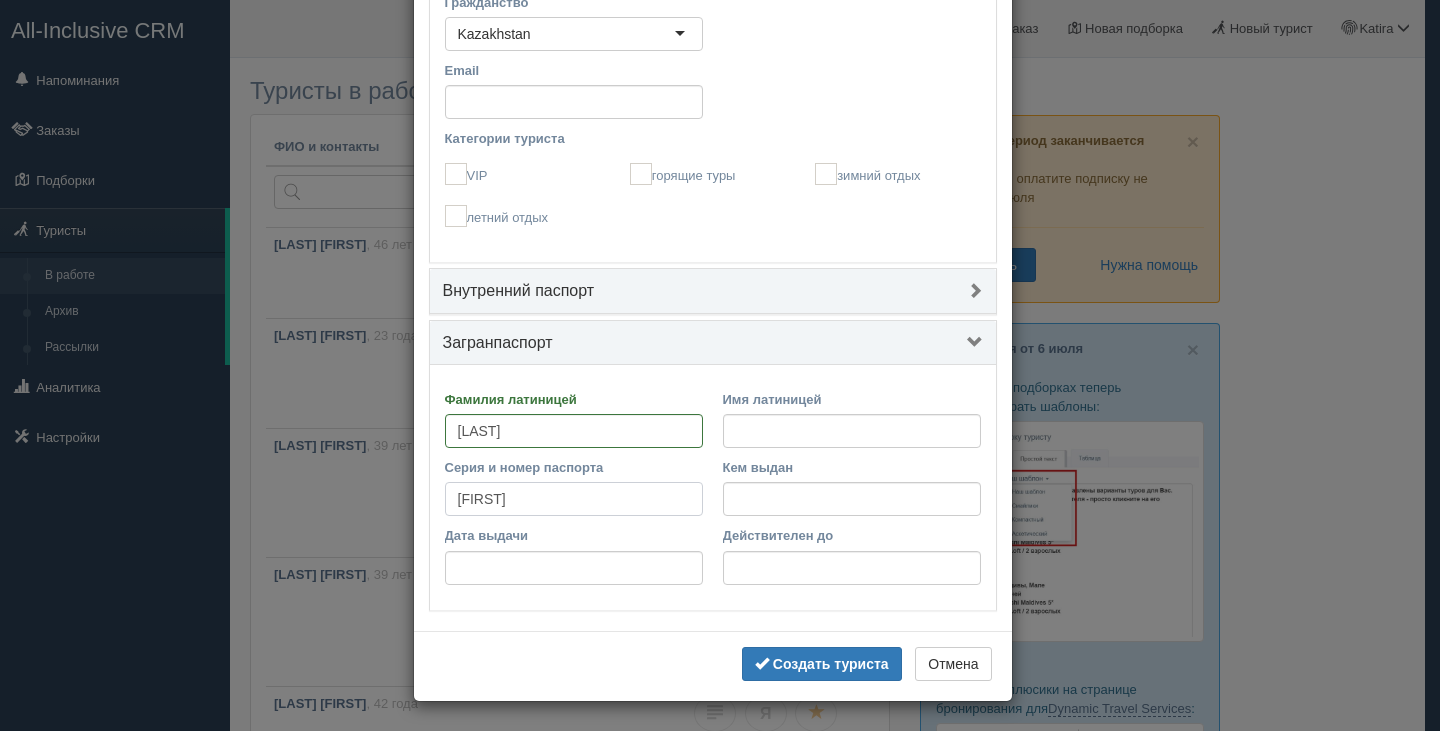 type on "aliya" 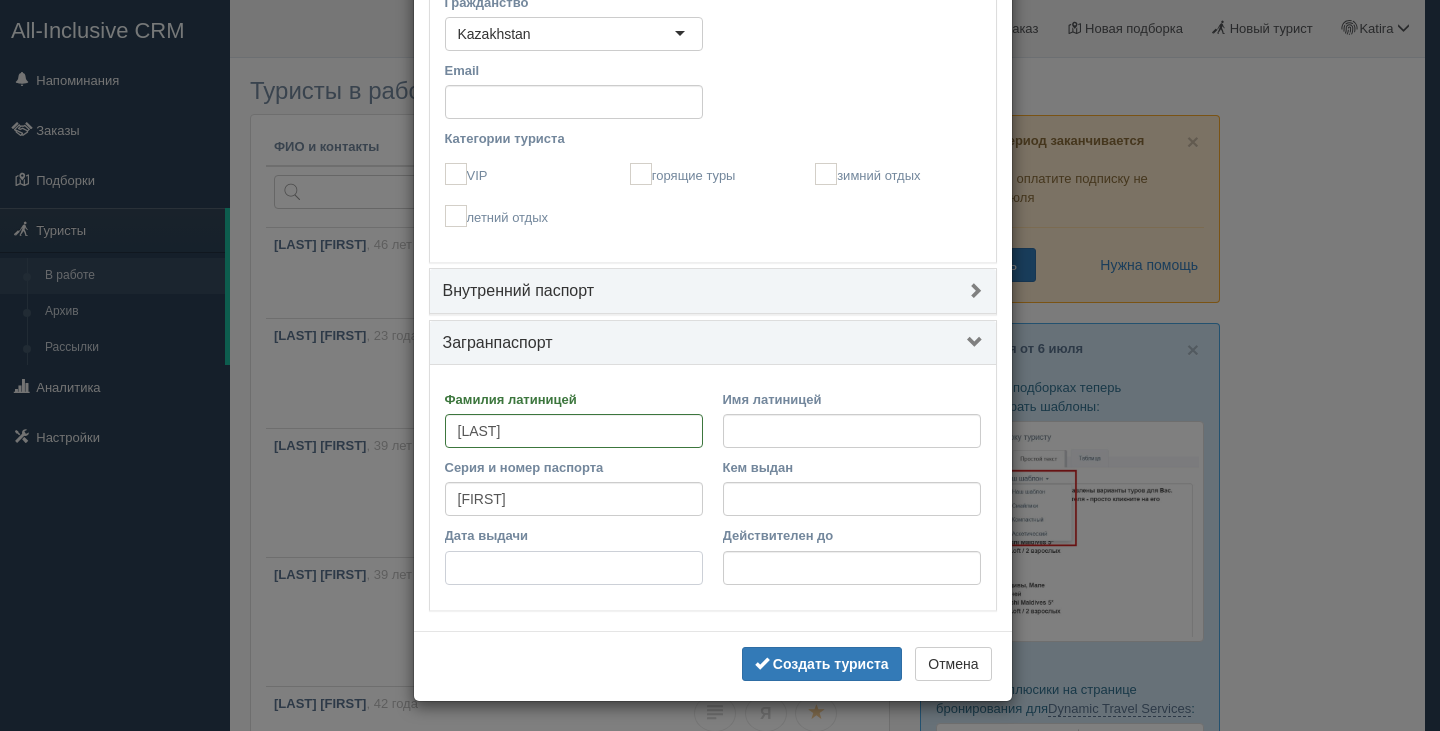 click on "Дата выдачи" at bounding box center [574, 568] 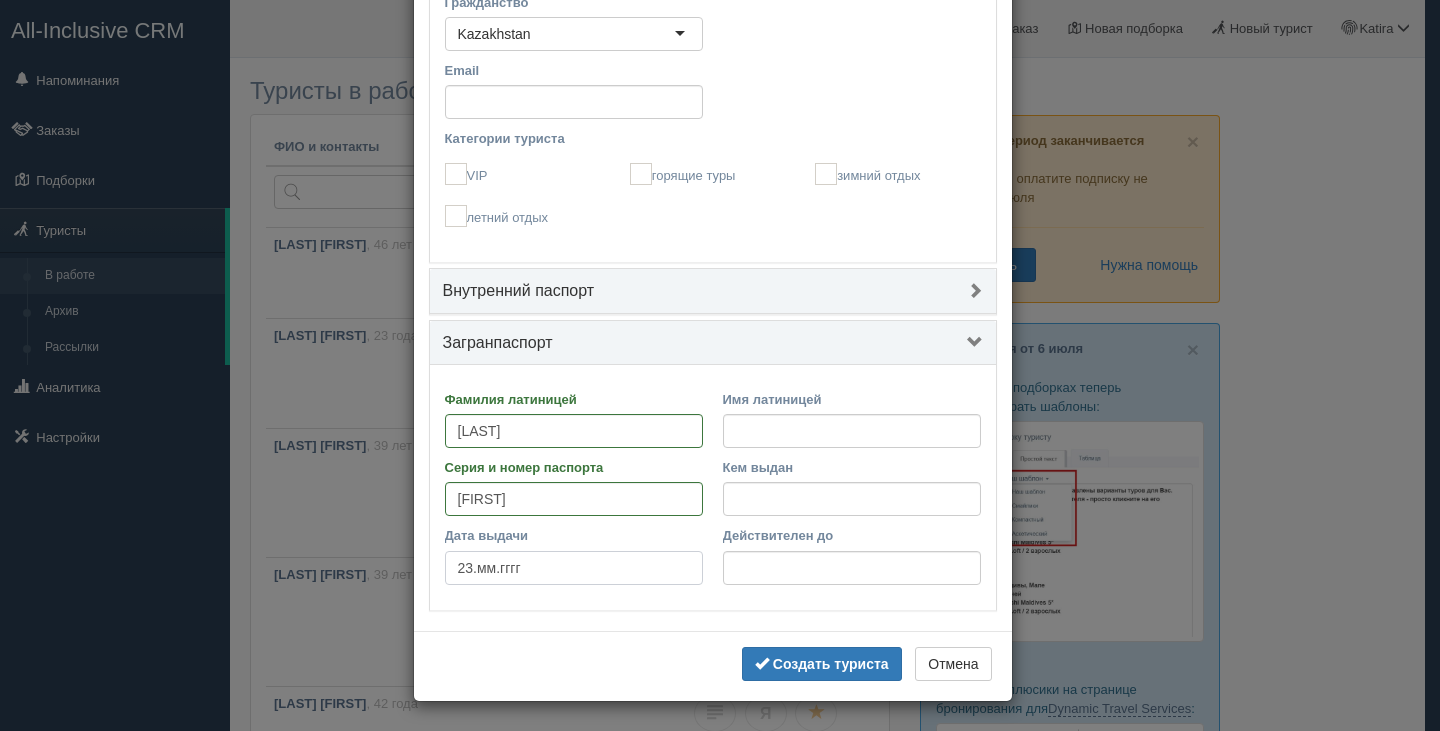 type on "2д.мм.гггг" 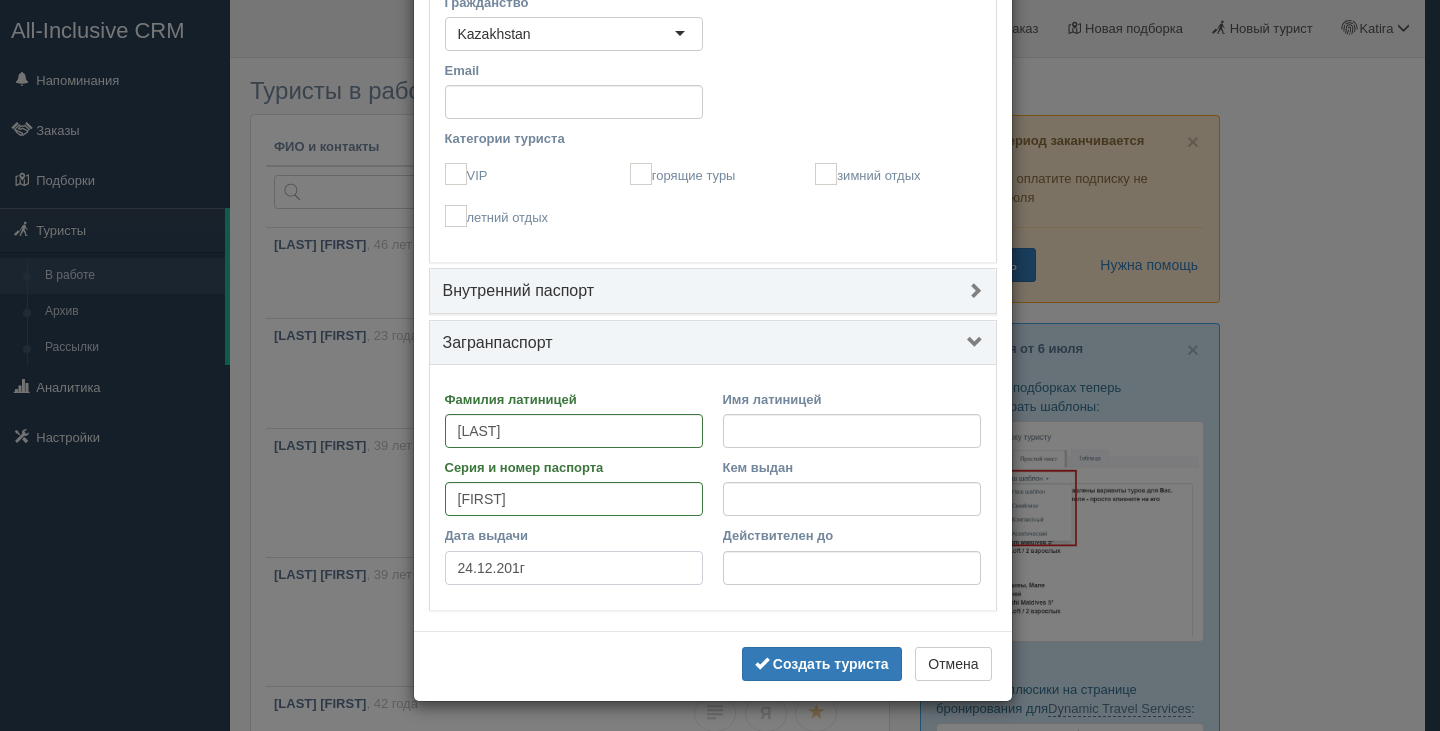 type on "24.12.2018" 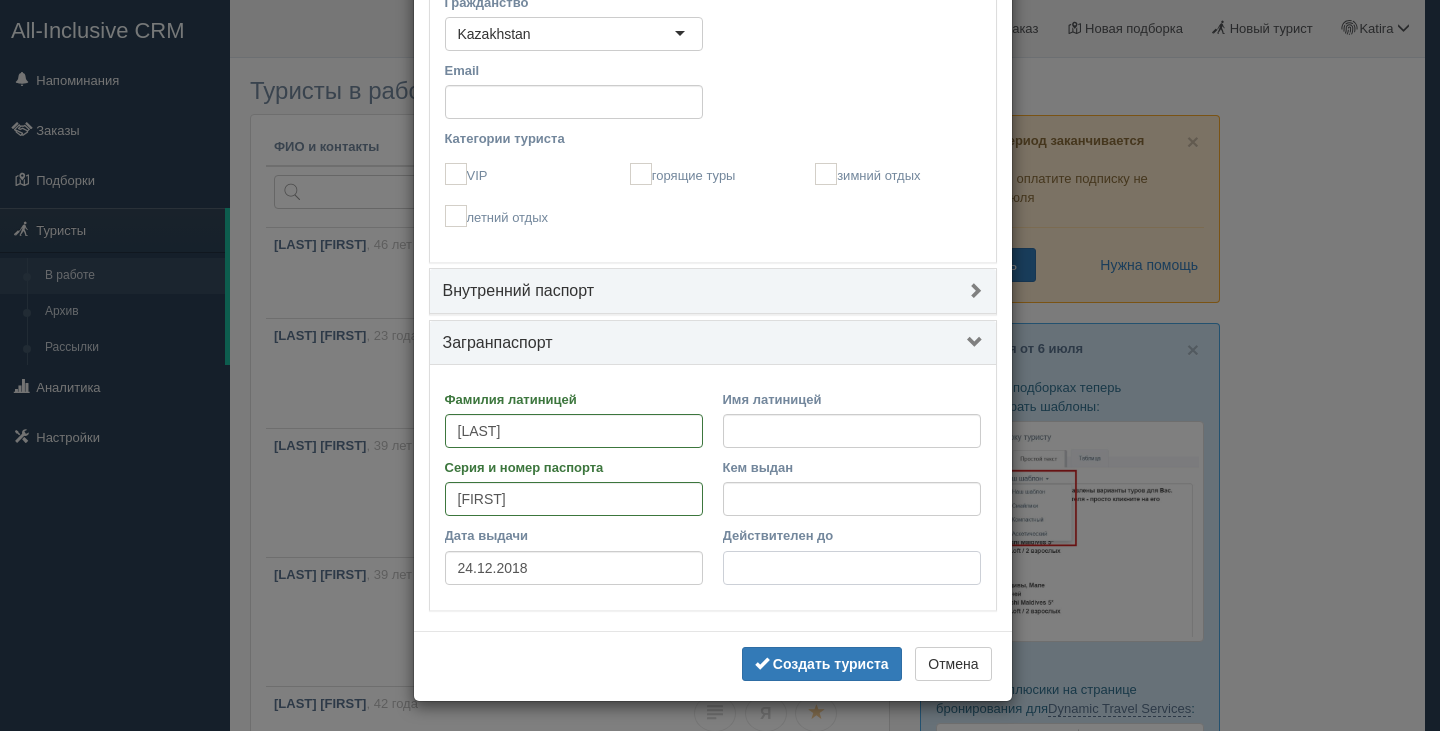 click on "Действителен до" at bounding box center (852, 568) 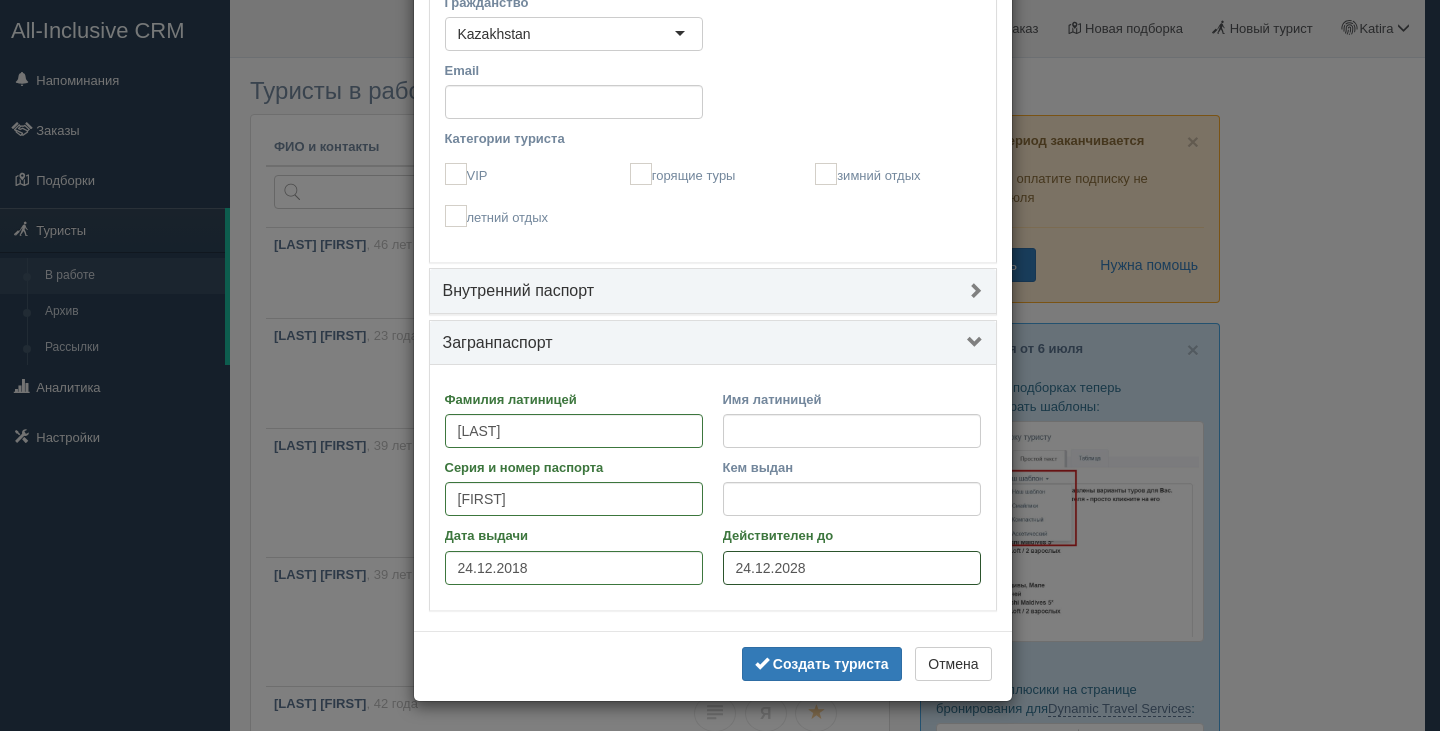 type on "23.12.2028" 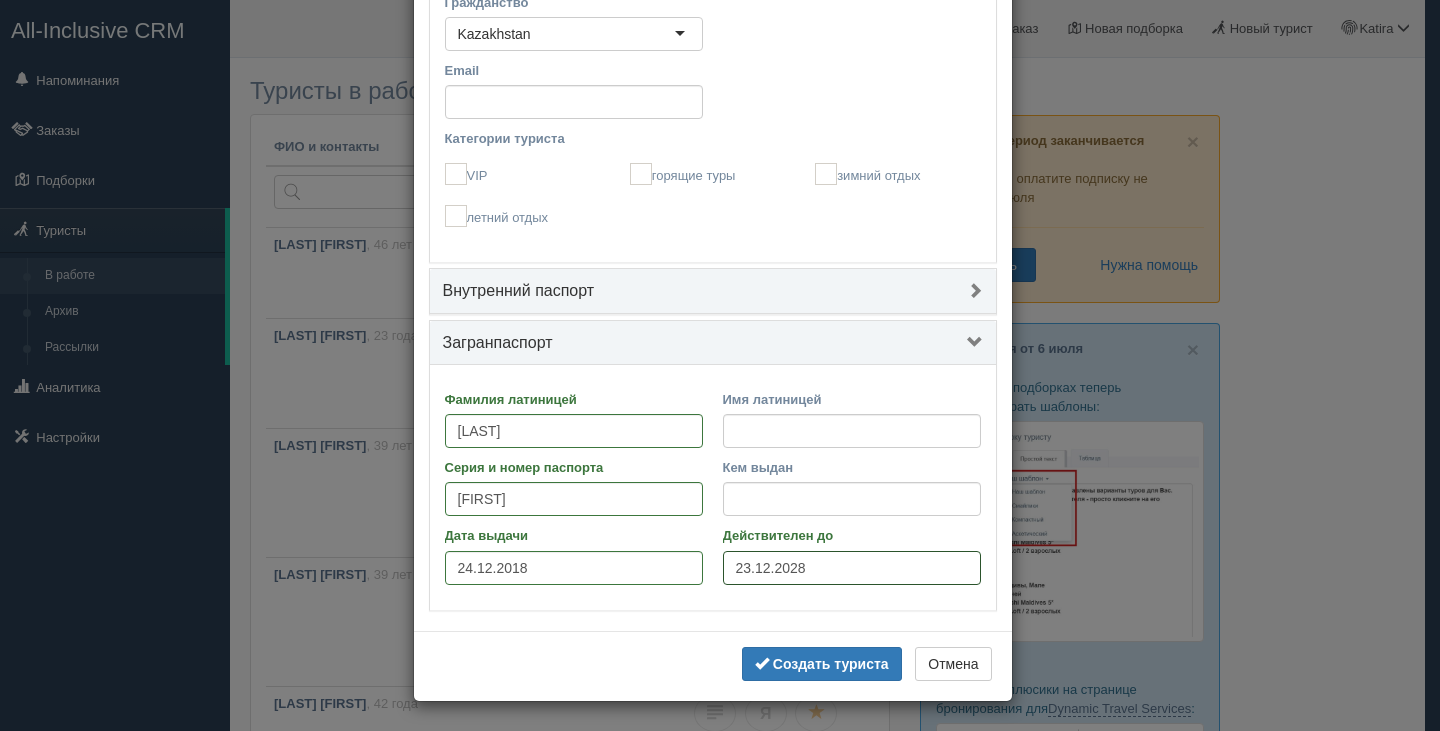 click on "23.12.2028" at bounding box center [852, 568] 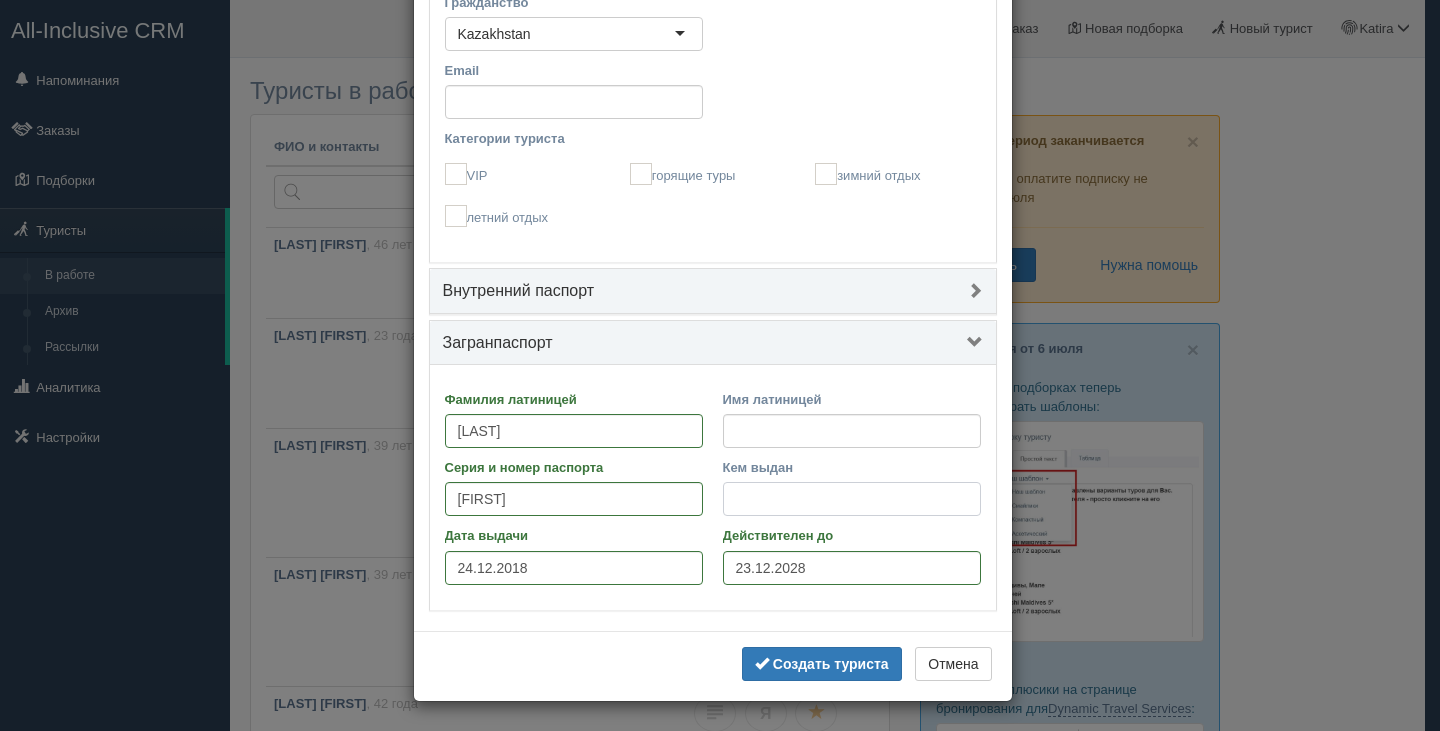 click on "Кем выдан" at bounding box center [852, 499] 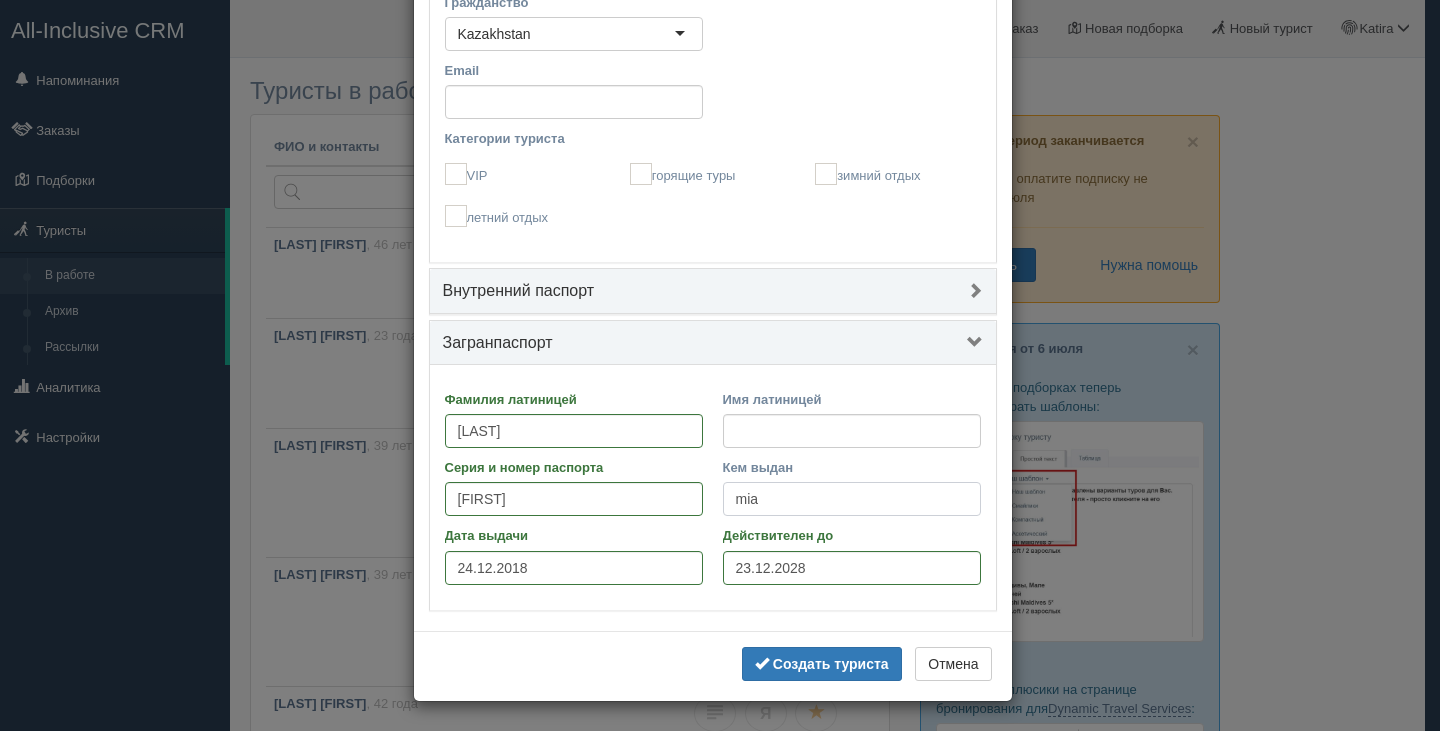 type on "mia" 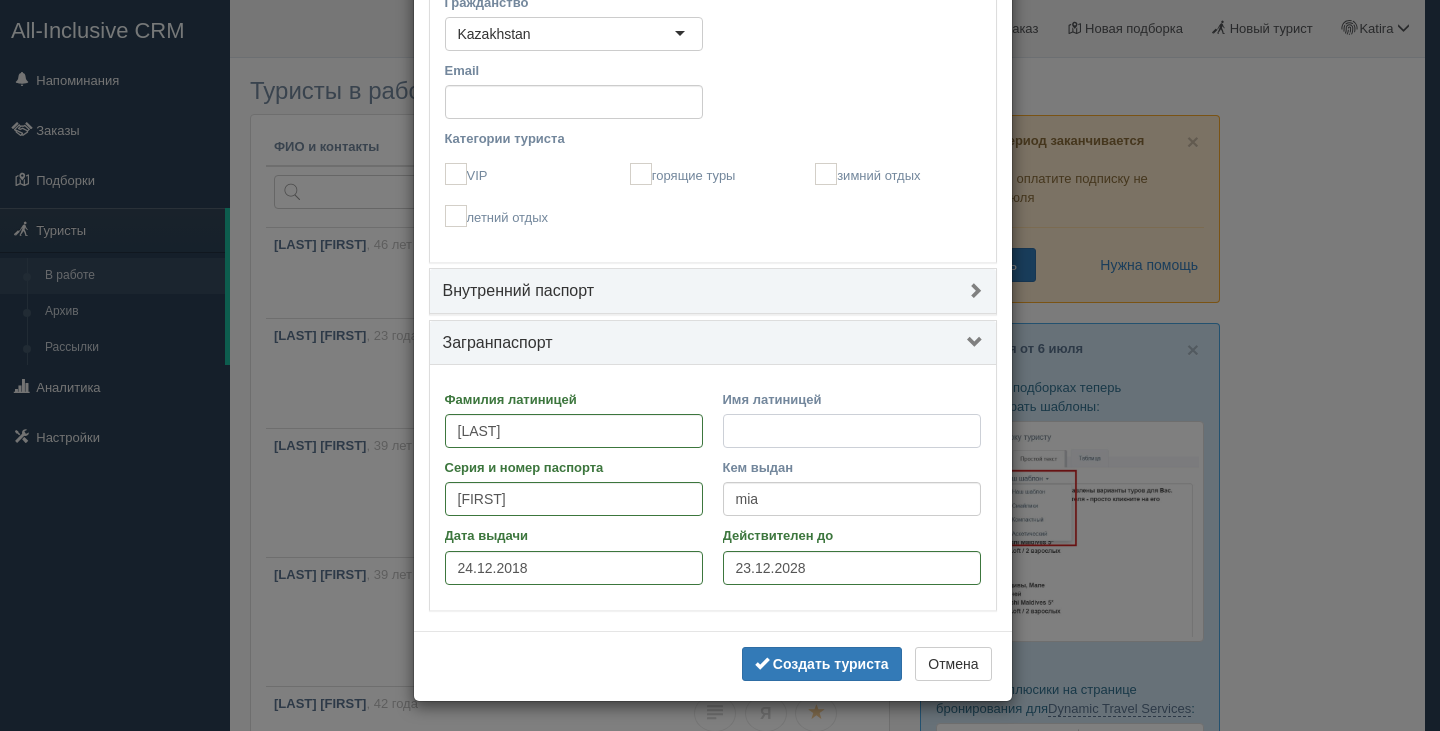 click on "Имя латиницей" at bounding box center (852, 431) 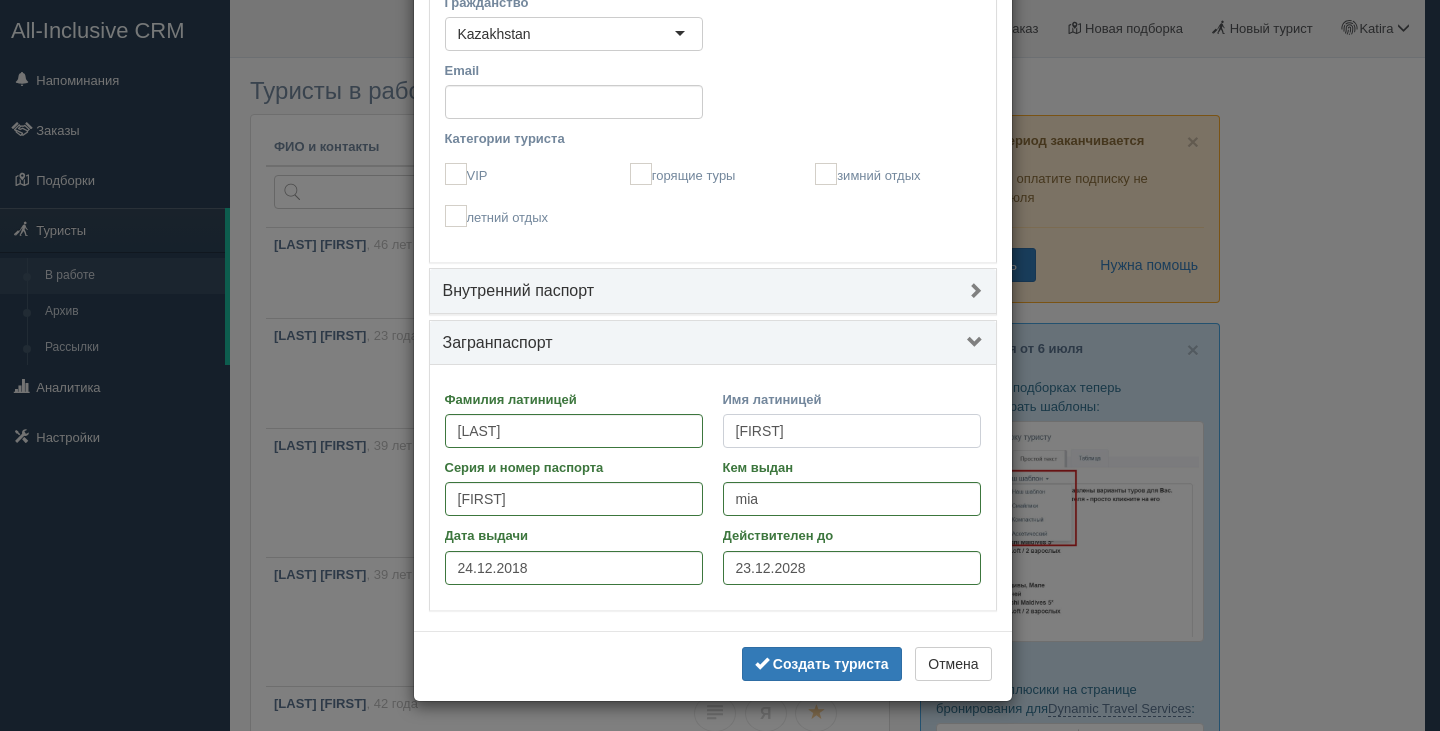 type on "aliya" 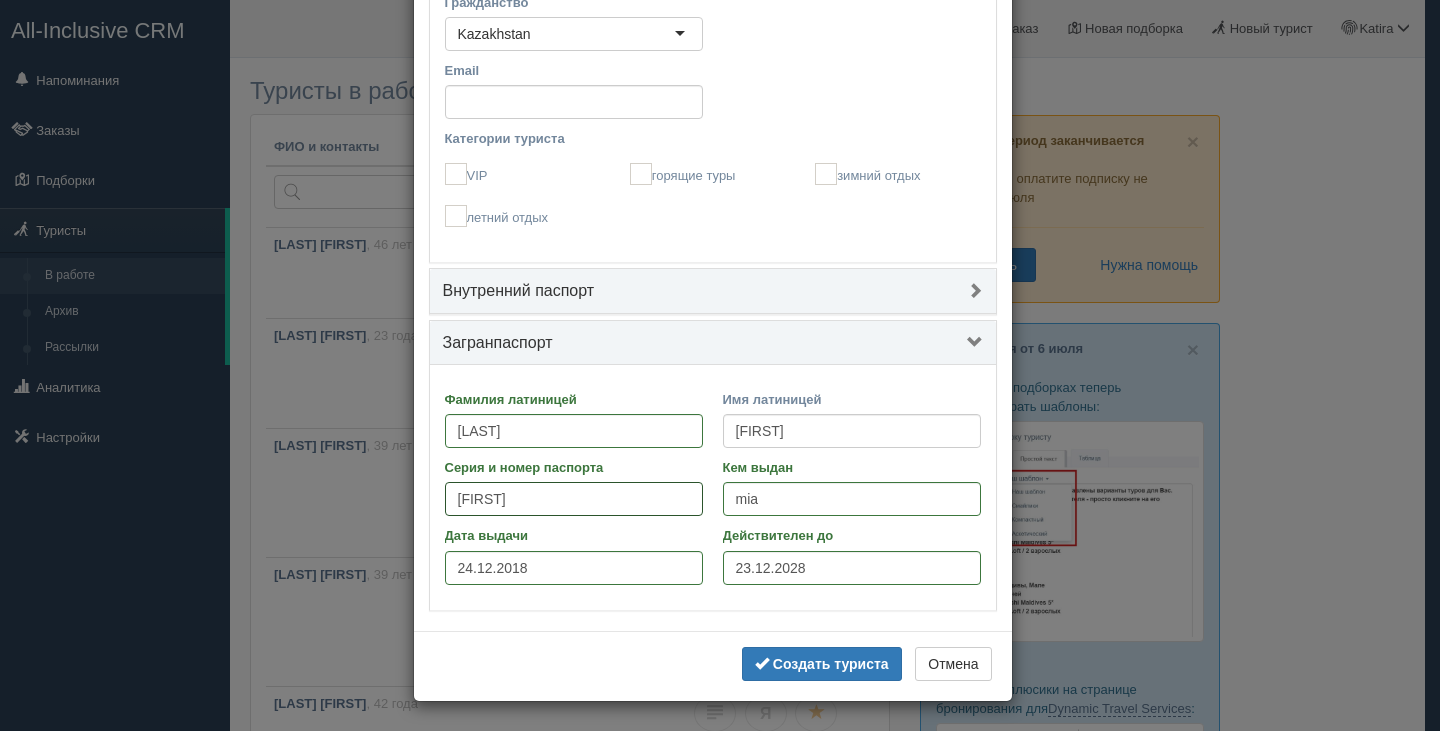 drag, startPoint x: 470, startPoint y: 502, endPoint x: 409, endPoint y: 509, distance: 61.400326 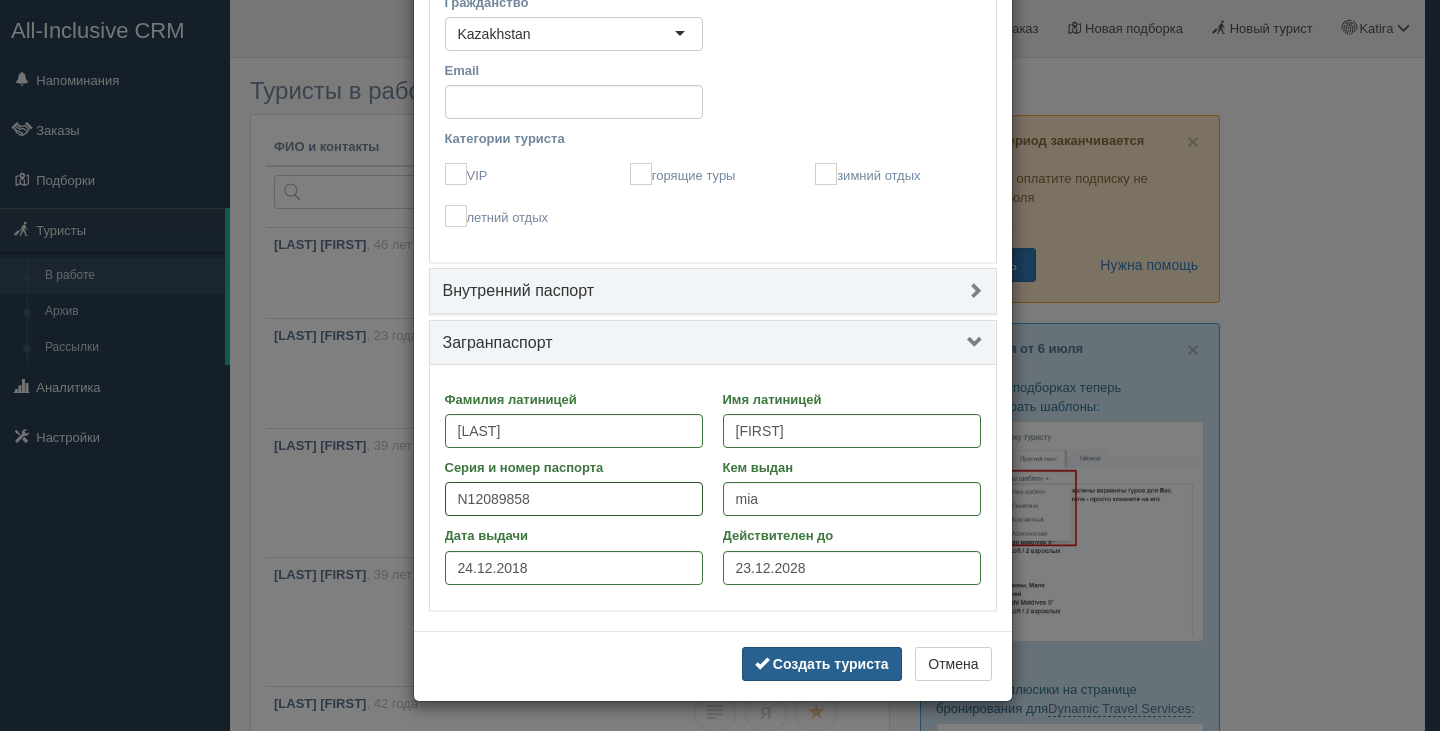 type on "n12089858" 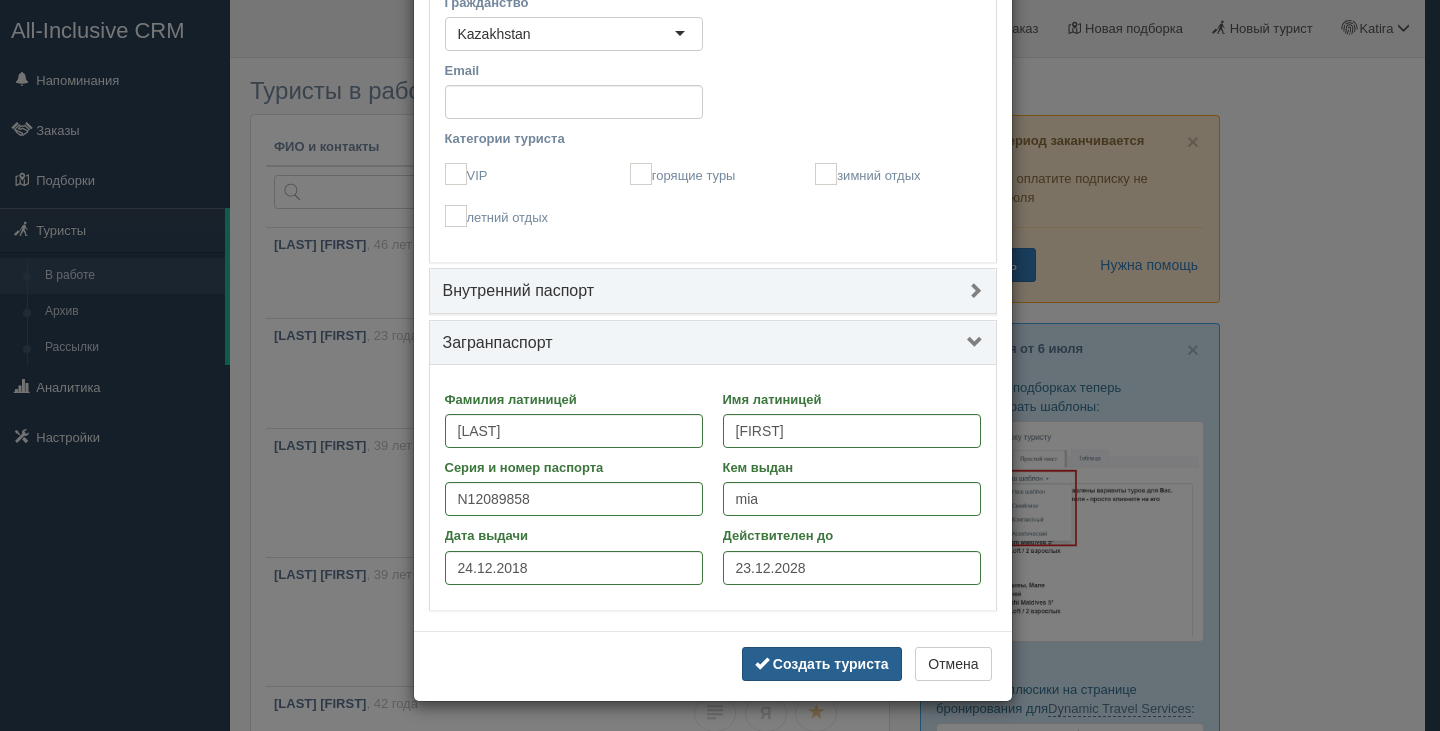 click on "Создать туриста" at bounding box center [831, 664] 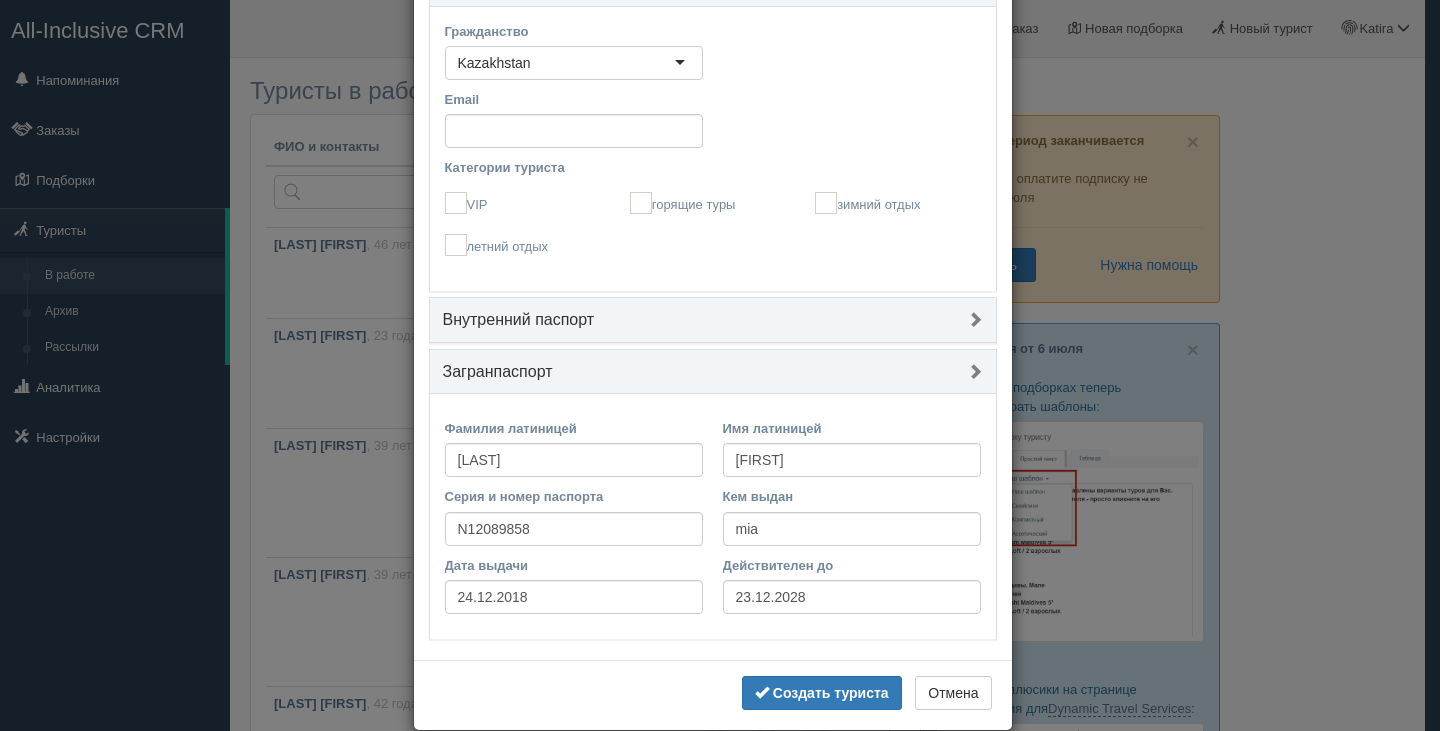 scroll, scrollTop: 0, scrollLeft: 0, axis: both 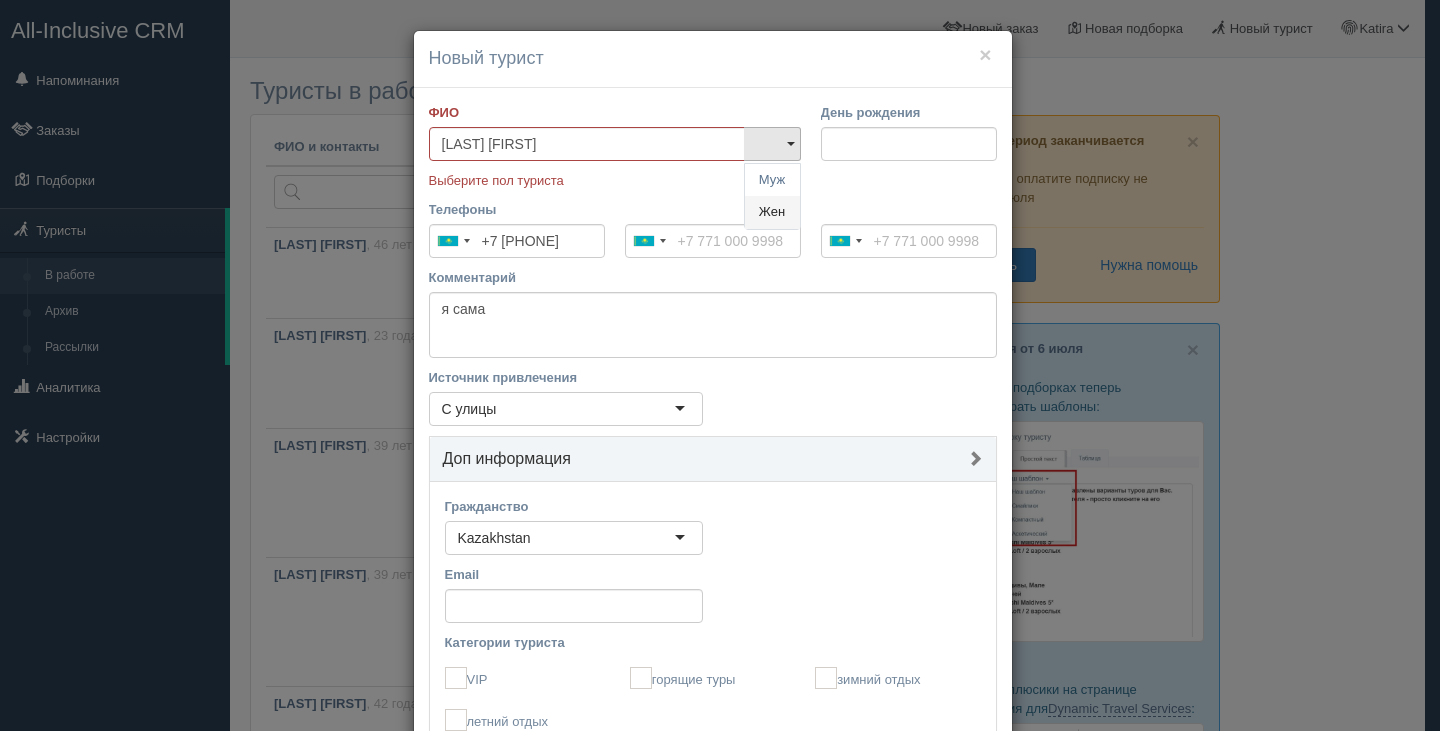 click on "Жен" at bounding box center [772, 180] 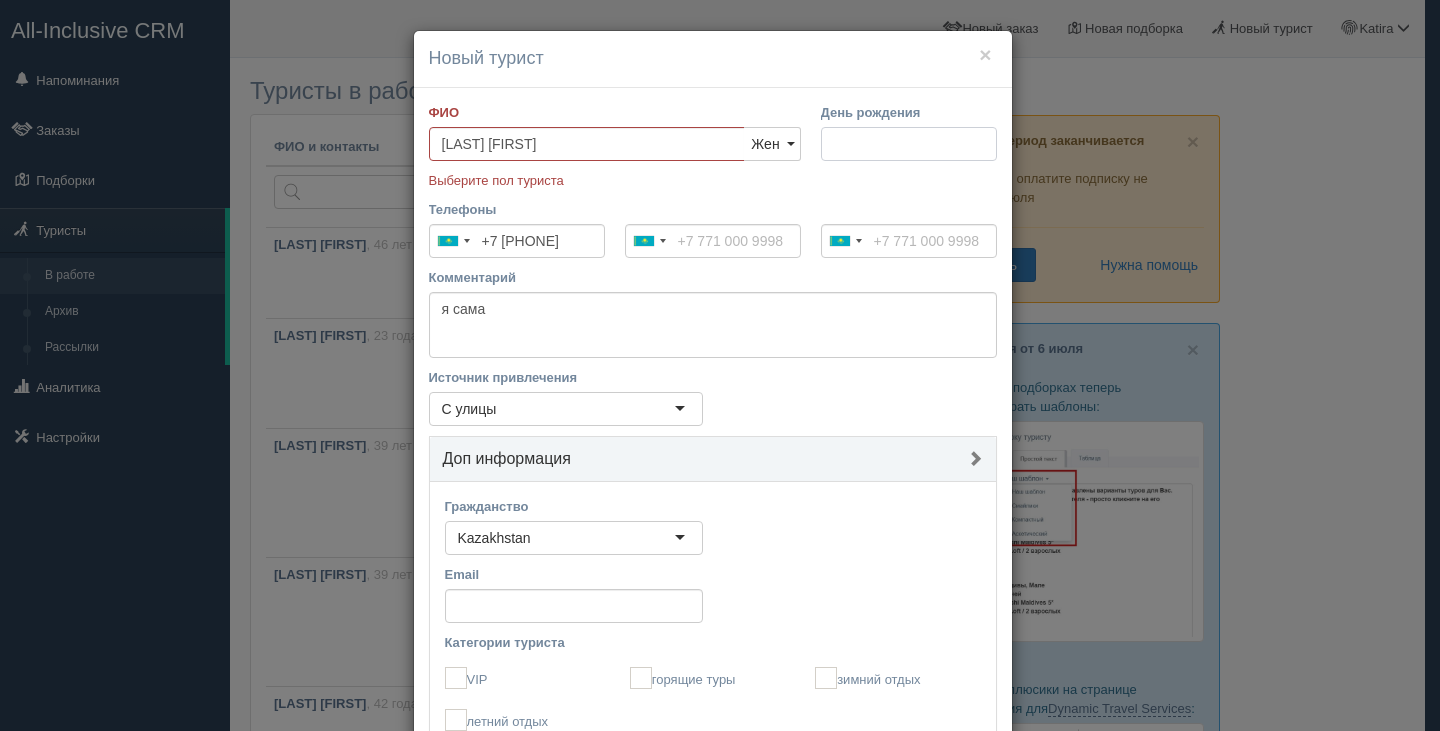 click on "День рождения" at bounding box center [909, 144] 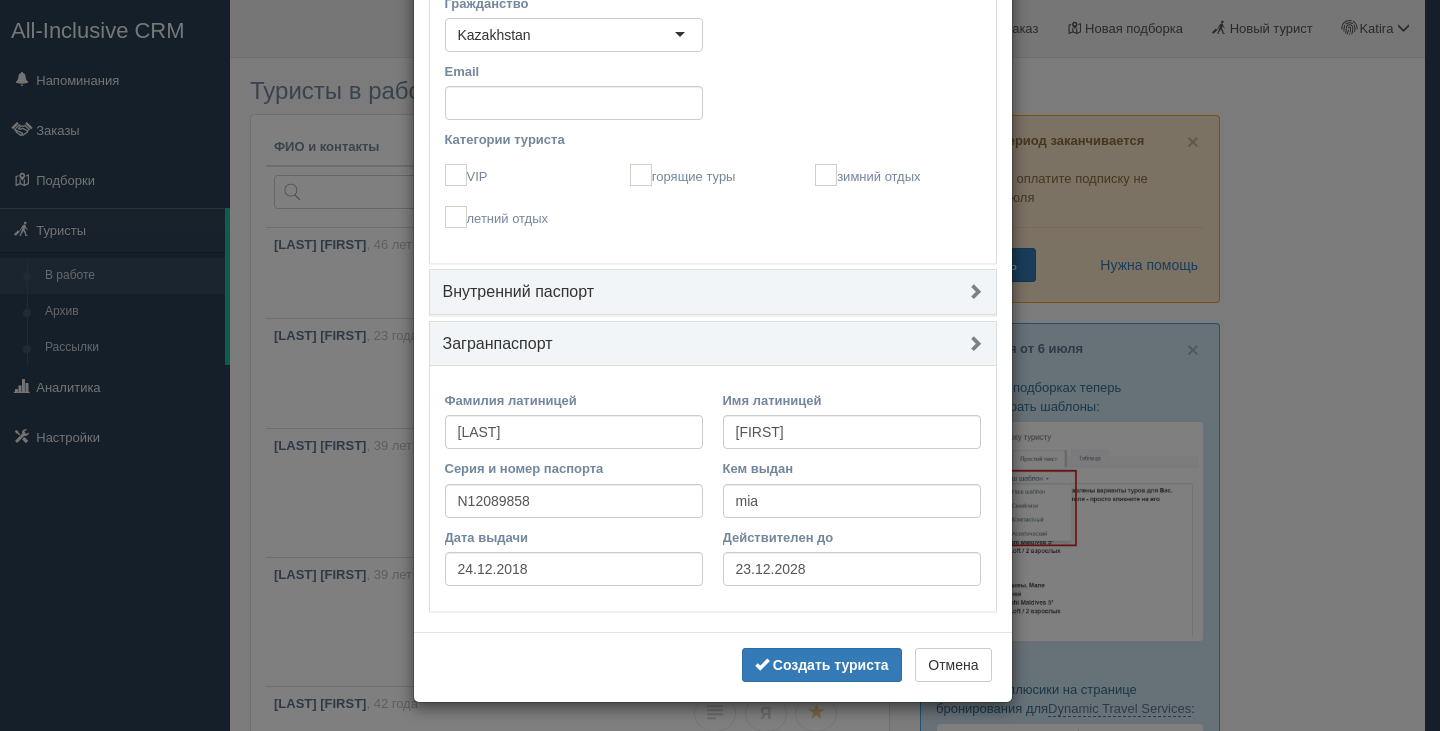 scroll, scrollTop: 505, scrollLeft: 0, axis: vertical 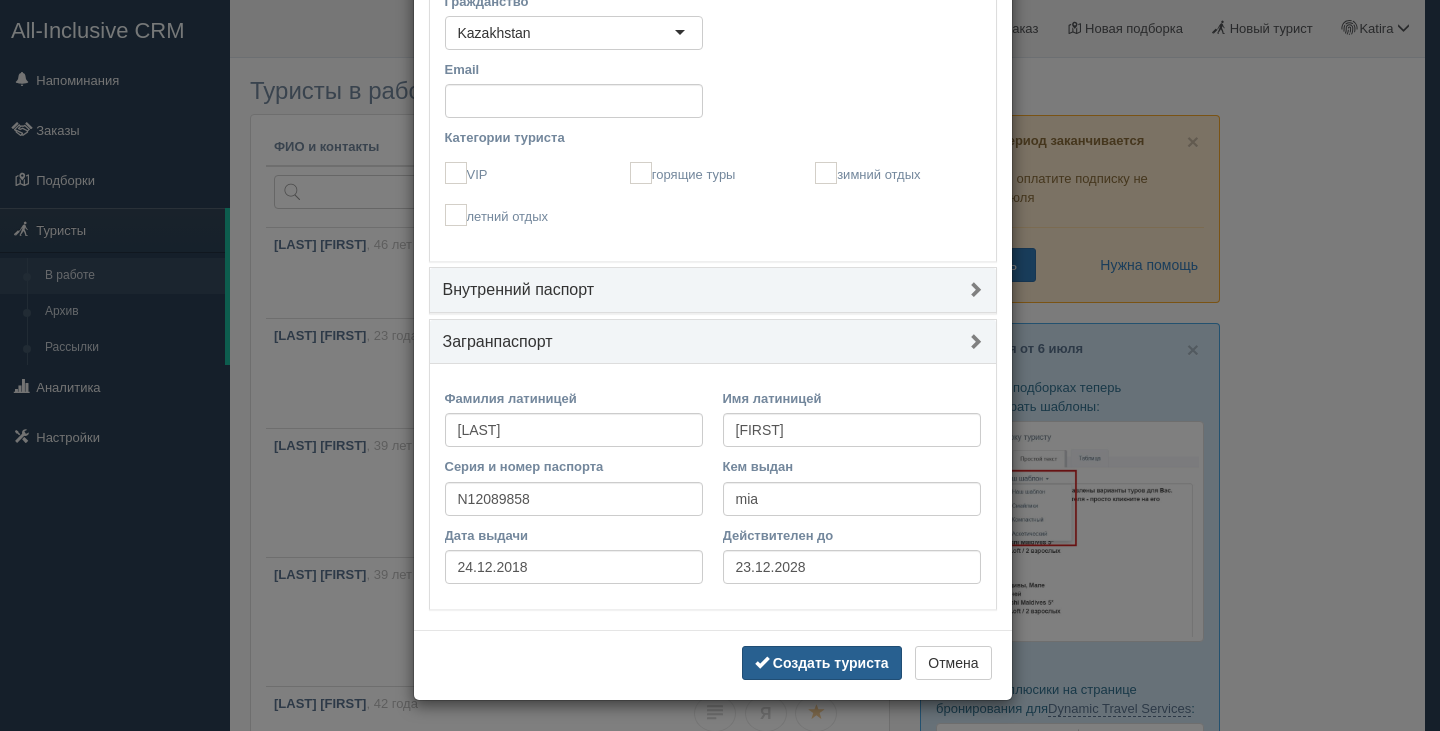 click on "Создать туриста" at bounding box center (831, 663) 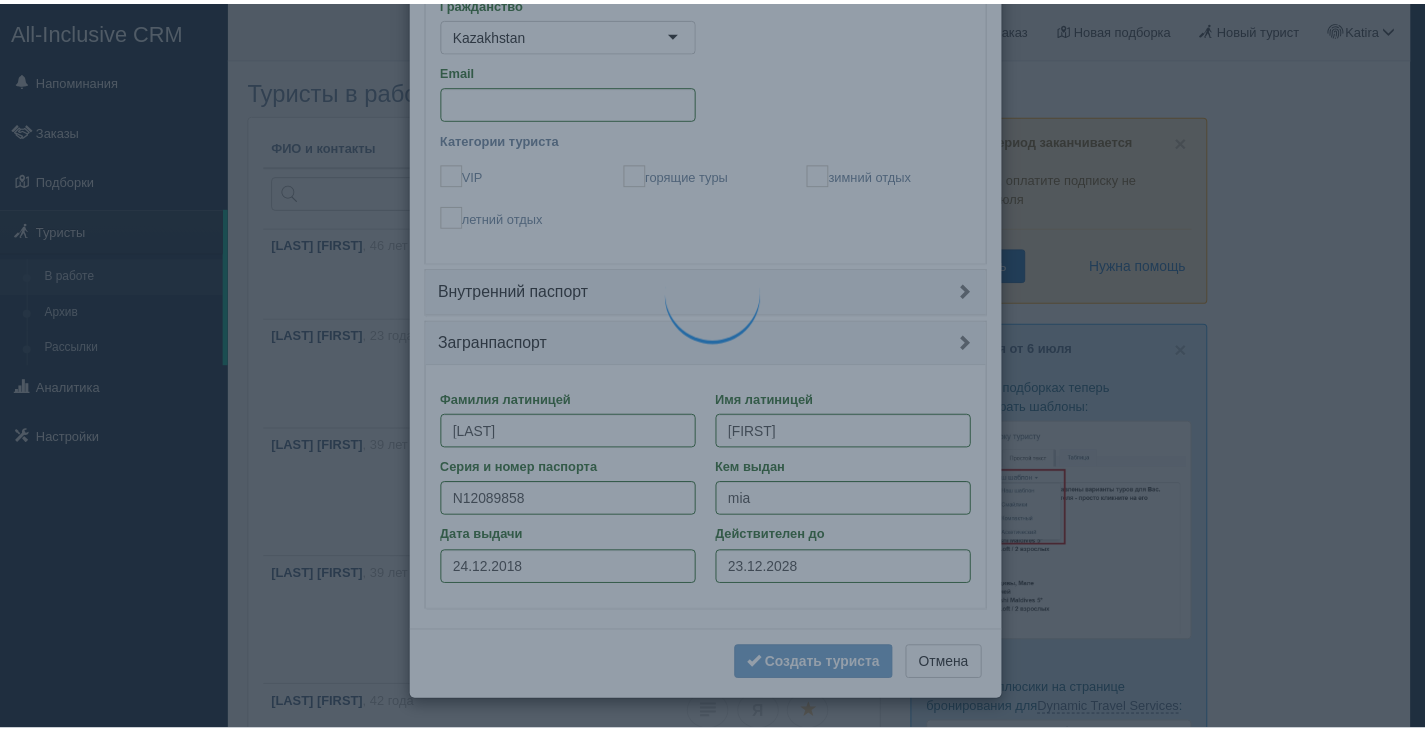 scroll, scrollTop: 0, scrollLeft: 0, axis: both 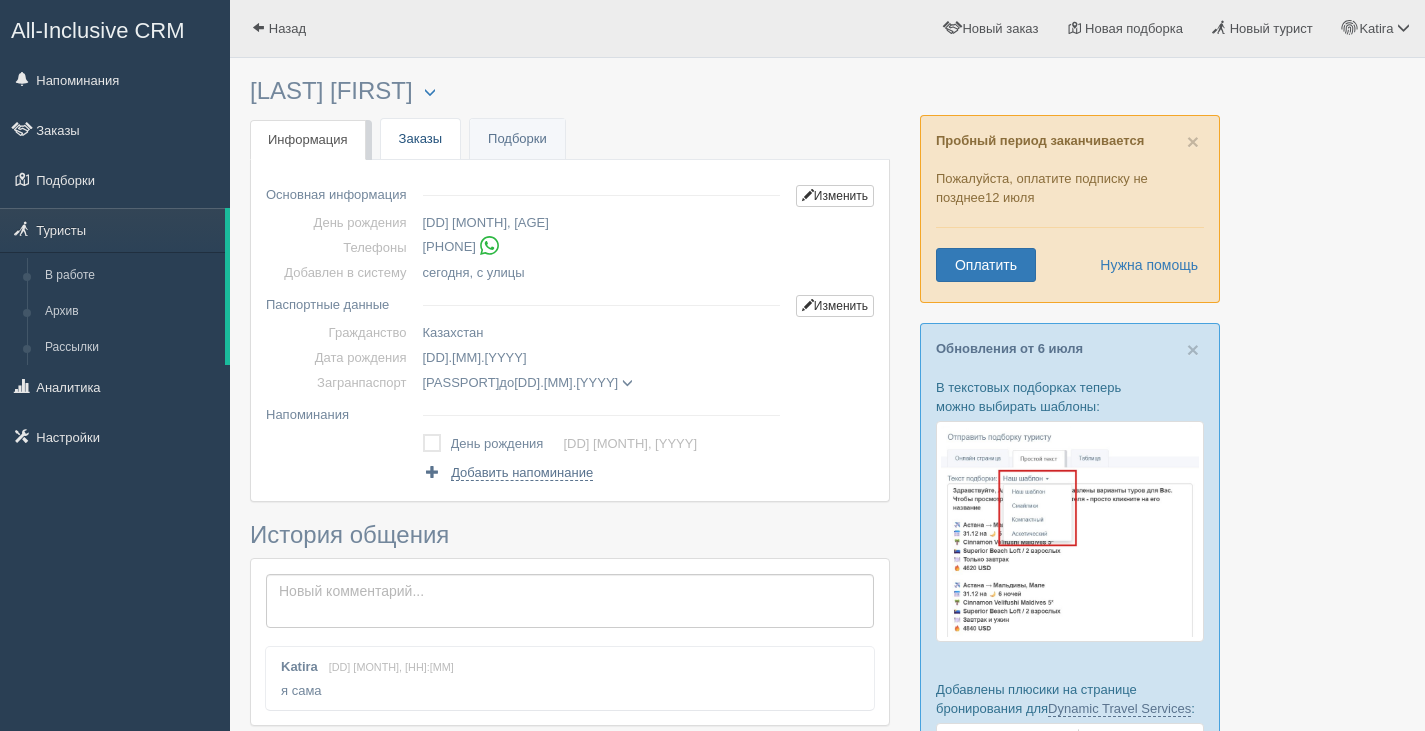 click on "Заказы" at bounding box center (420, 139) 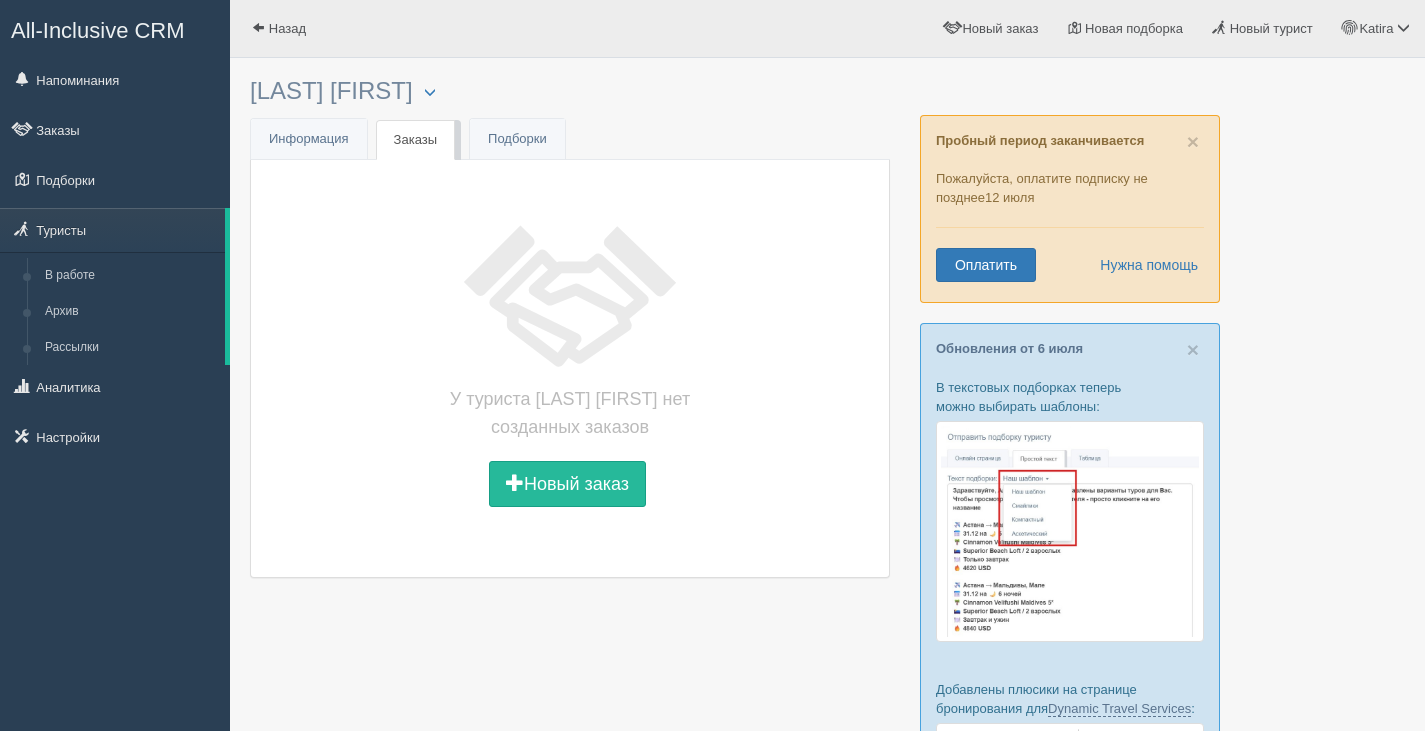 scroll, scrollTop: 0, scrollLeft: 0, axis: both 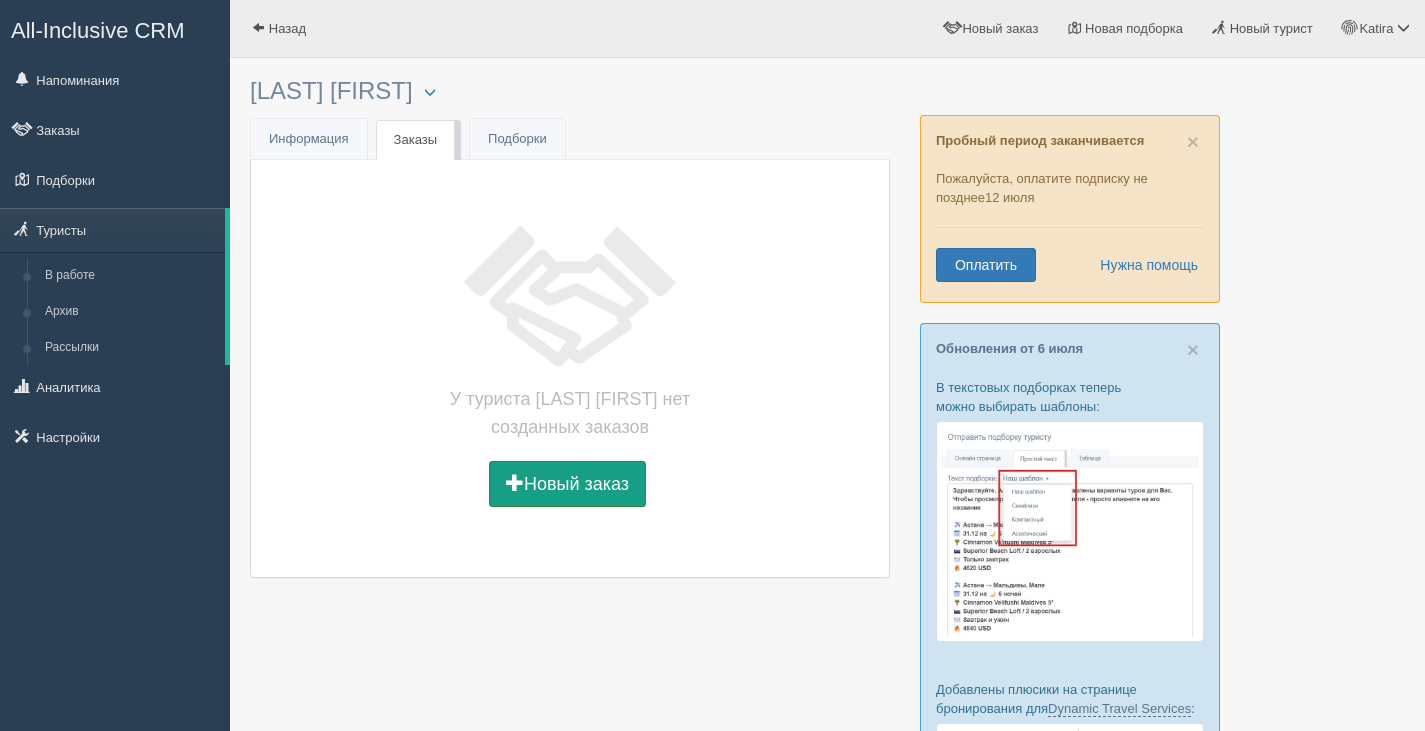 click on "Новый заказ" at bounding box center [567, 484] 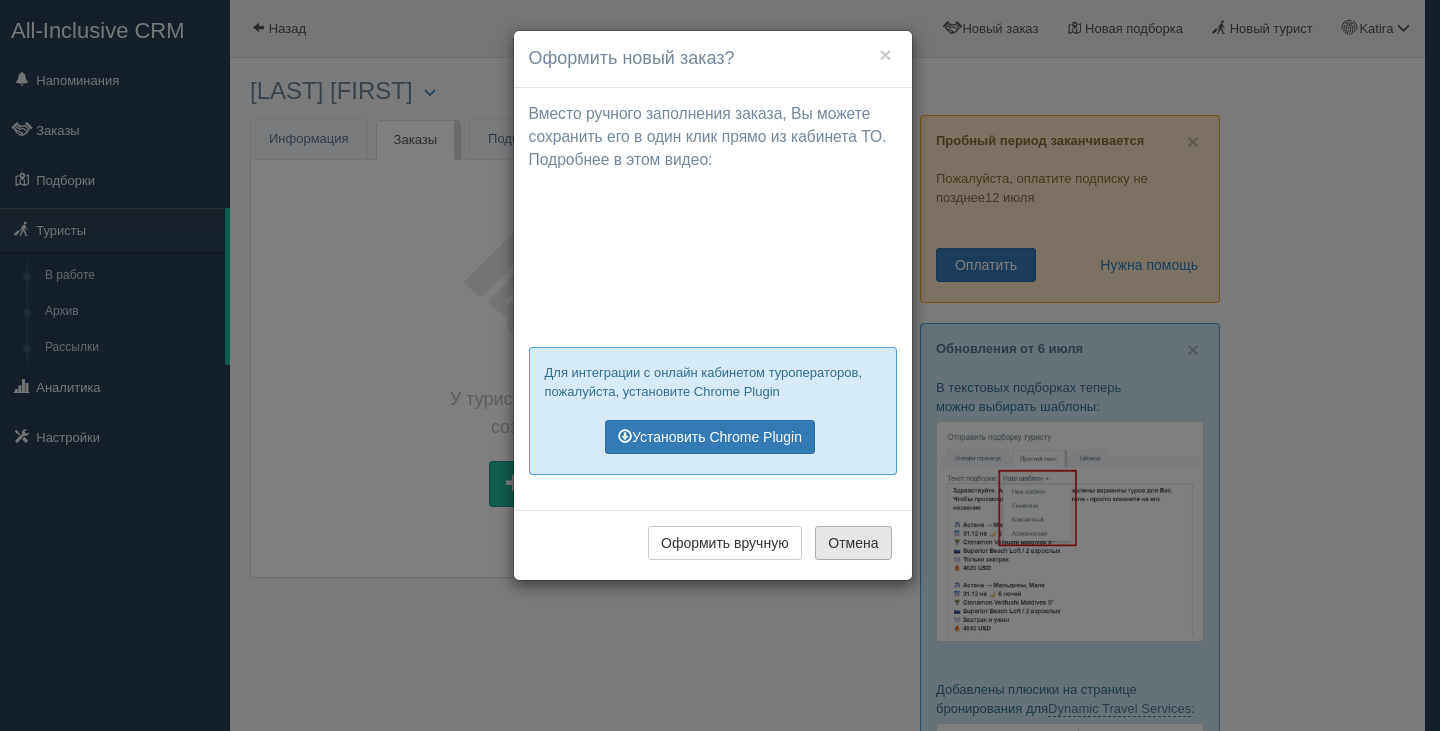 click on "Отмена" at bounding box center (853, 543) 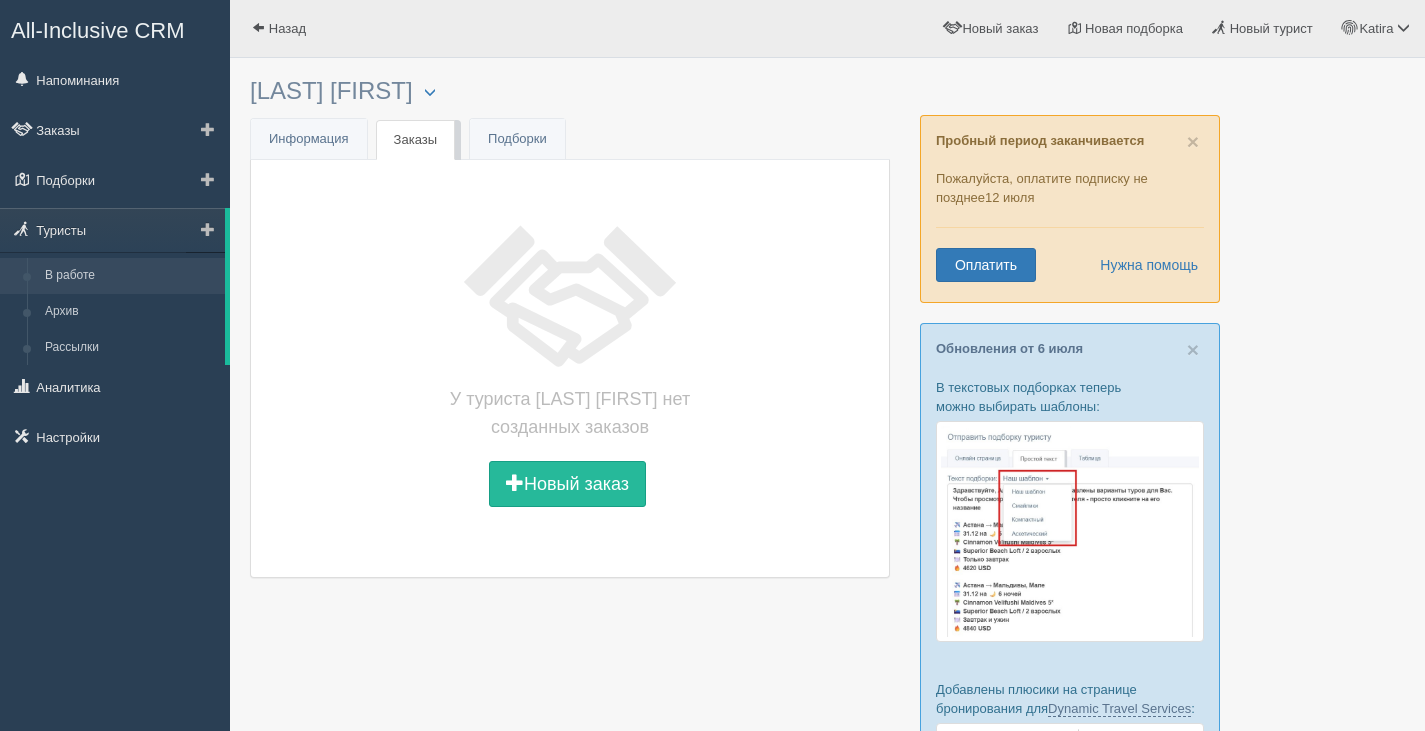 click on "В работе" at bounding box center (130, 276) 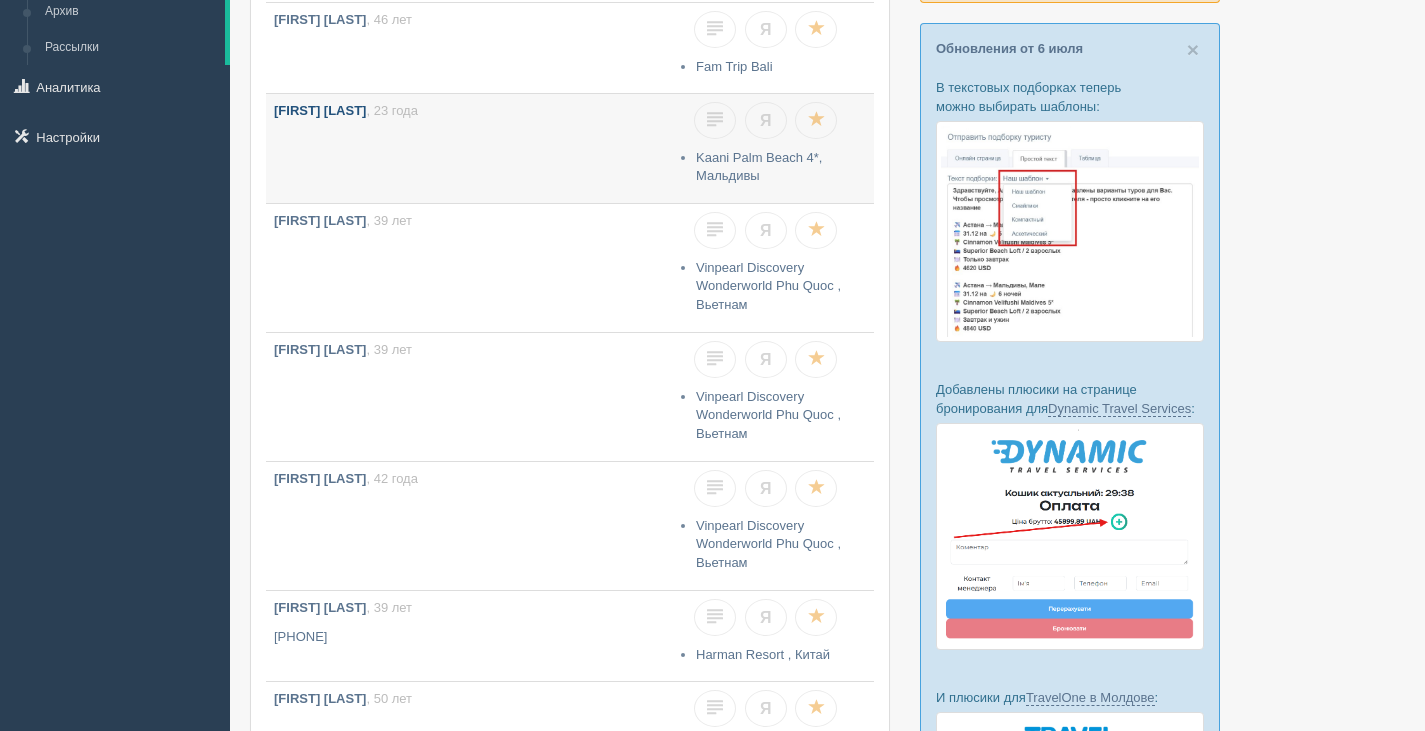 scroll, scrollTop: 600, scrollLeft: 0, axis: vertical 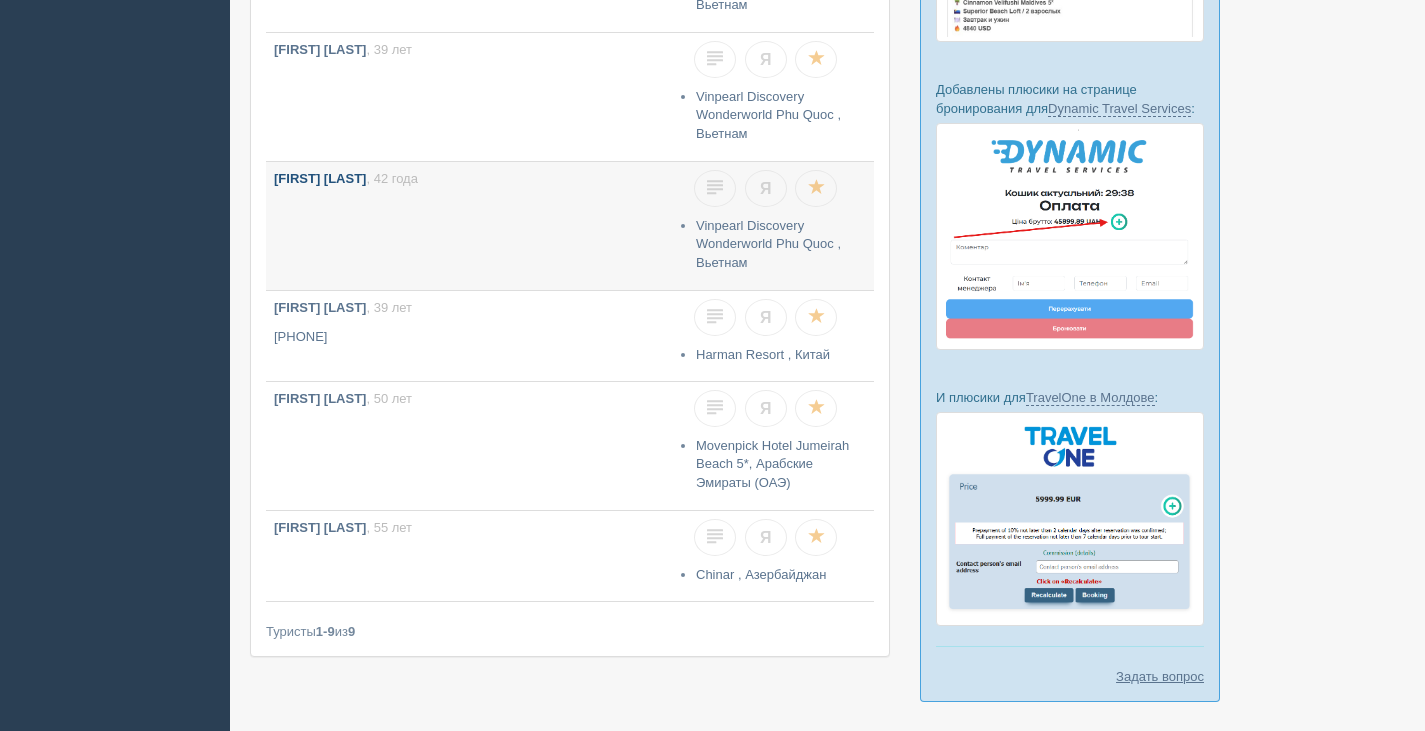 click on "SHURMENOV BAGDAT ,
42 года" at bounding box center (470, 226) 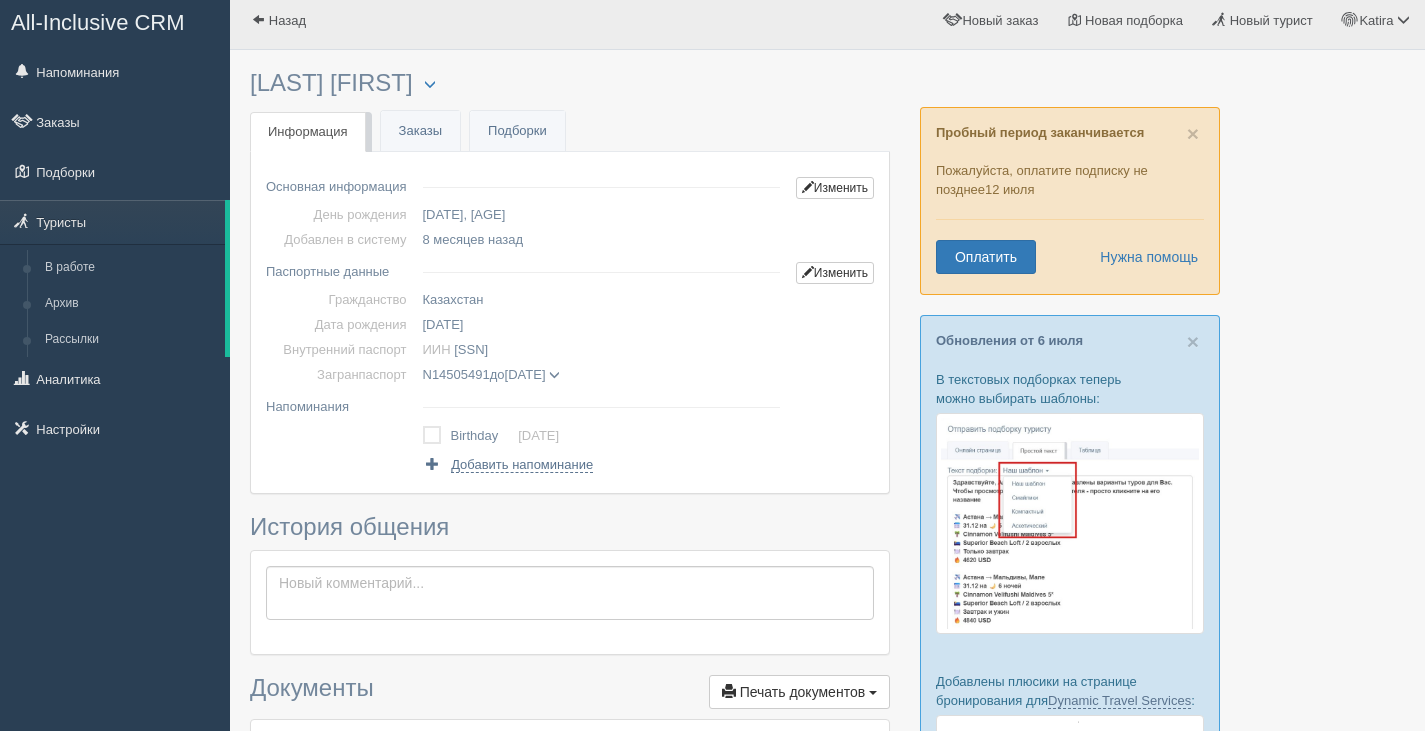 scroll, scrollTop: 0, scrollLeft: 0, axis: both 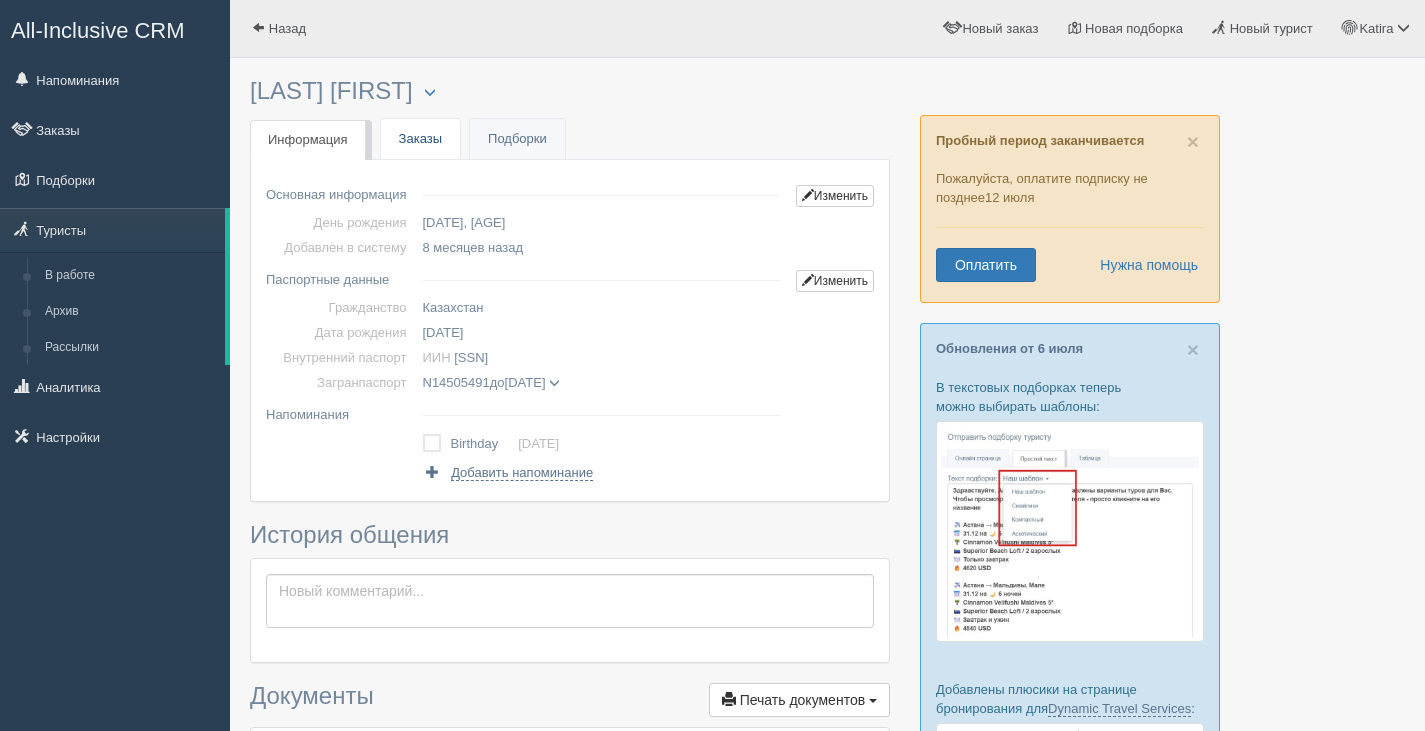 click on "Заказы" at bounding box center [420, 139] 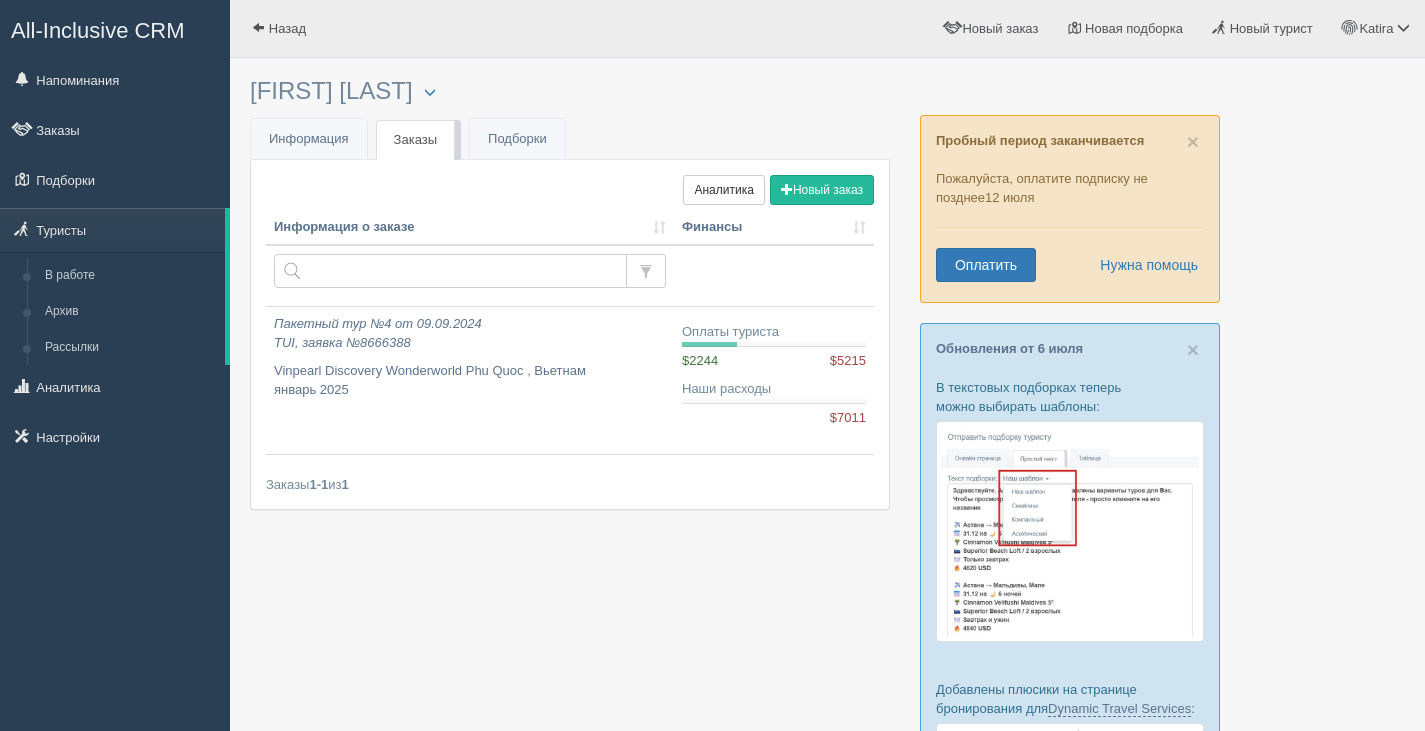 scroll, scrollTop: 0, scrollLeft: 0, axis: both 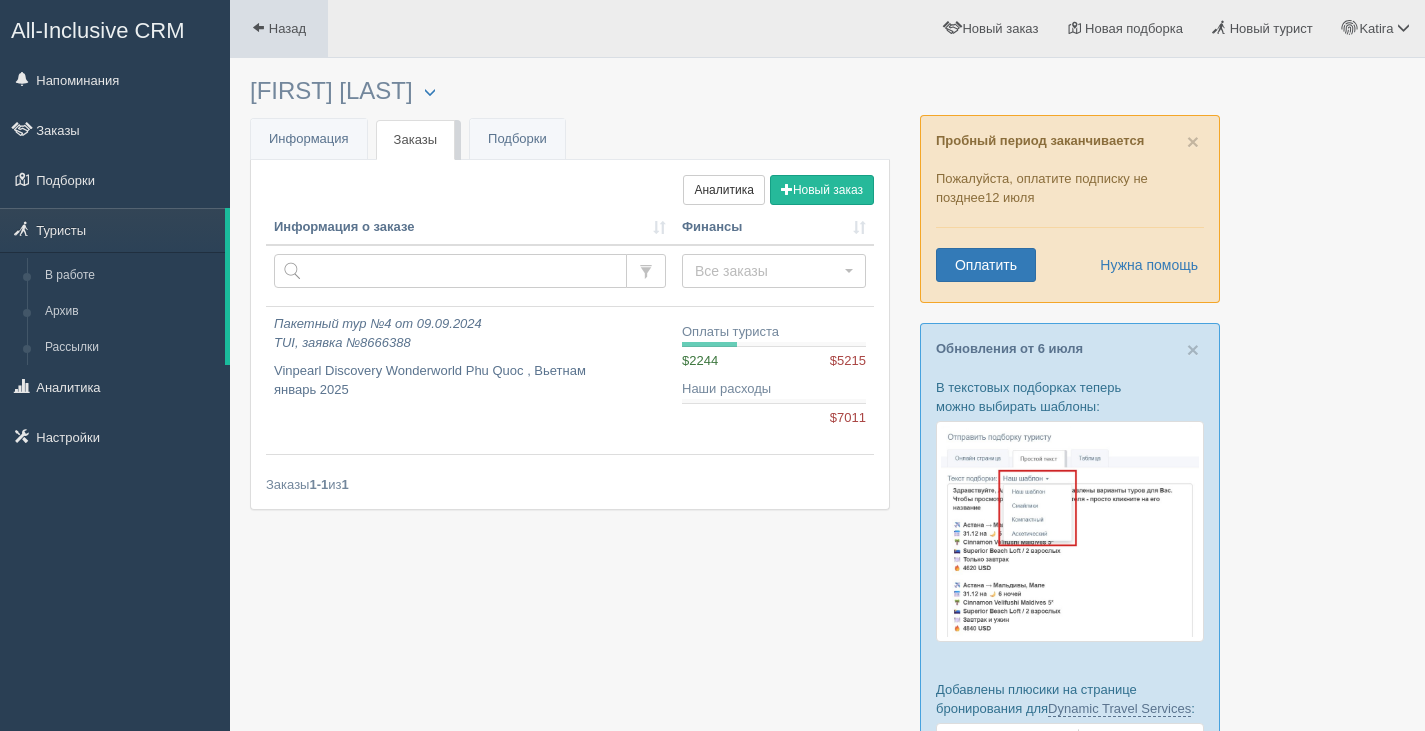 click at bounding box center [258, 27] 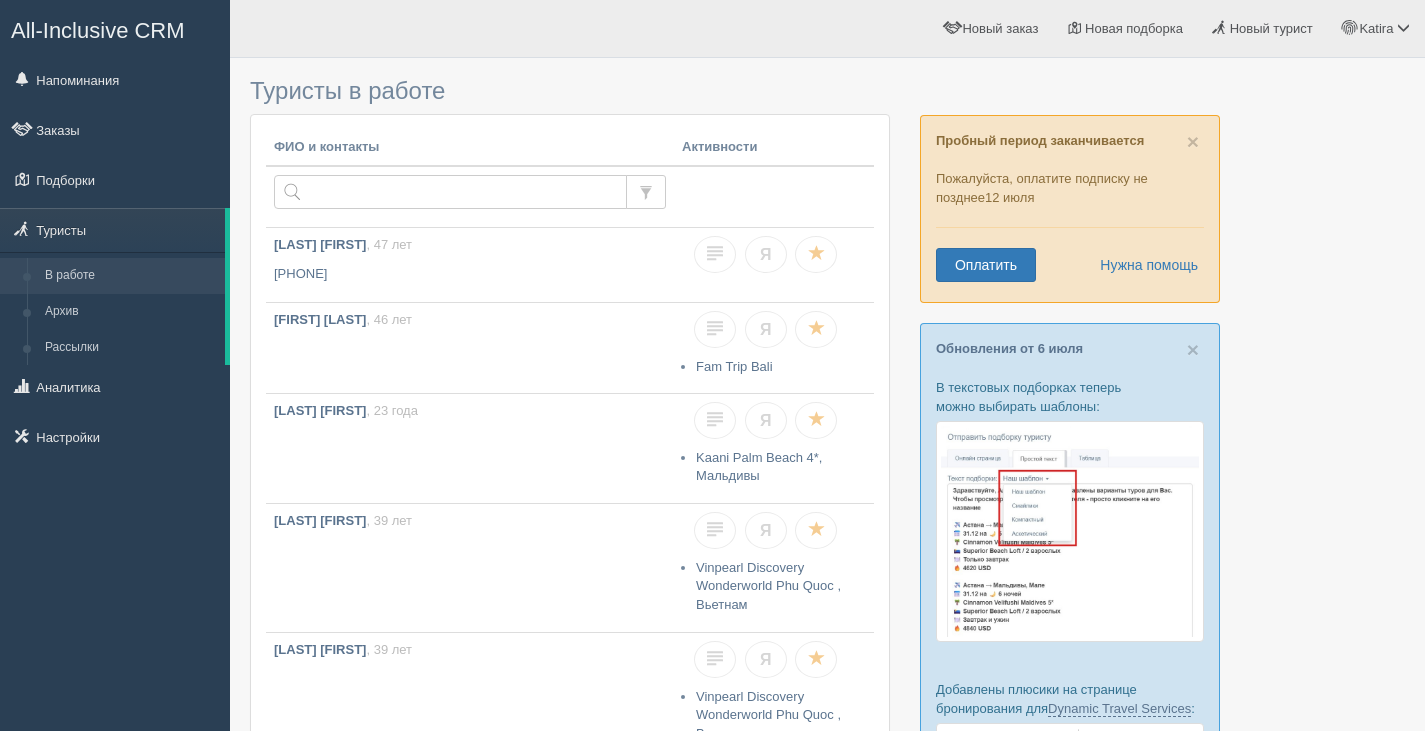 scroll, scrollTop: 0, scrollLeft: 0, axis: both 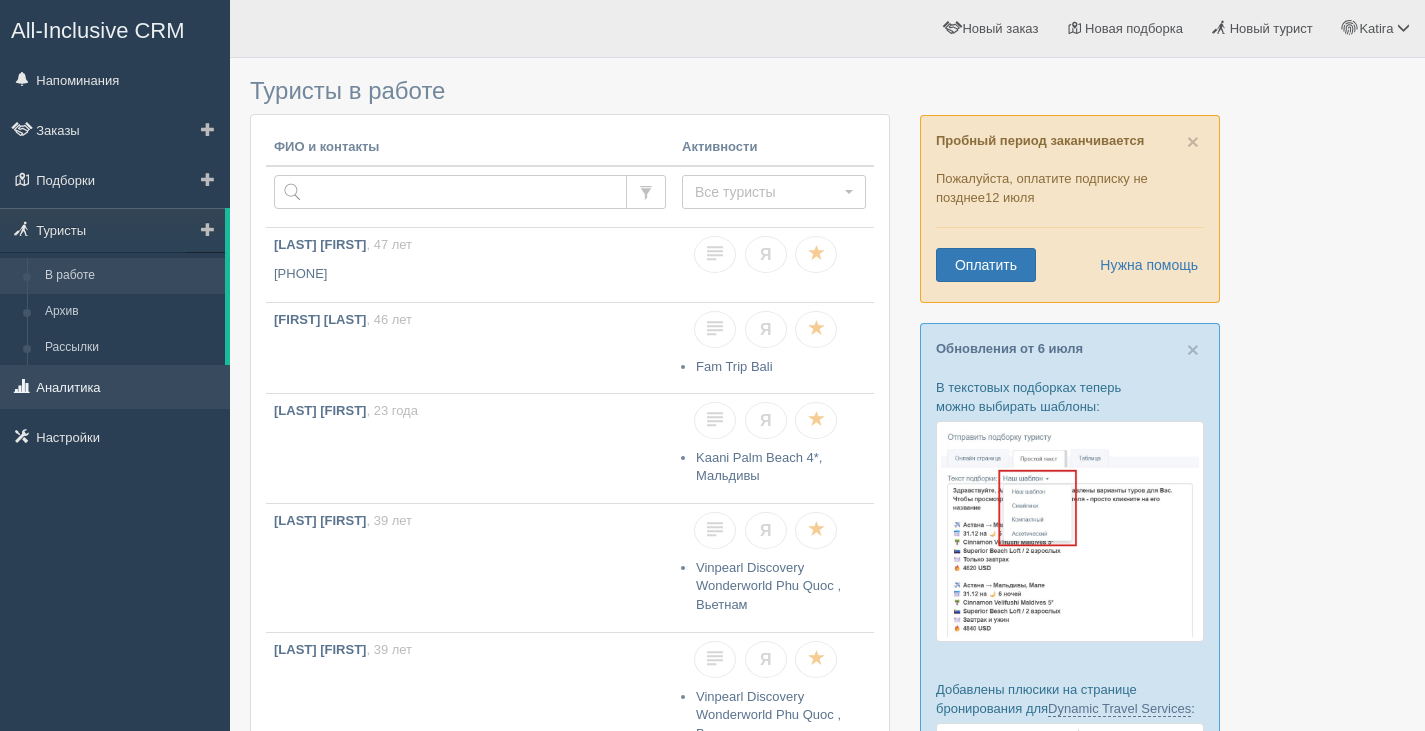 click on "Аналитика" at bounding box center [115, 387] 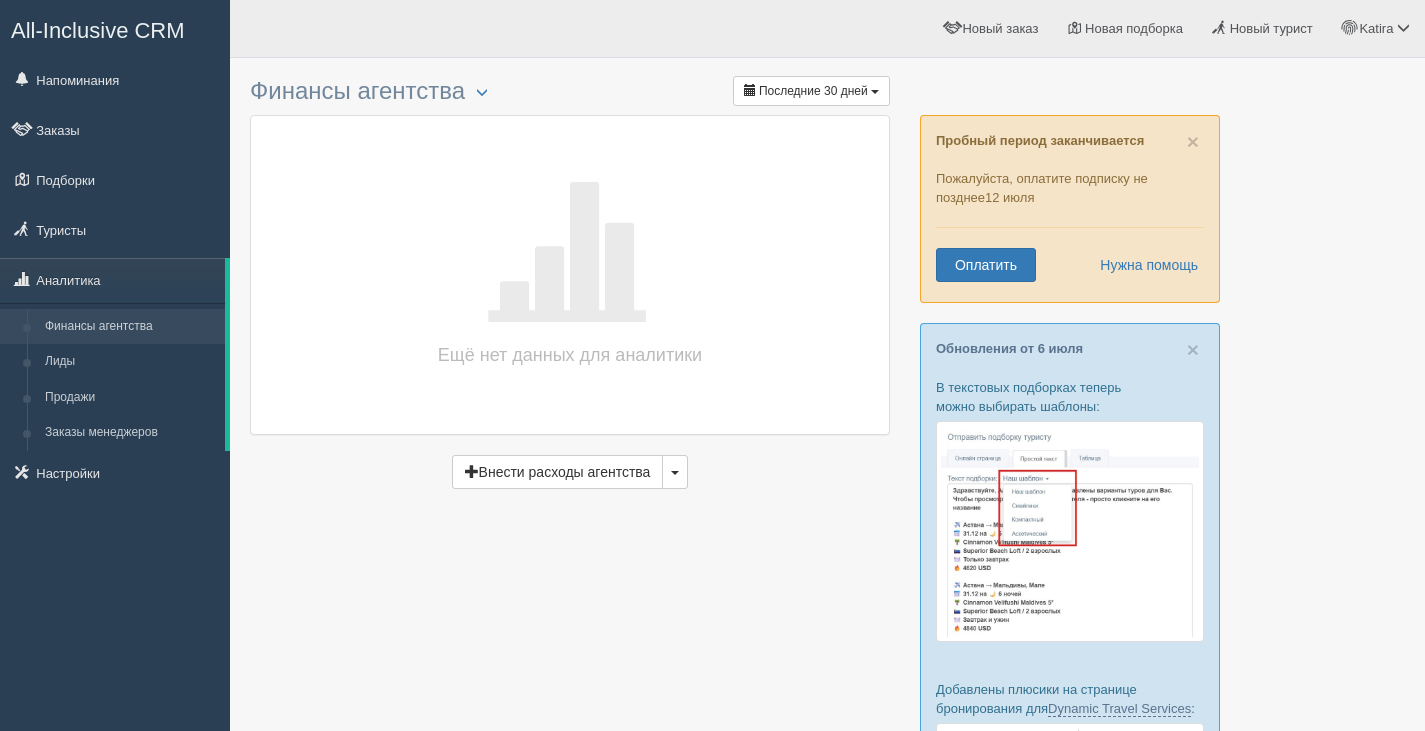 scroll, scrollTop: 0, scrollLeft: 0, axis: both 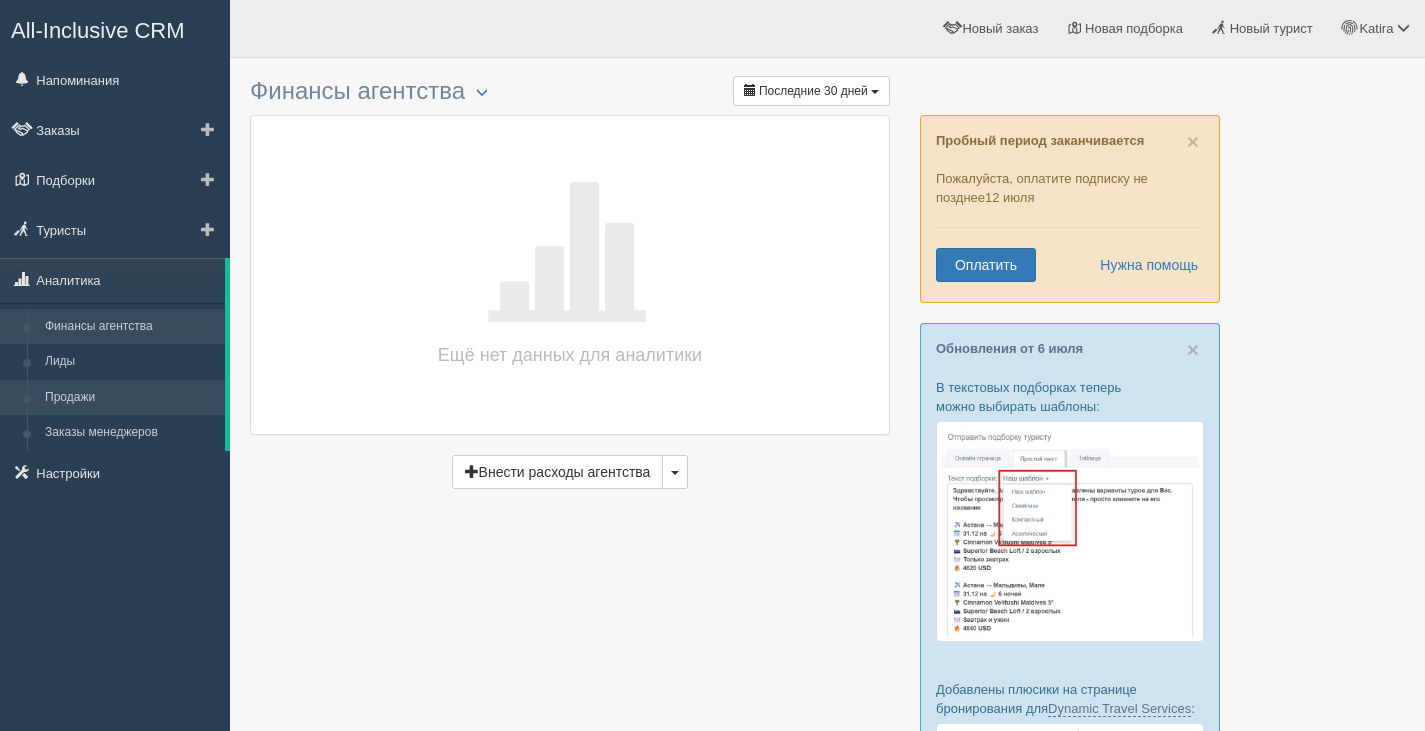 click on "Продажи" at bounding box center (130, 398) 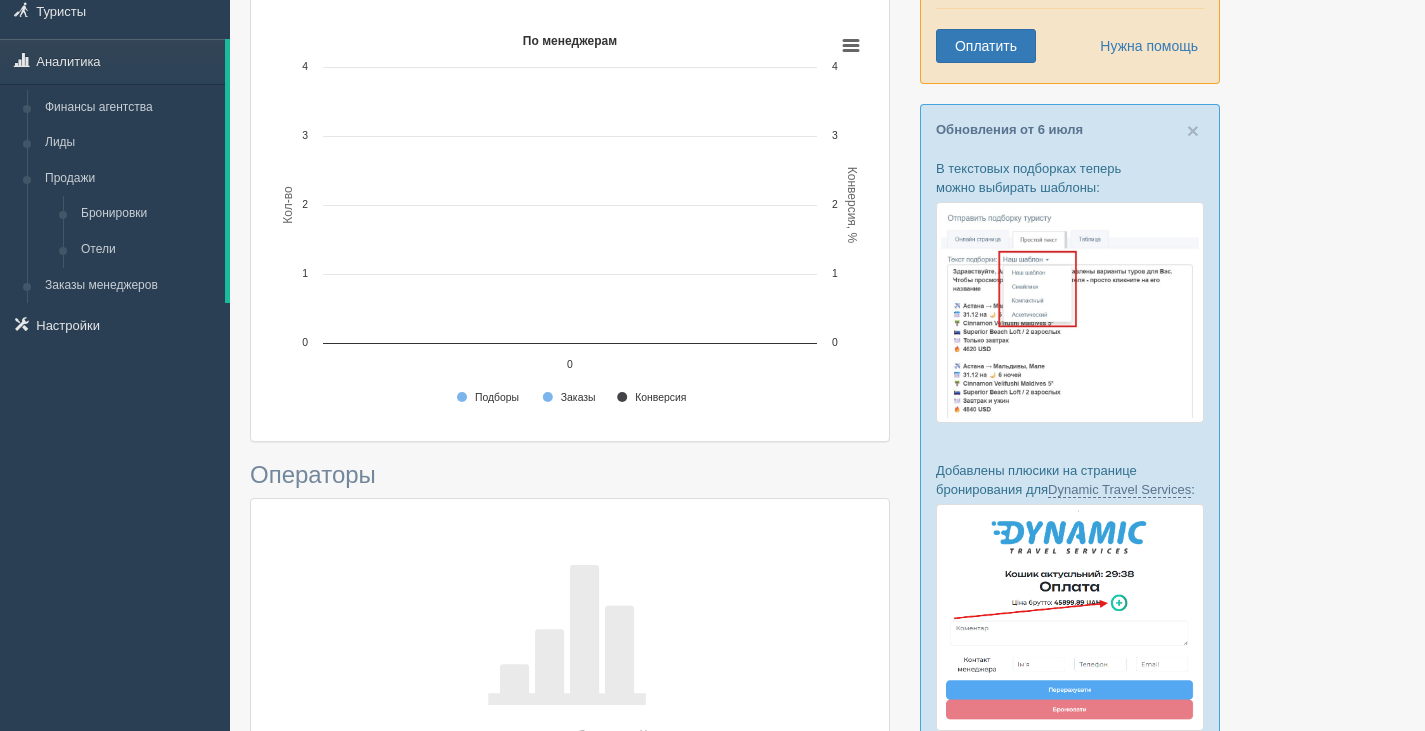 scroll, scrollTop: 0, scrollLeft: 0, axis: both 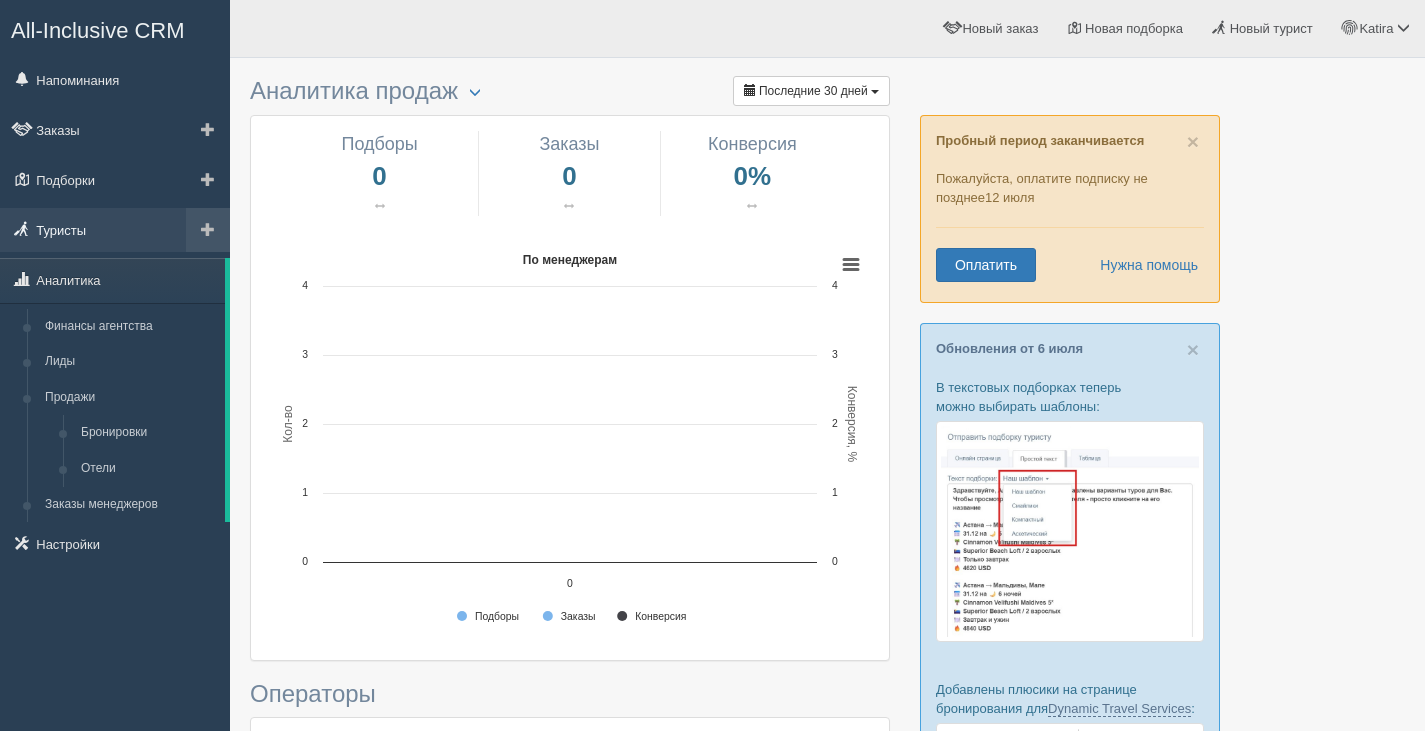 click on "Туристы" at bounding box center [115, 230] 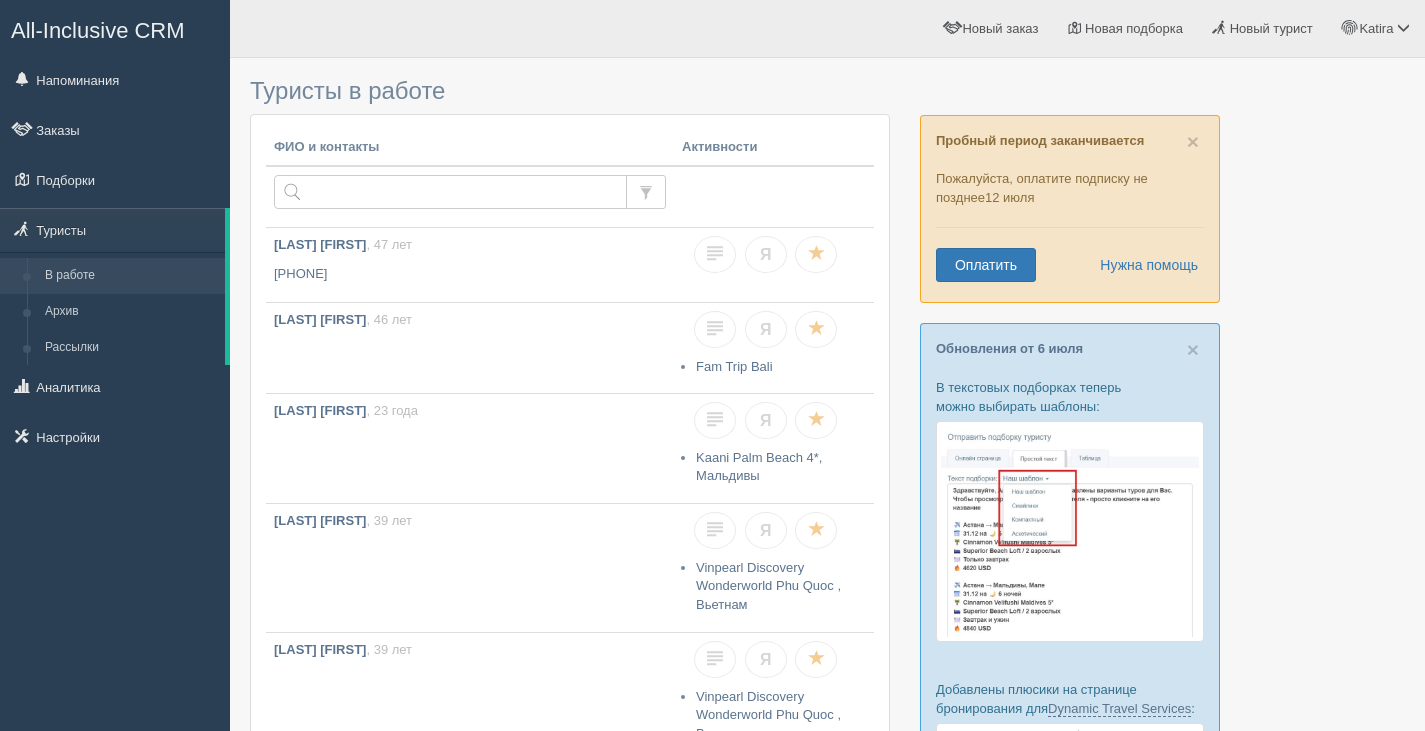 scroll, scrollTop: 0, scrollLeft: 0, axis: both 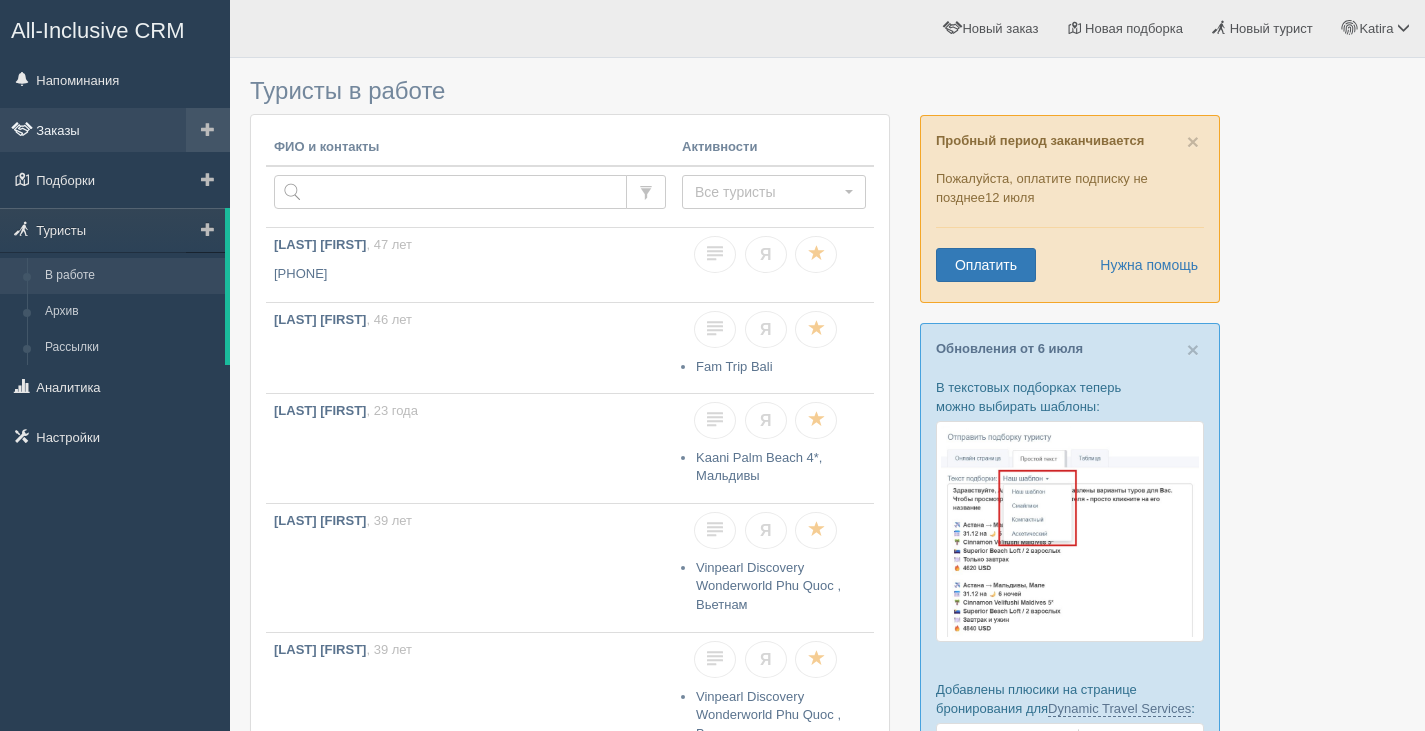 click on "Заказы" at bounding box center (115, 130) 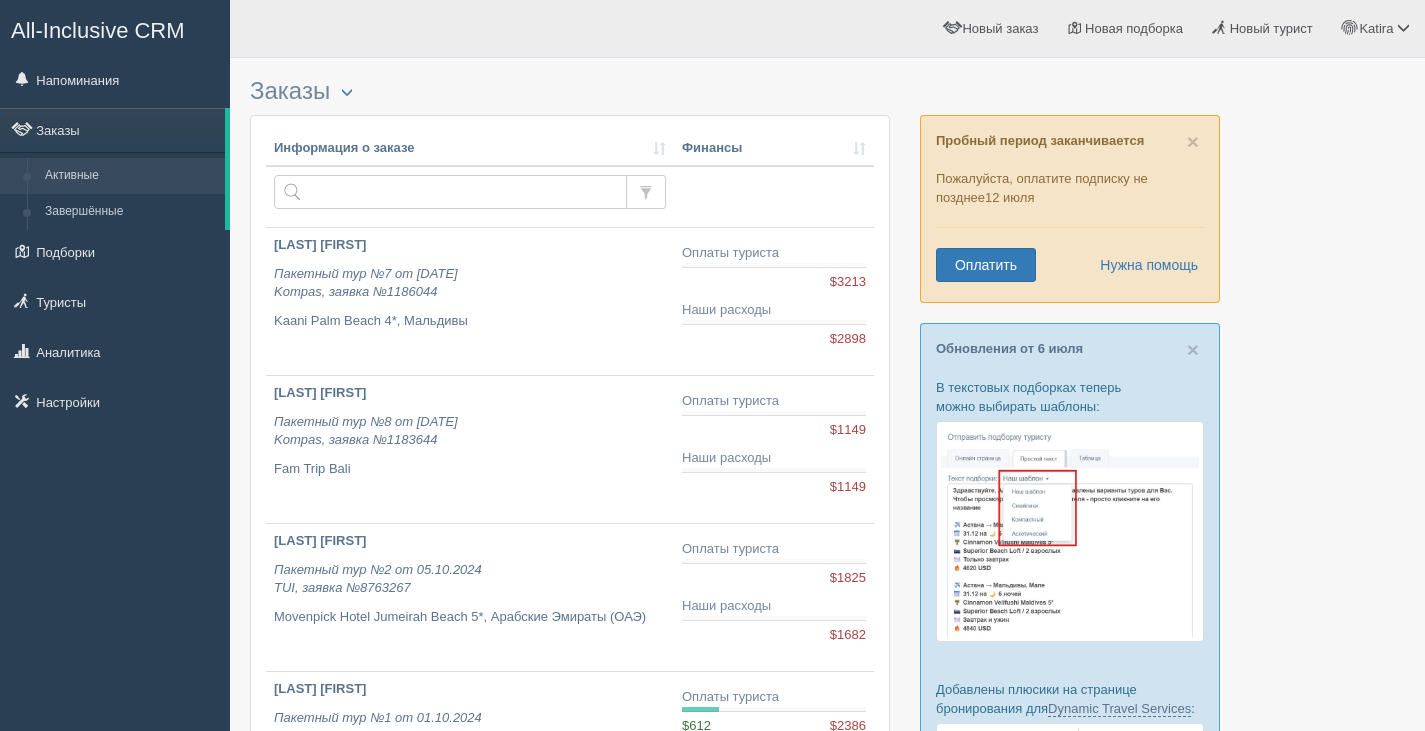 scroll, scrollTop: 0, scrollLeft: 0, axis: both 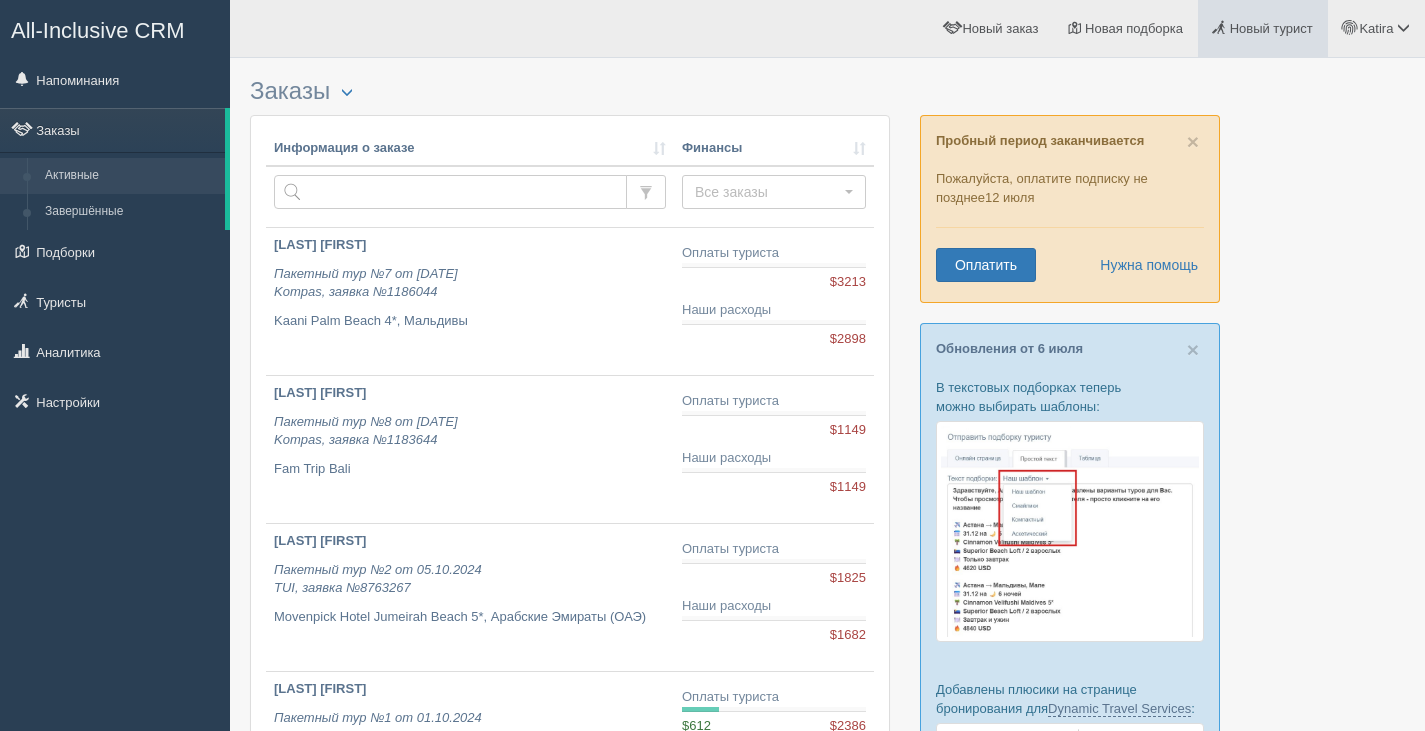 click on "Новый турист" at bounding box center (1271, 28) 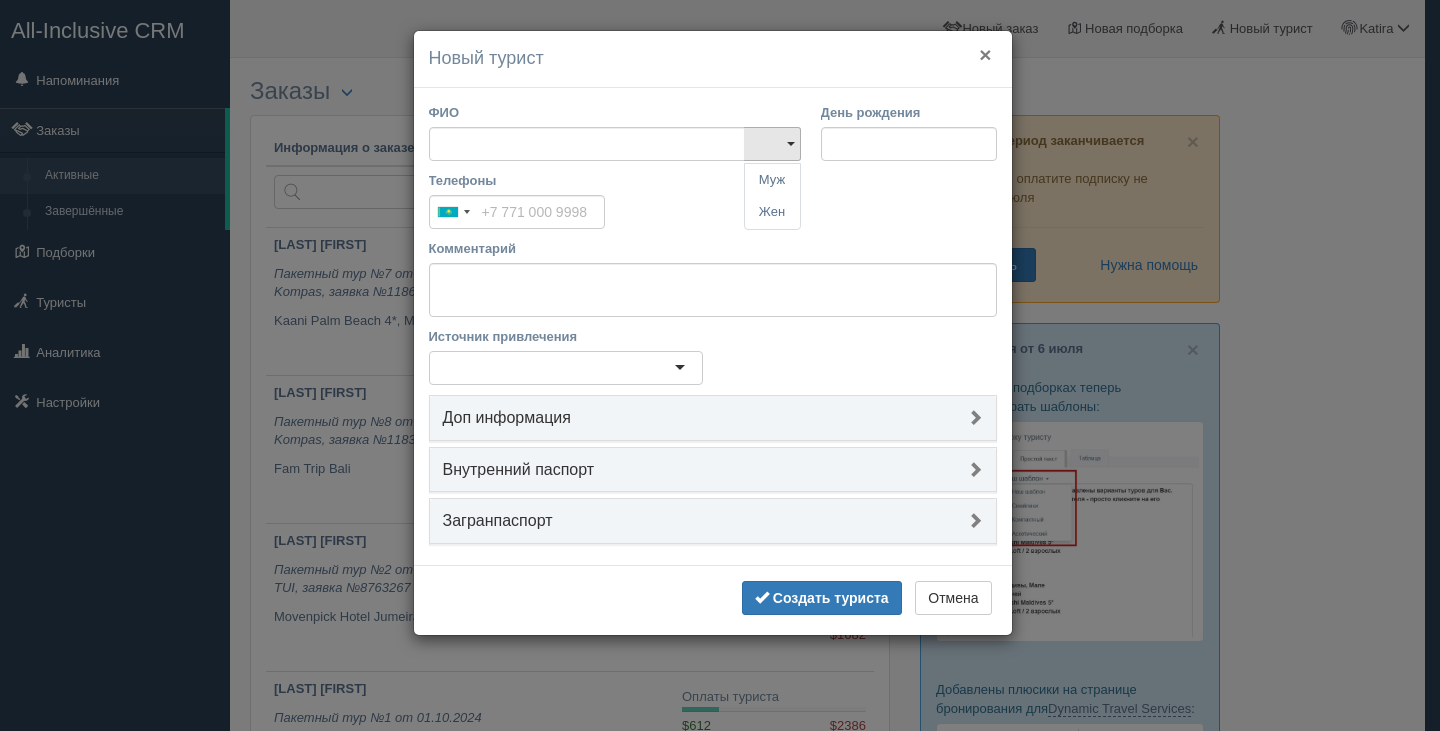 click on "×" at bounding box center [985, 54] 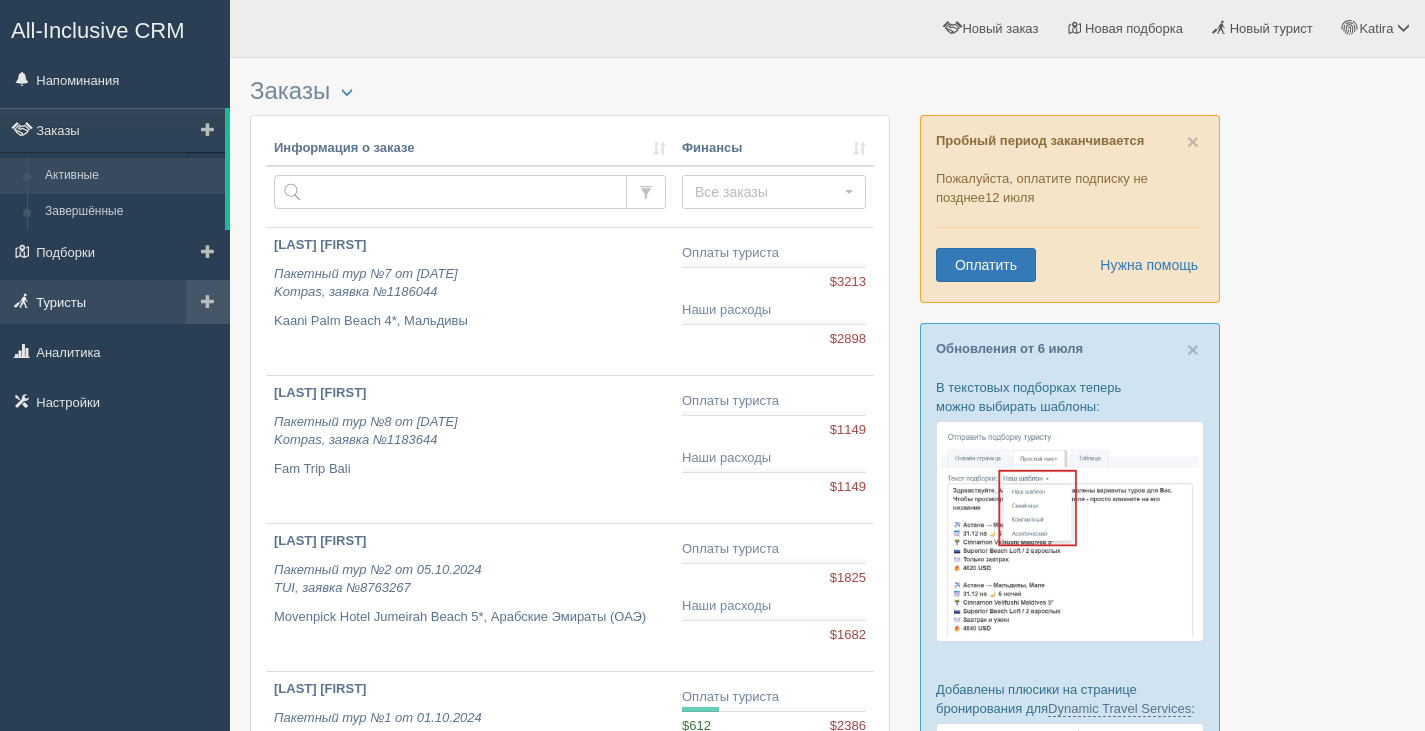 click on "Туристы" at bounding box center [115, 302] 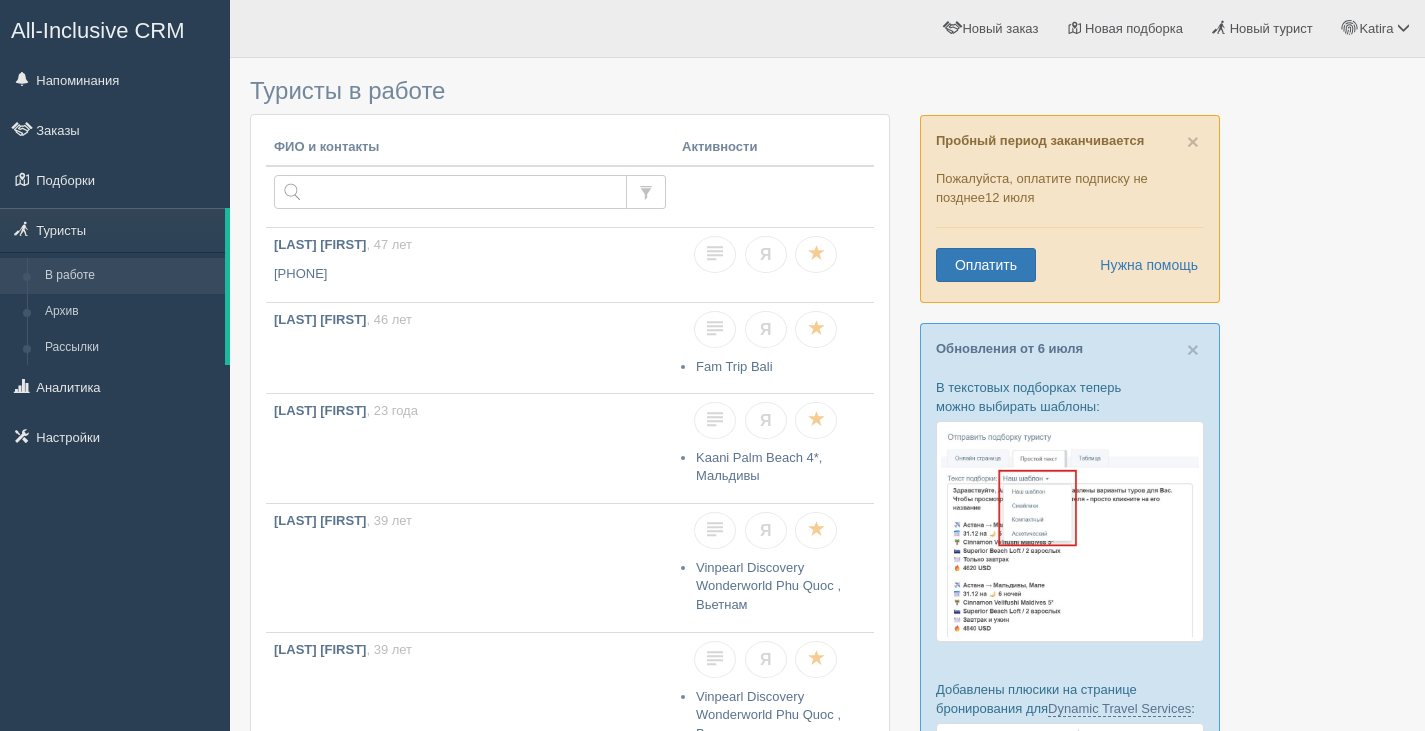 scroll, scrollTop: 0, scrollLeft: 0, axis: both 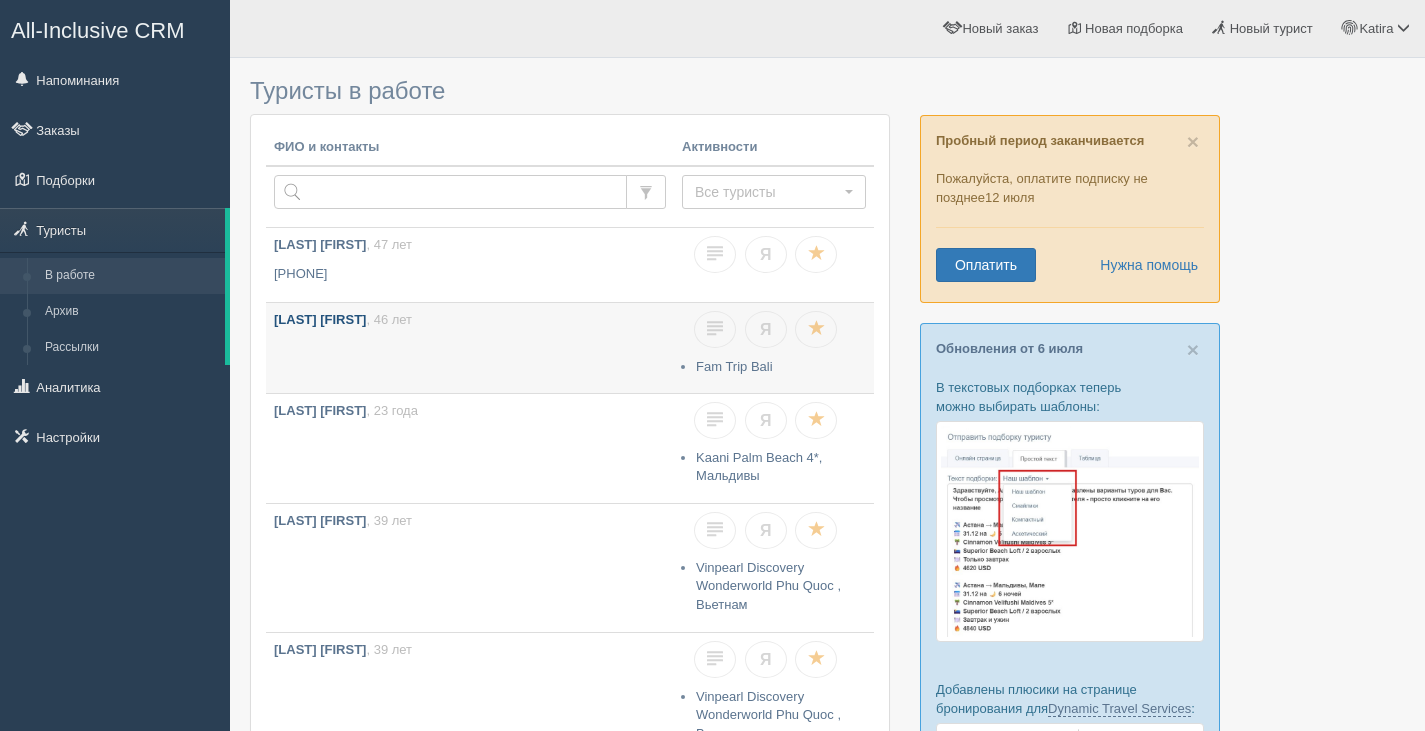 click on "[LAST] [FIRST] ,
[AGE]" at bounding box center (470, 348) 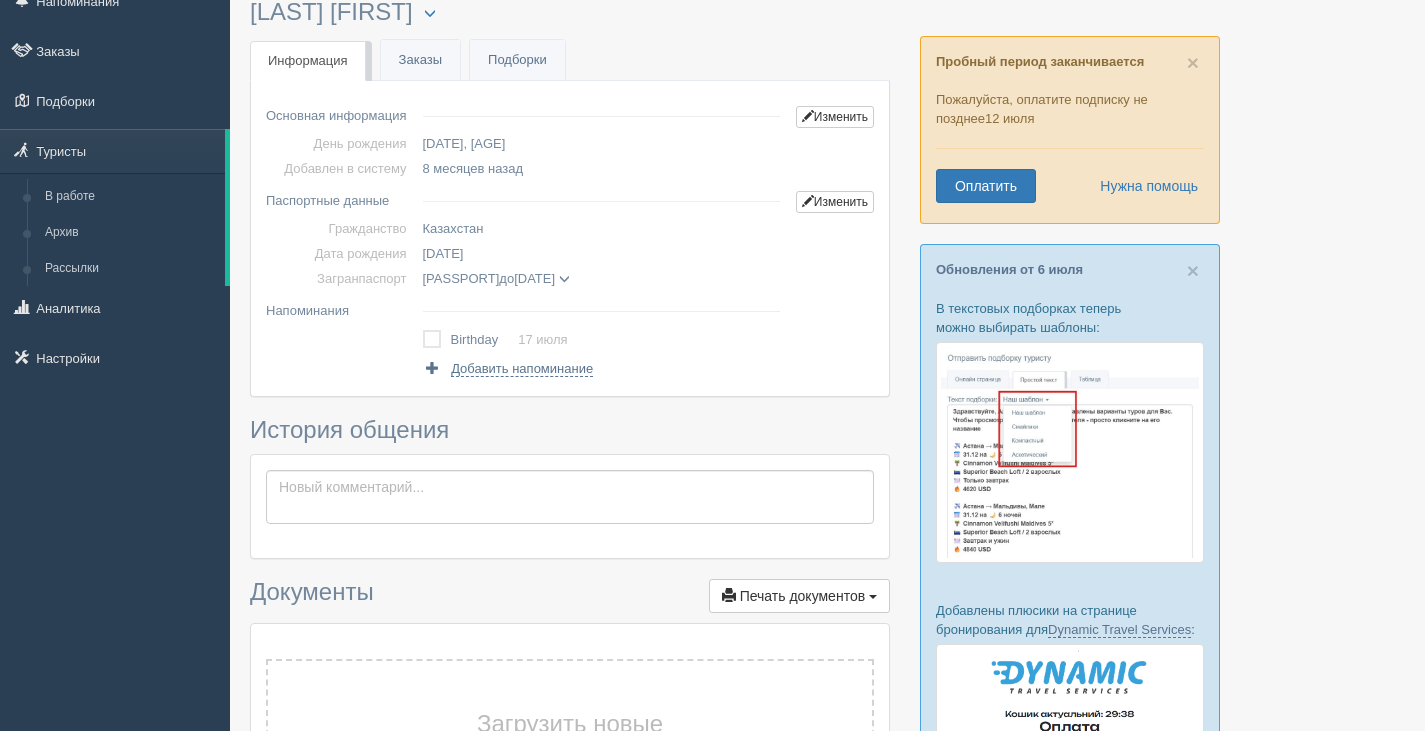 scroll, scrollTop: 0, scrollLeft: 0, axis: both 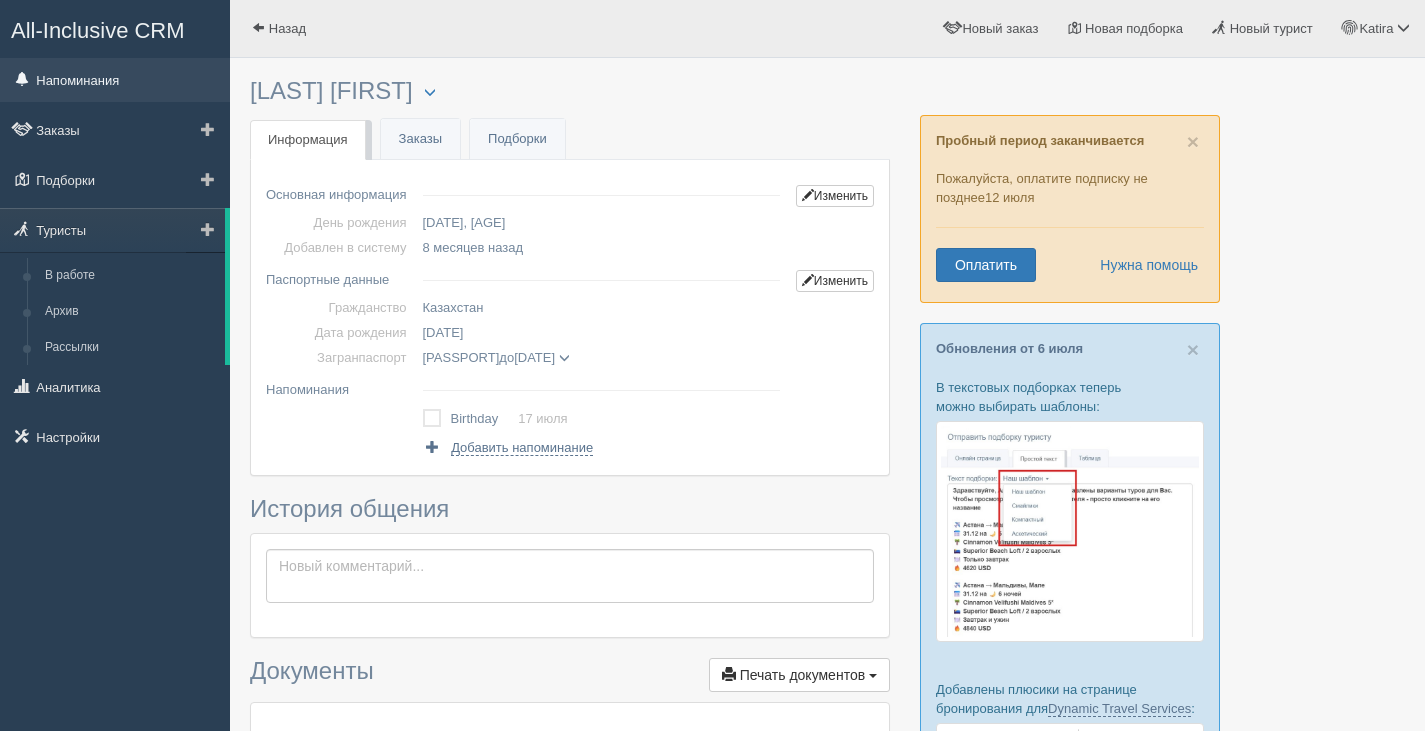 click on "Напоминания" at bounding box center [115, 80] 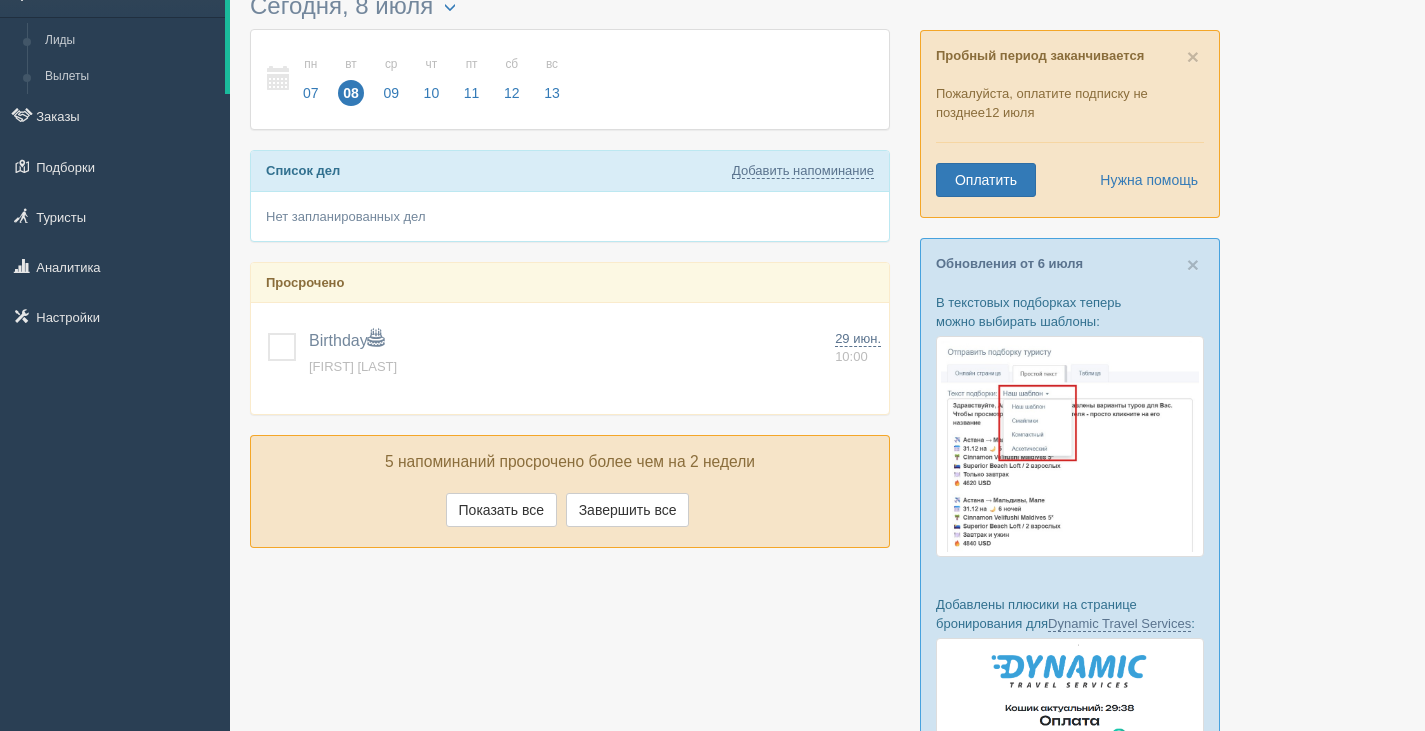 scroll, scrollTop: 200, scrollLeft: 0, axis: vertical 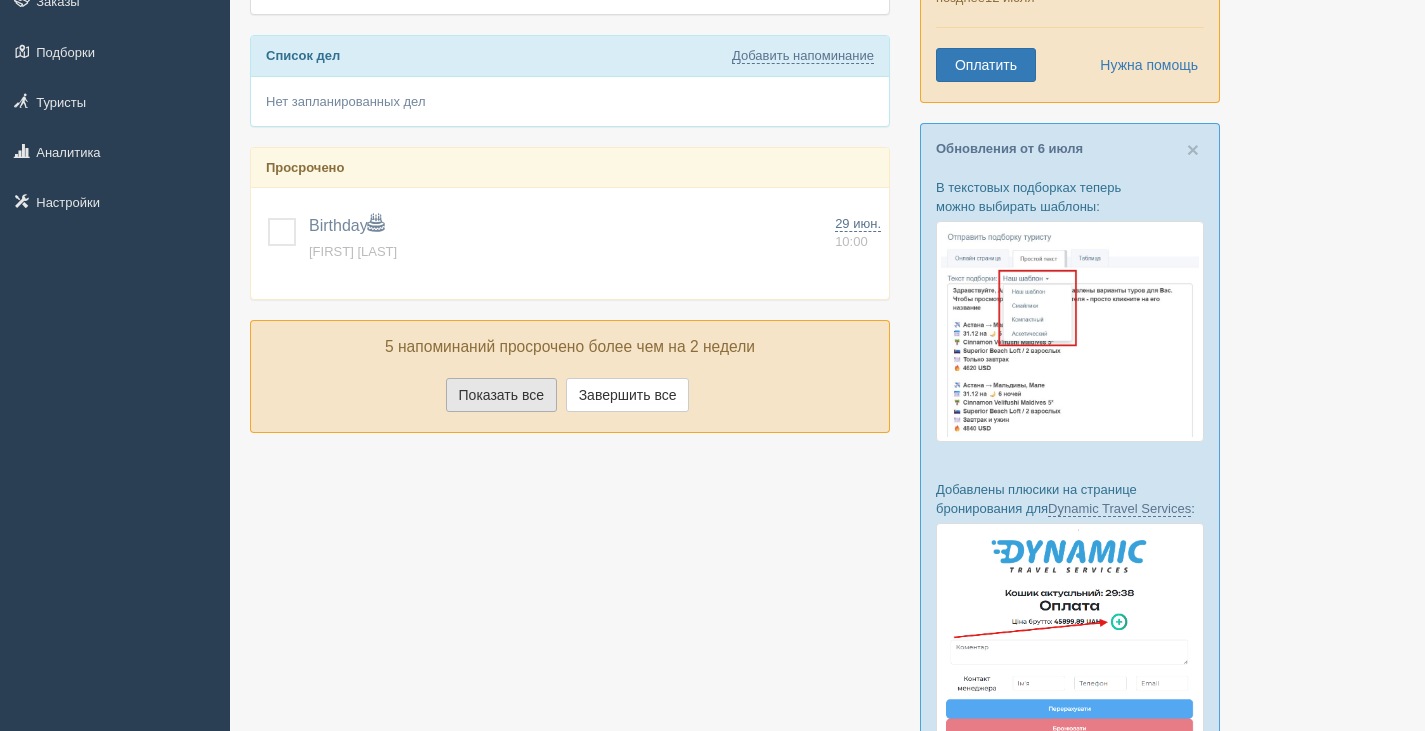 click on "Показать все" at bounding box center (501, 395) 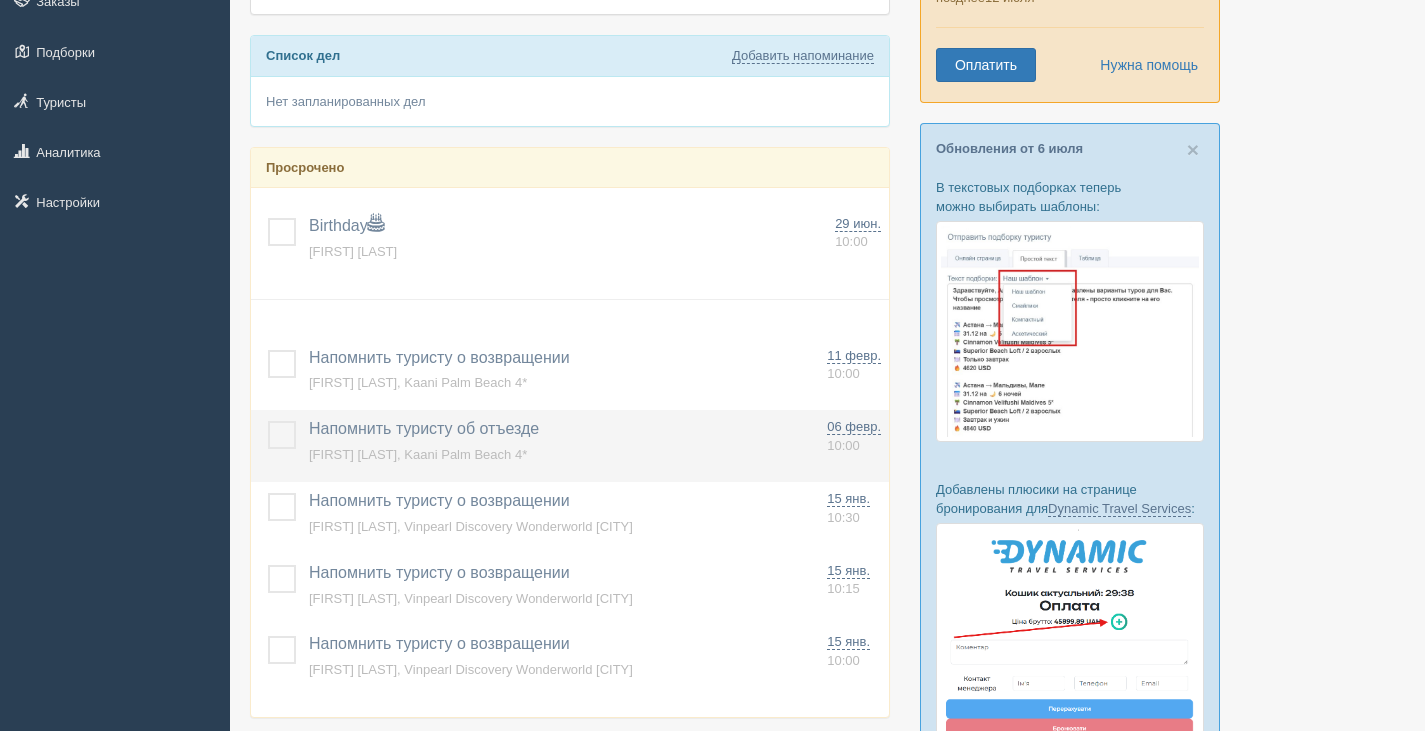 scroll, scrollTop: 0, scrollLeft: 0, axis: both 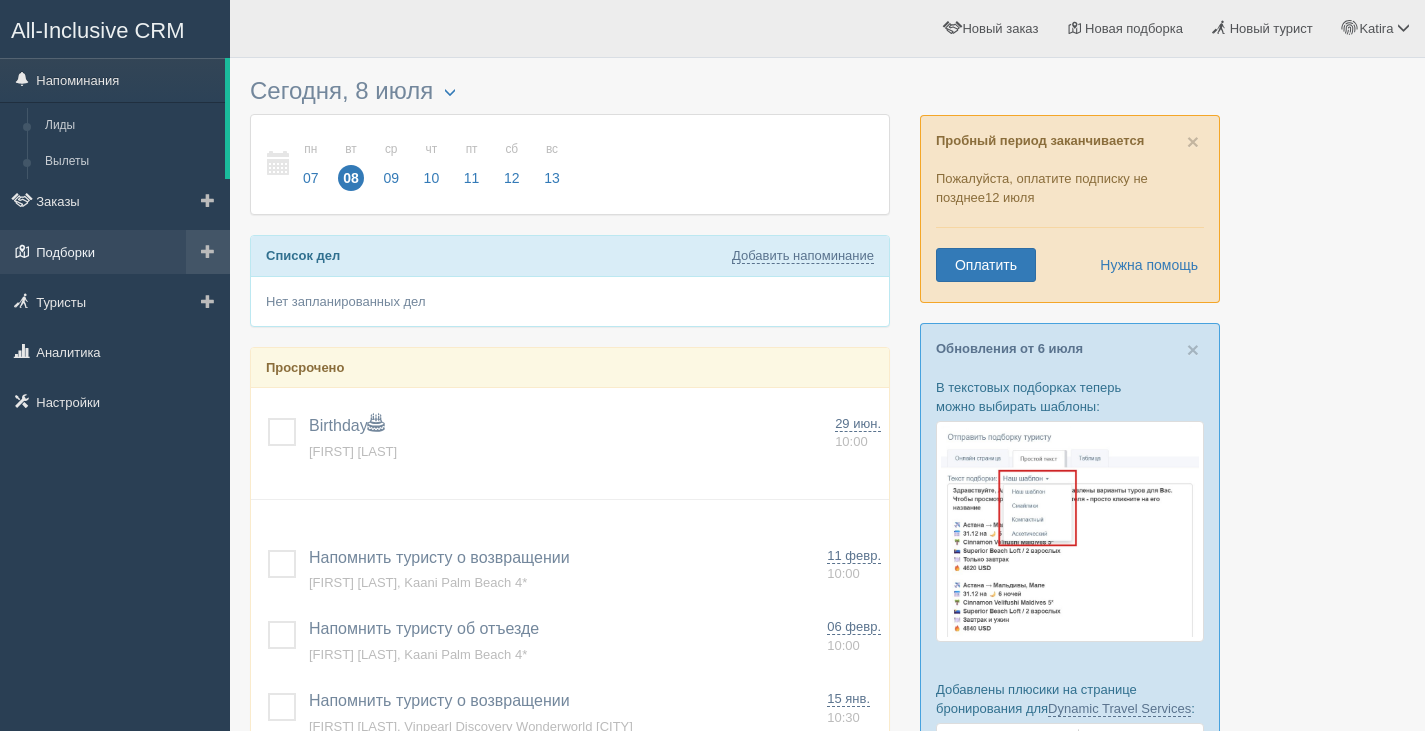 click on "Подборки" at bounding box center [115, 252] 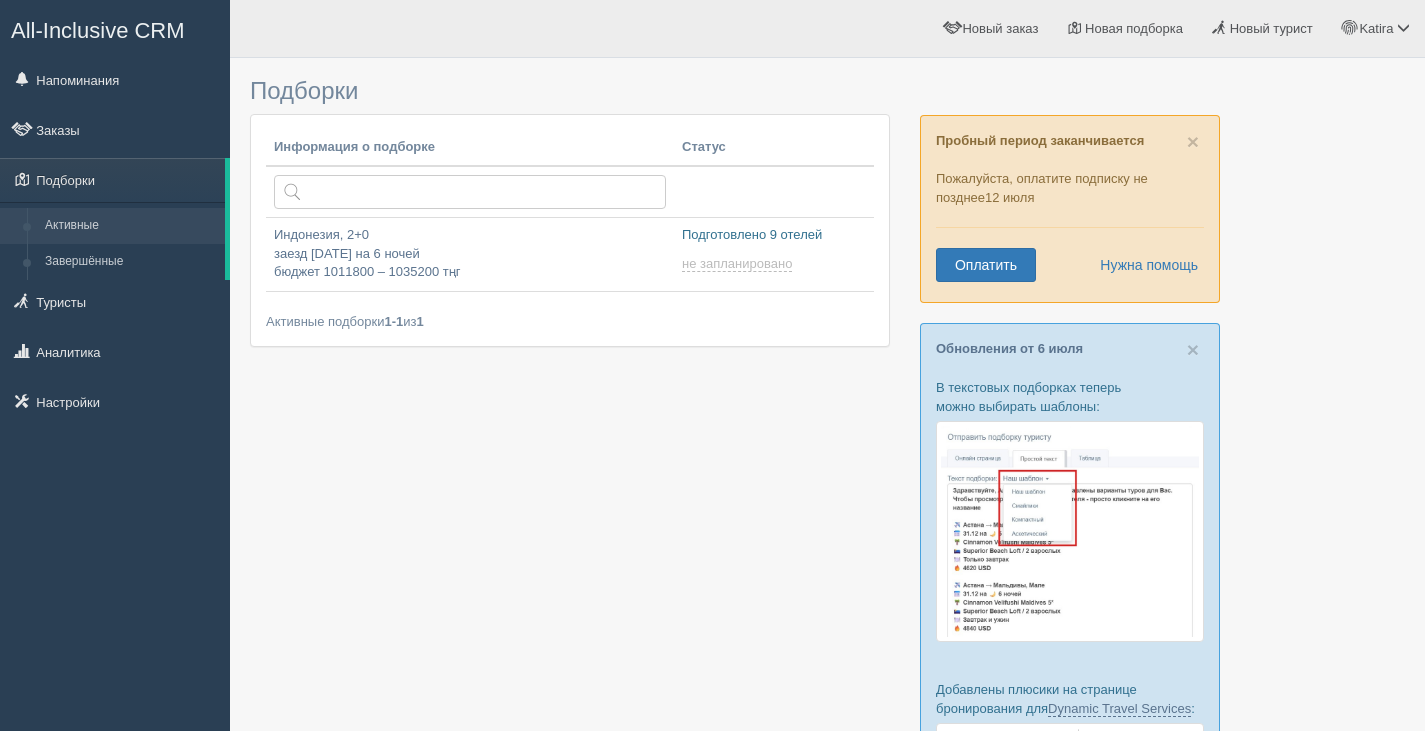 scroll, scrollTop: 0, scrollLeft: 0, axis: both 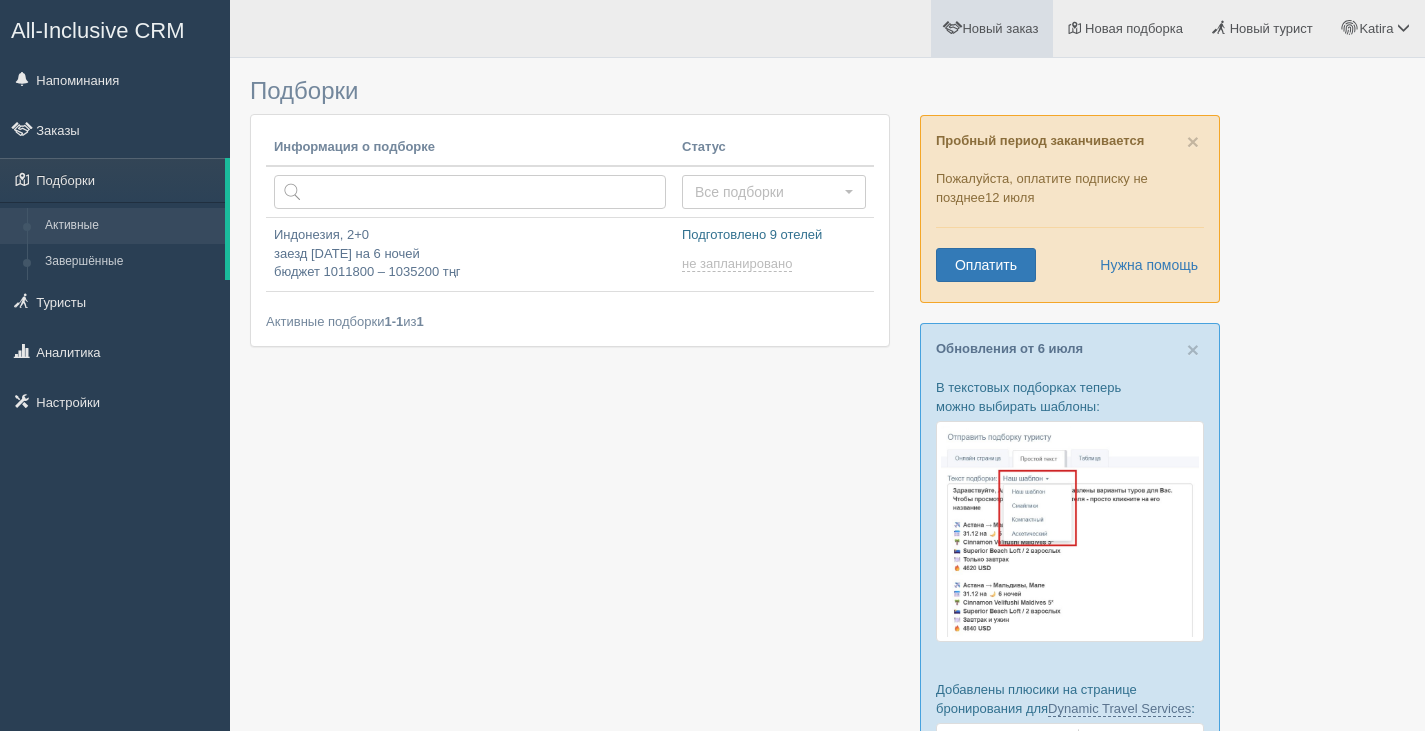 click on "Новый заказ" at bounding box center (1000, 28) 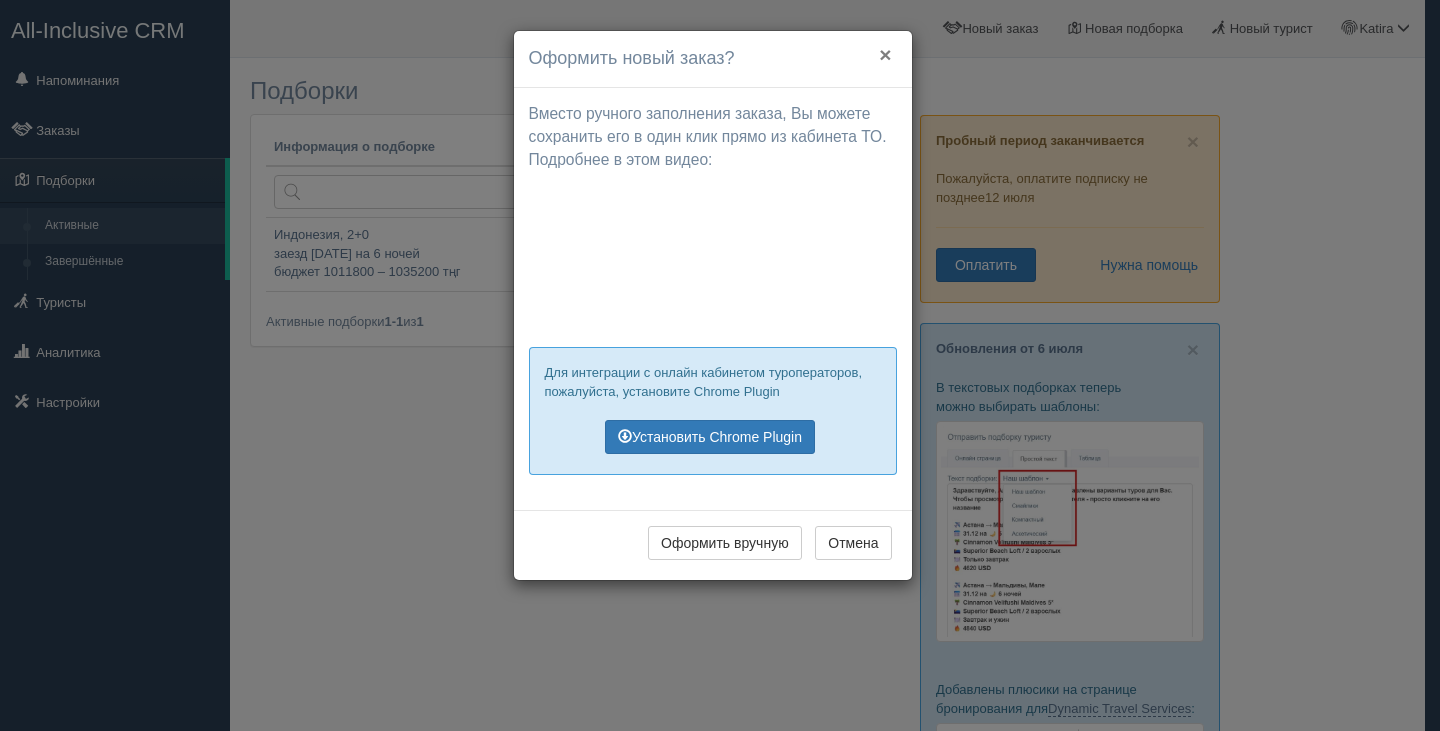 click on "×" at bounding box center [885, 54] 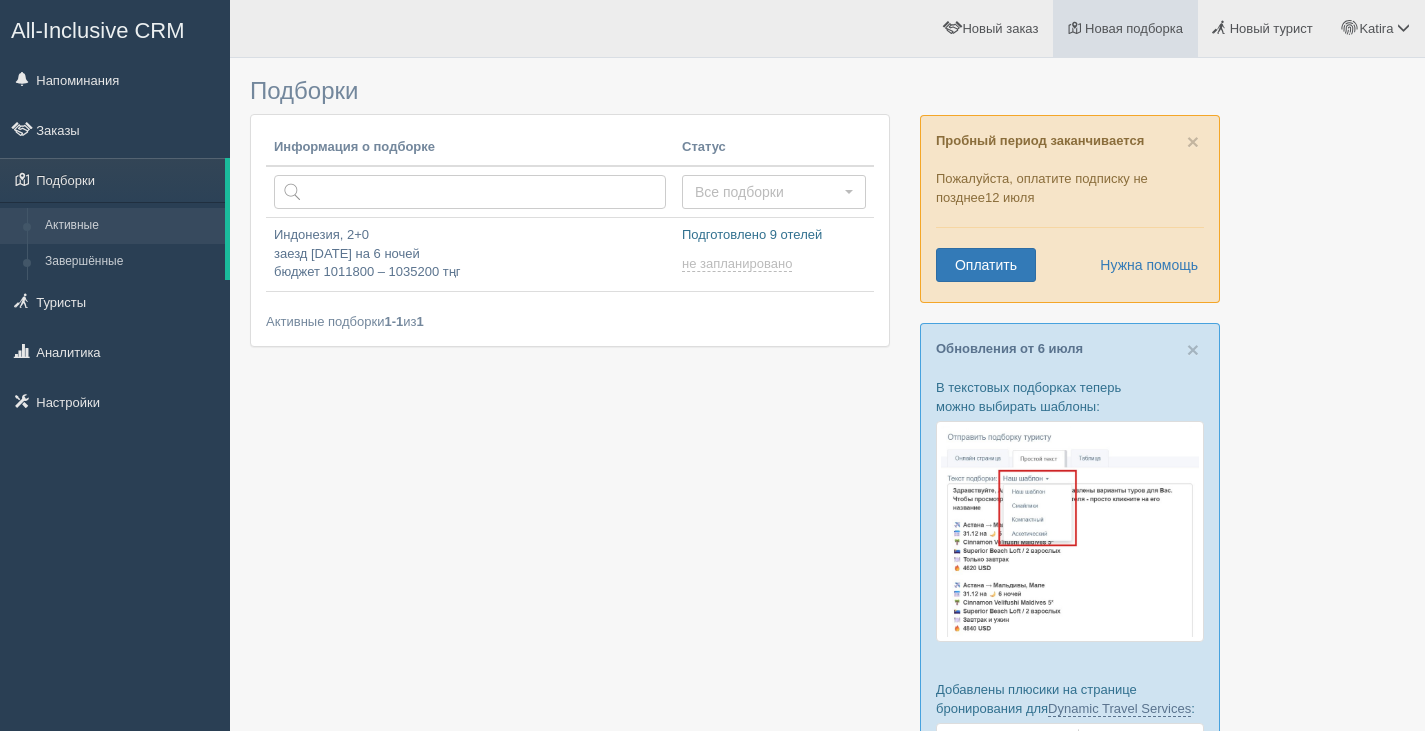 click on "Новая подборка" at bounding box center [1134, 28] 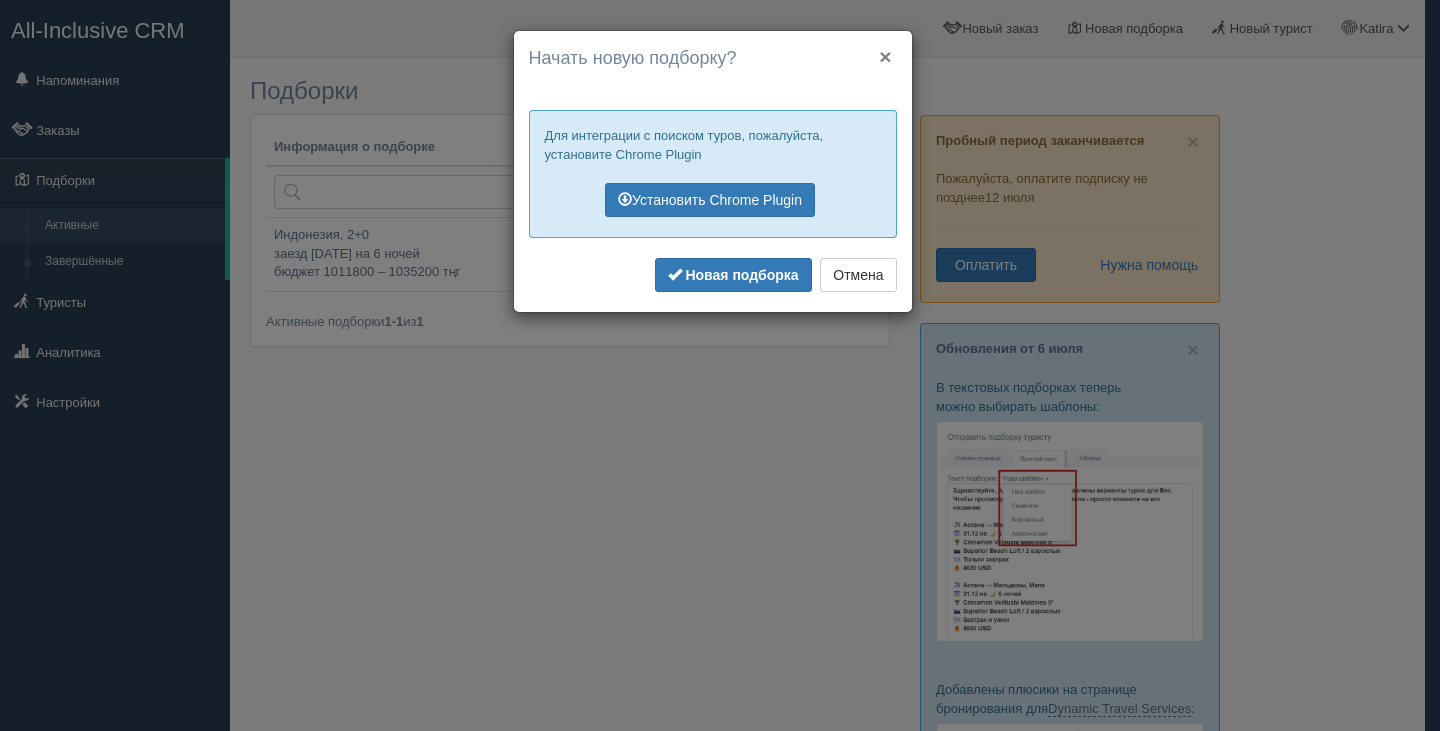 click on "×" at bounding box center [885, 56] 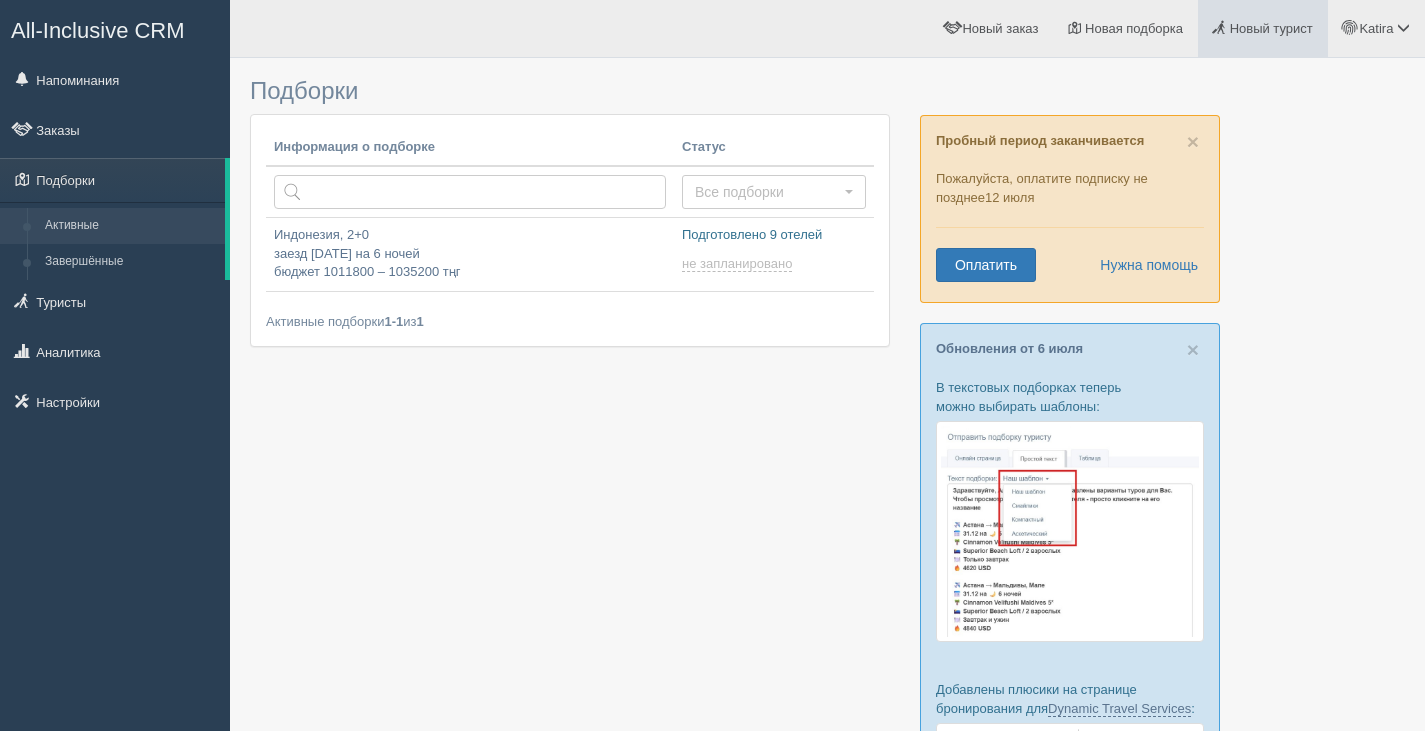 click on "Новый турист" at bounding box center (1271, 28) 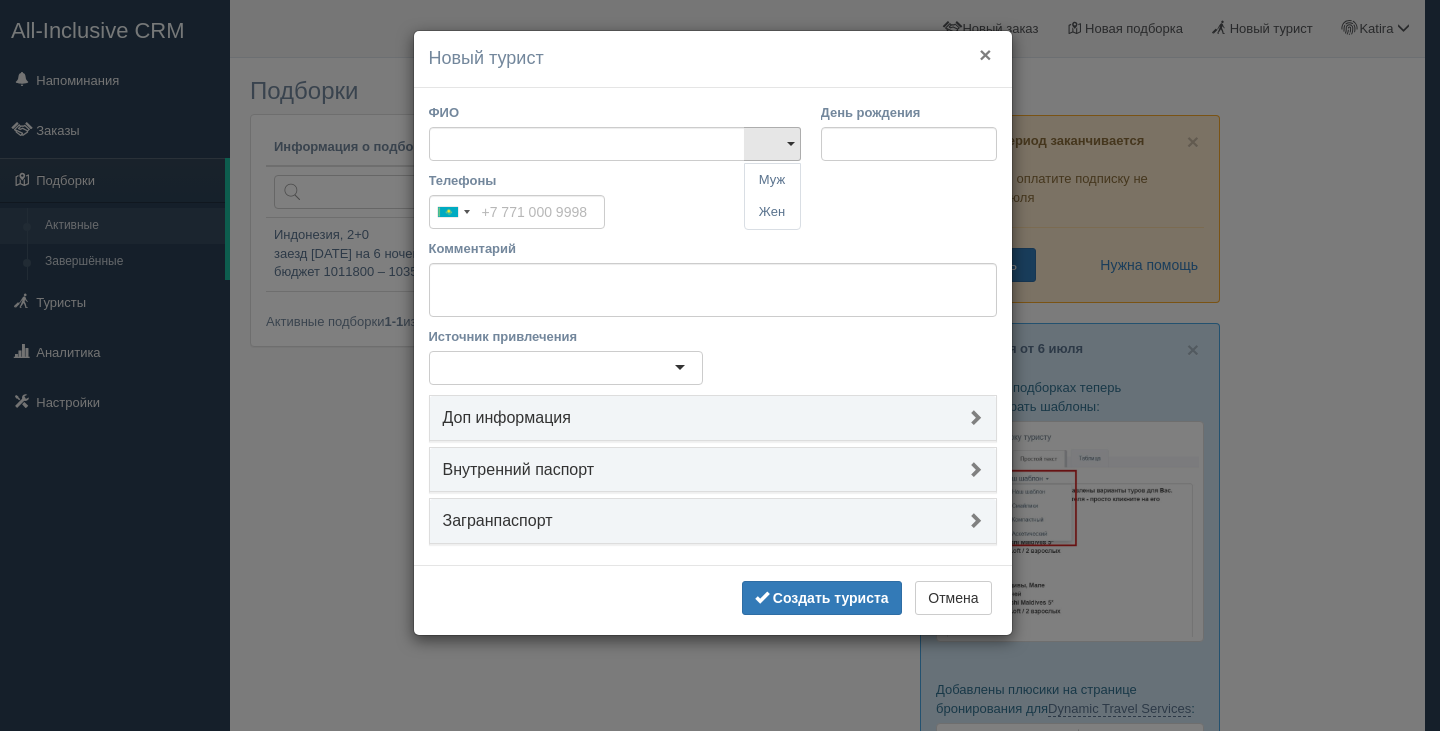 click on "×" at bounding box center (985, 54) 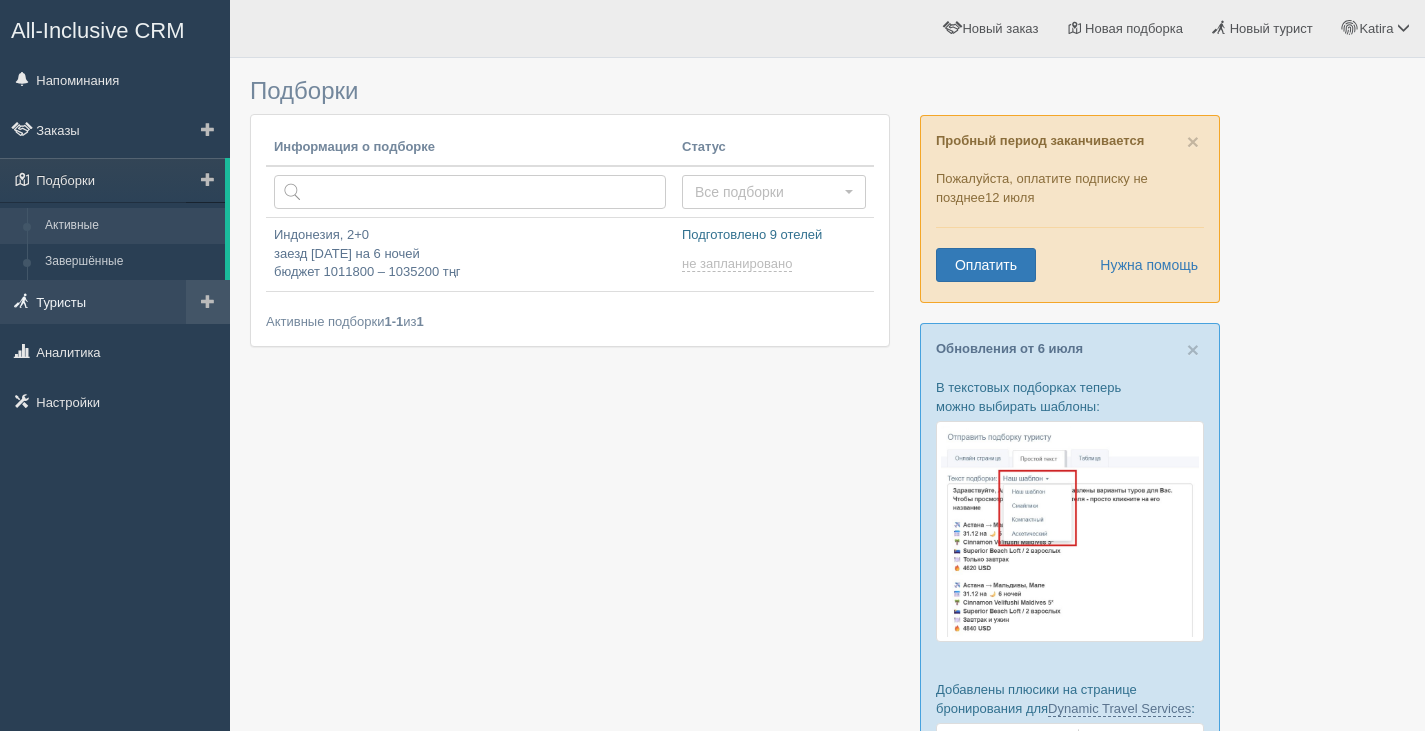 click on "Туристы" at bounding box center [115, 302] 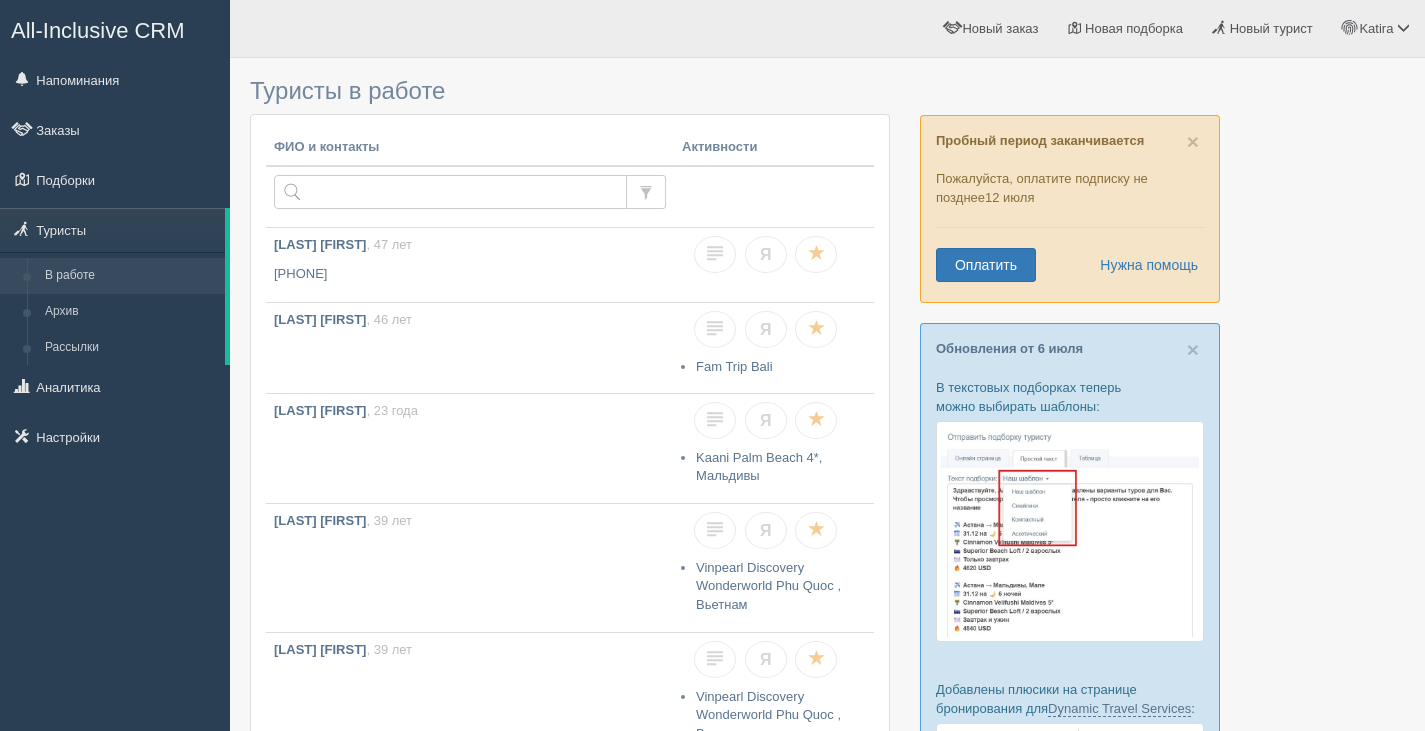 scroll, scrollTop: 0, scrollLeft: 0, axis: both 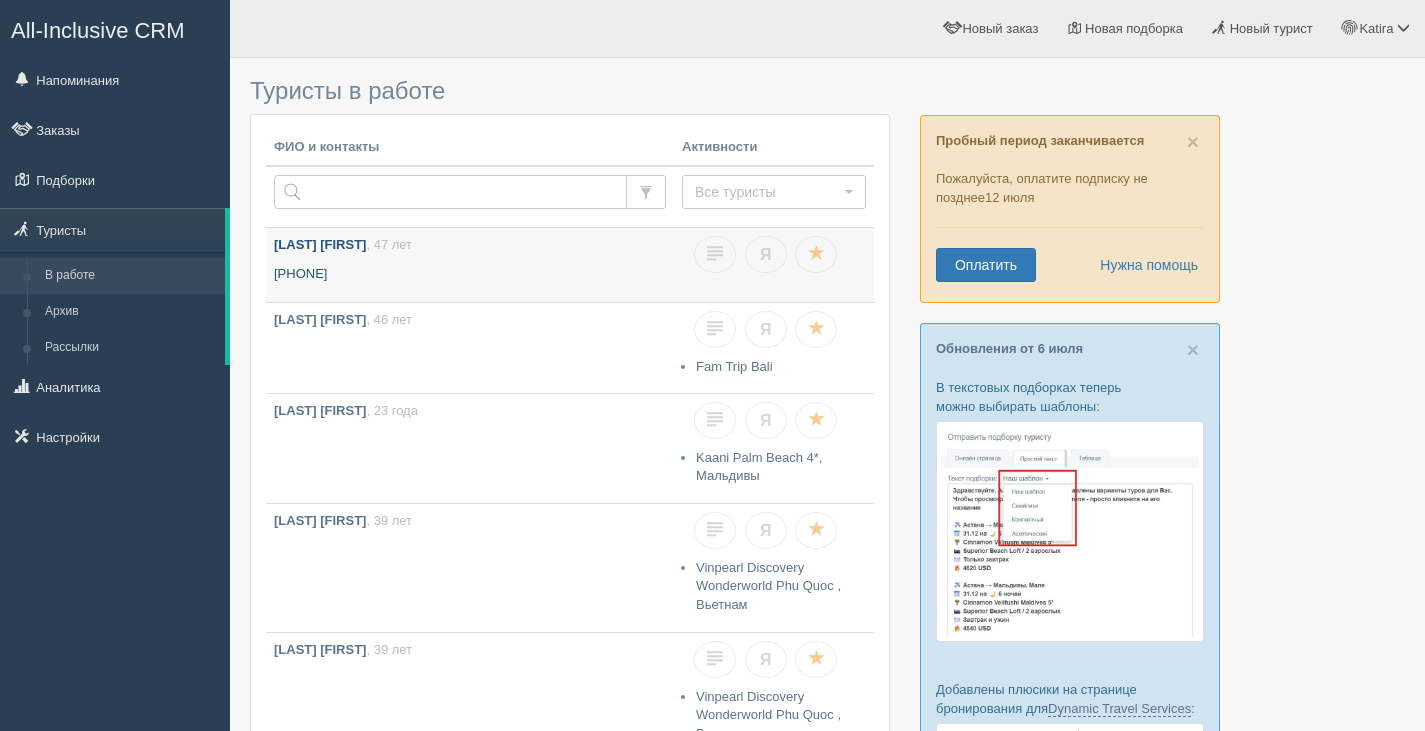 click on "[PHONE]" at bounding box center (470, 274) 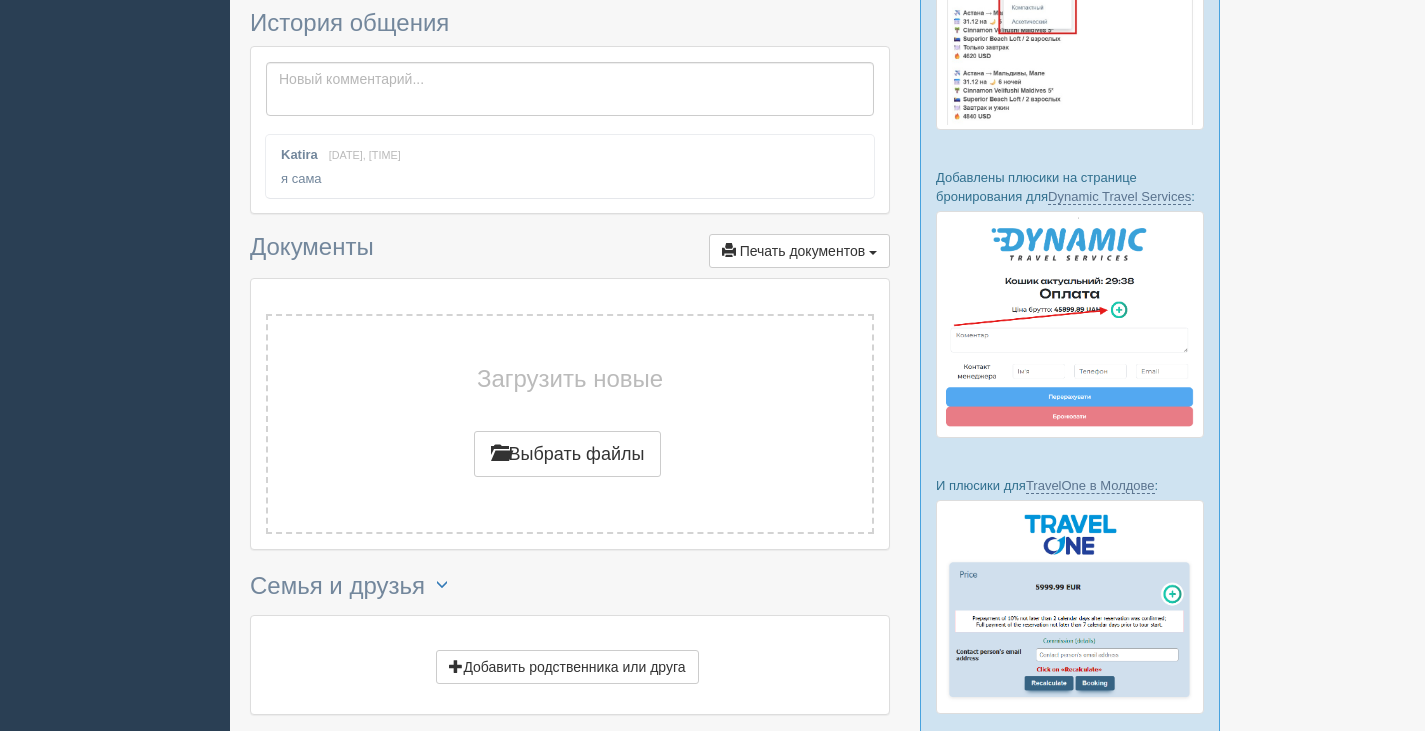scroll, scrollTop: 600, scrollLeft: 0, axis: vertical 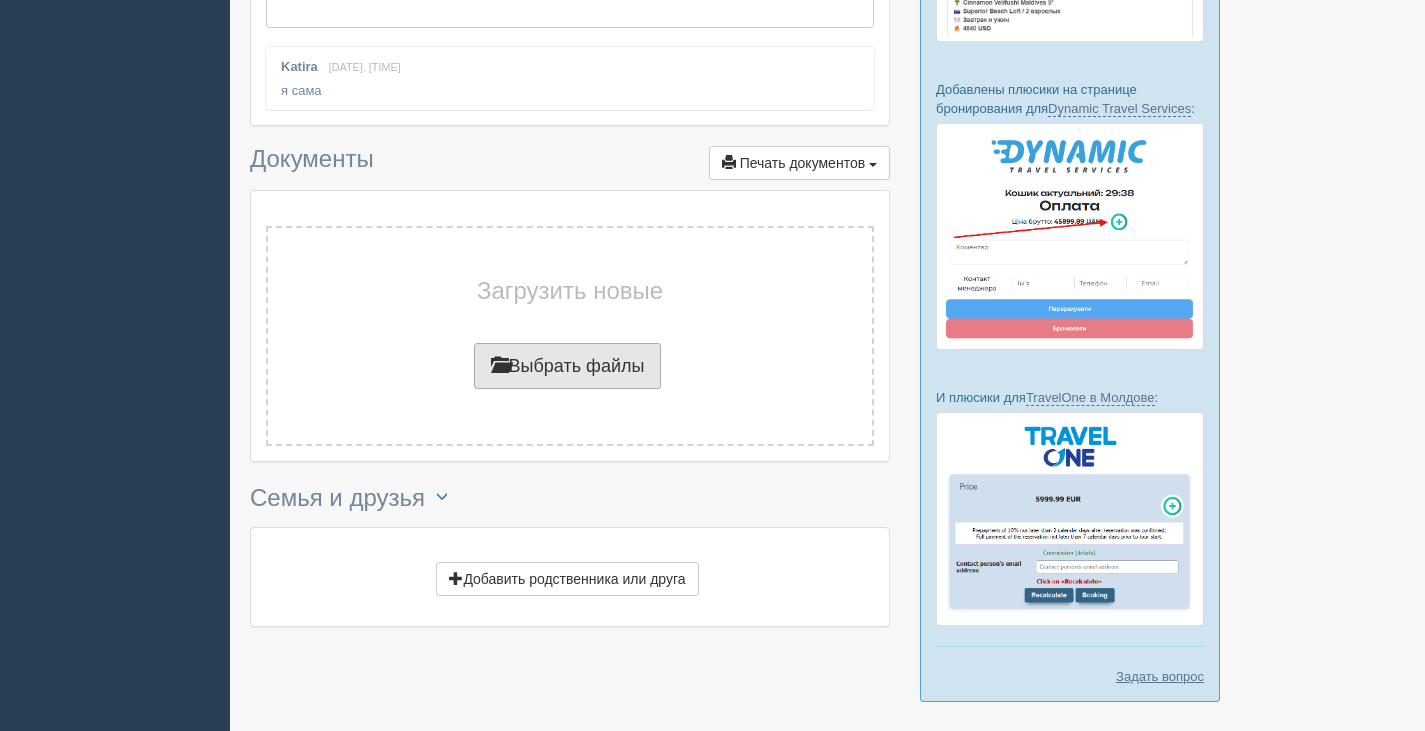 click on "Выбрать файлы" at bounding box center [568, 366] 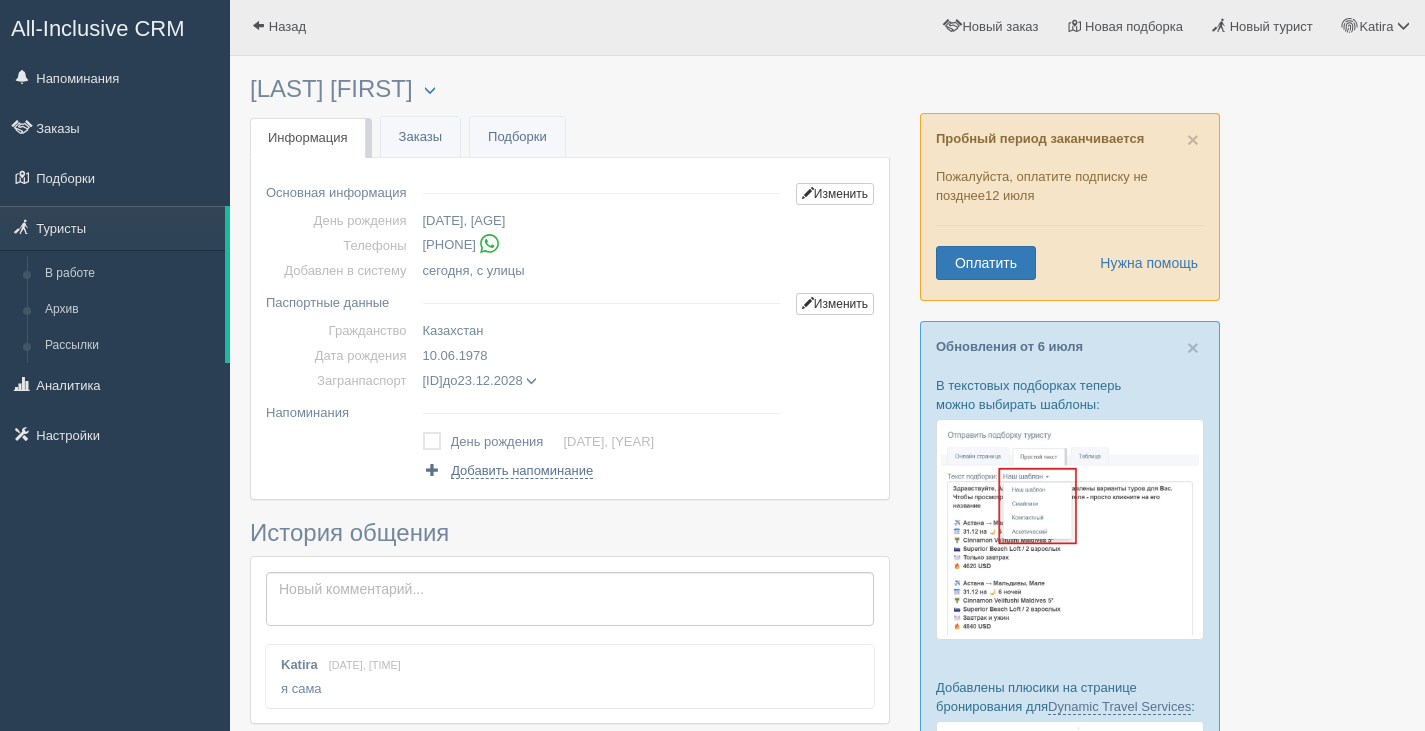 scroll, scrollTop: 0, scrollLeft: 0, axis: both 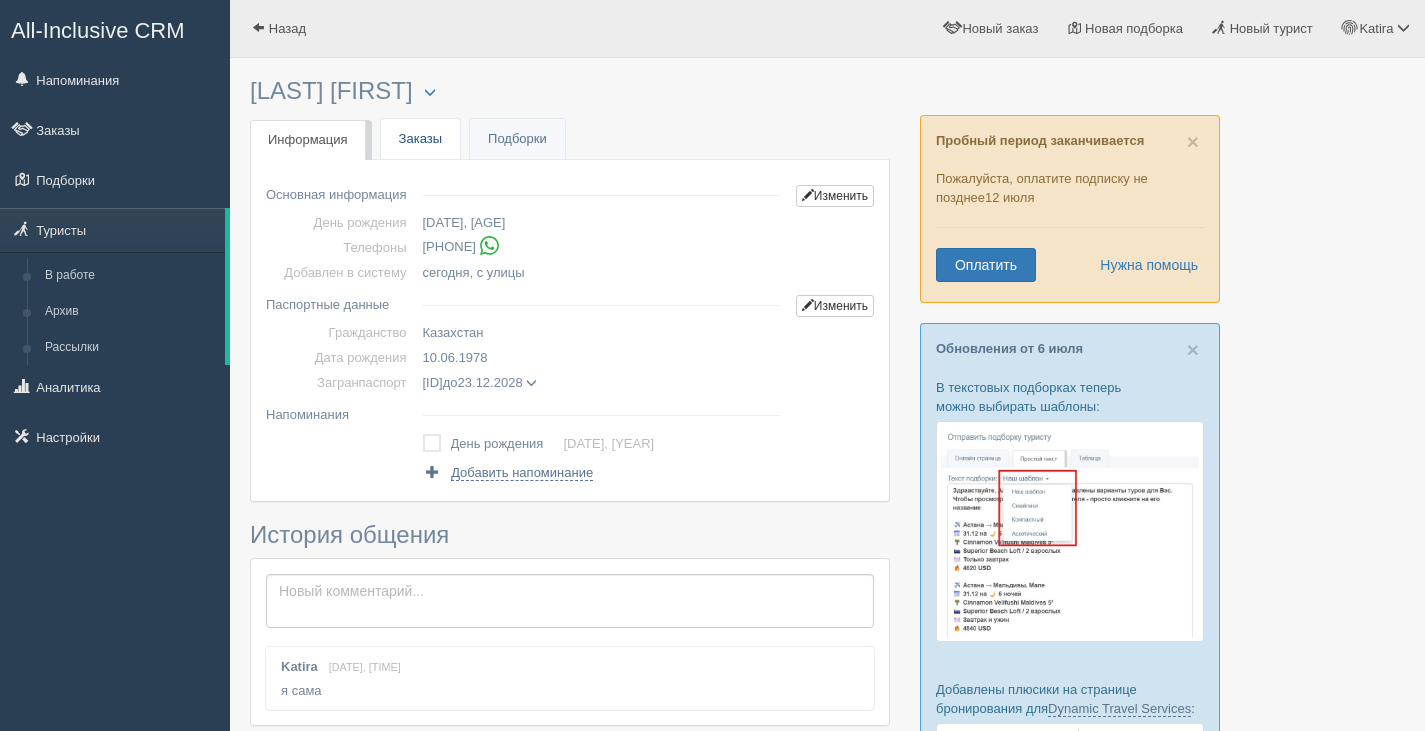 click on "Заказы" at bounding box center [420, 139] 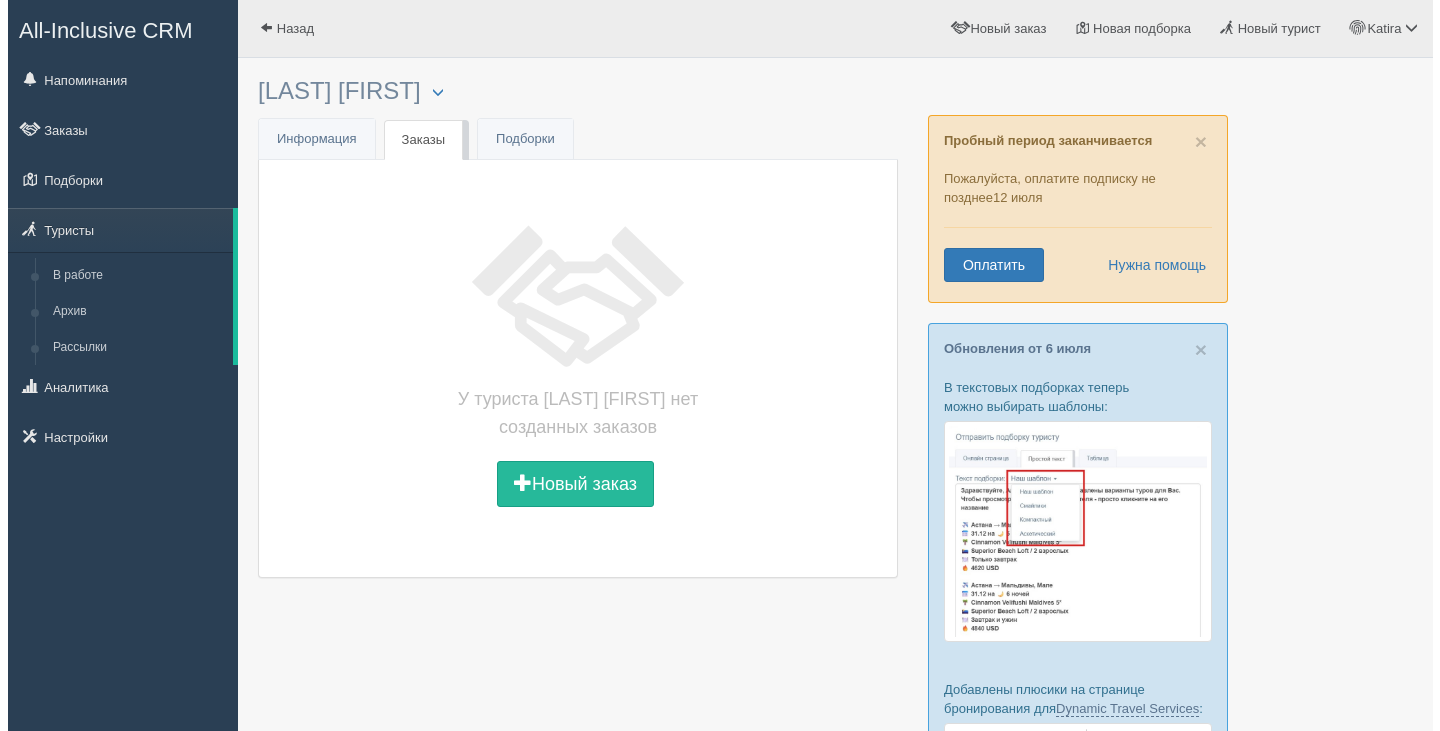 scroll, scrollTop: 0, scrollLeft: 0, axis: both 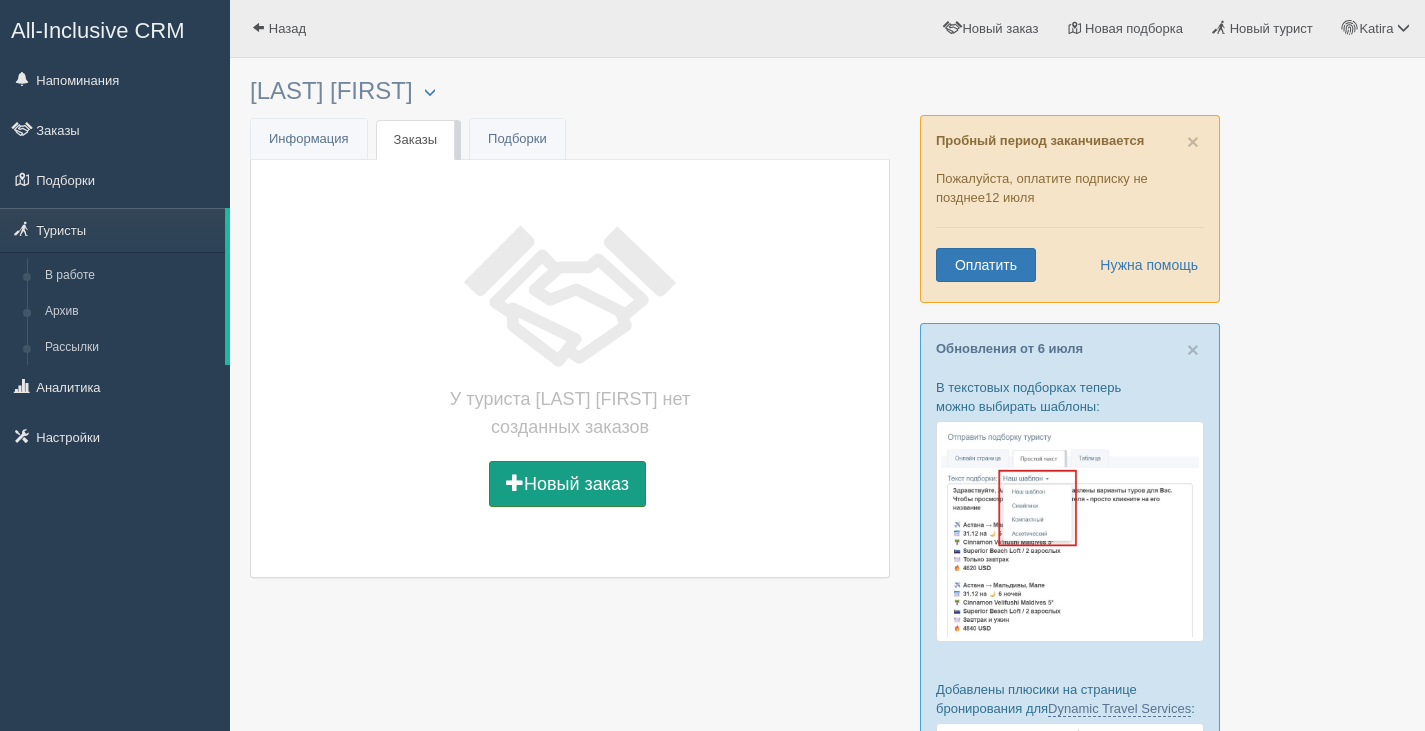 click on "Новый заказ" at bounding box center [567, 484] 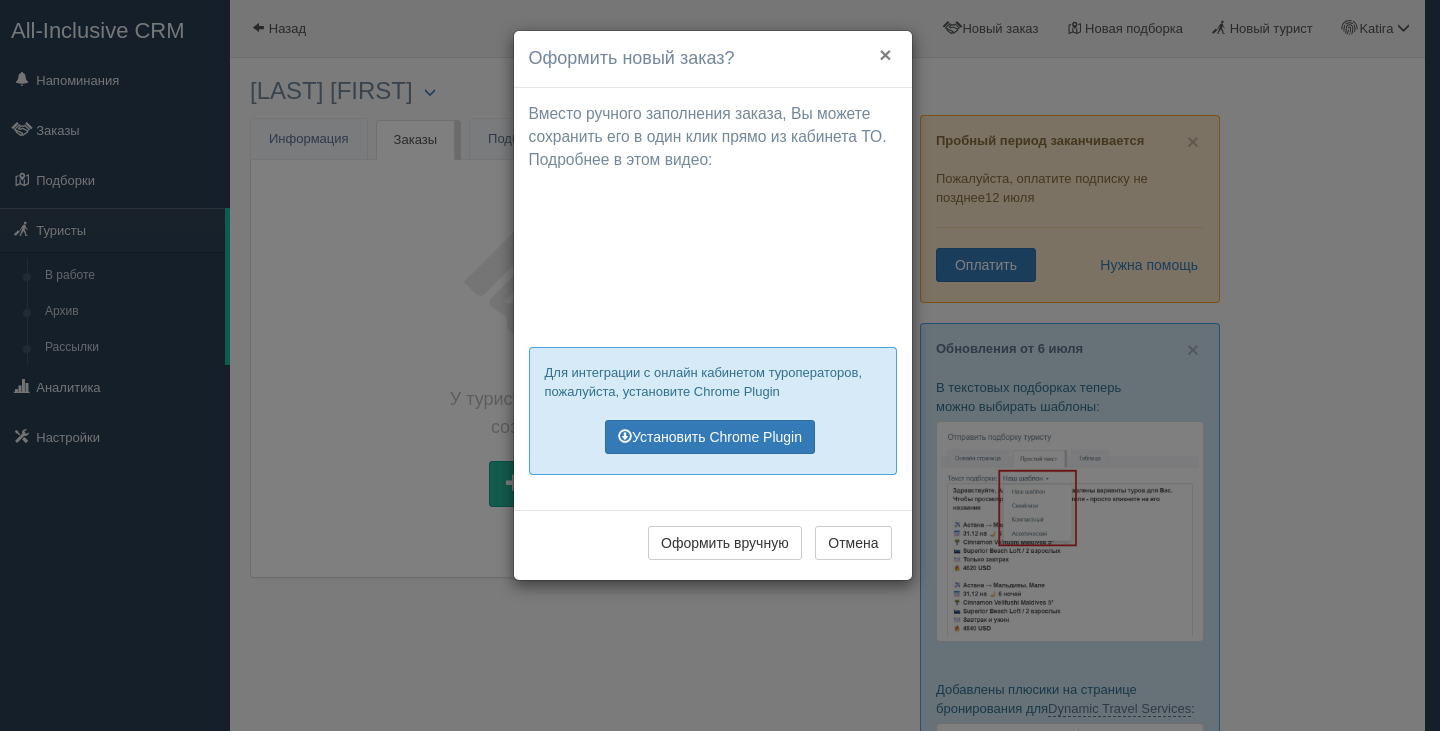 click on "×" at bounding box center [885, 54] 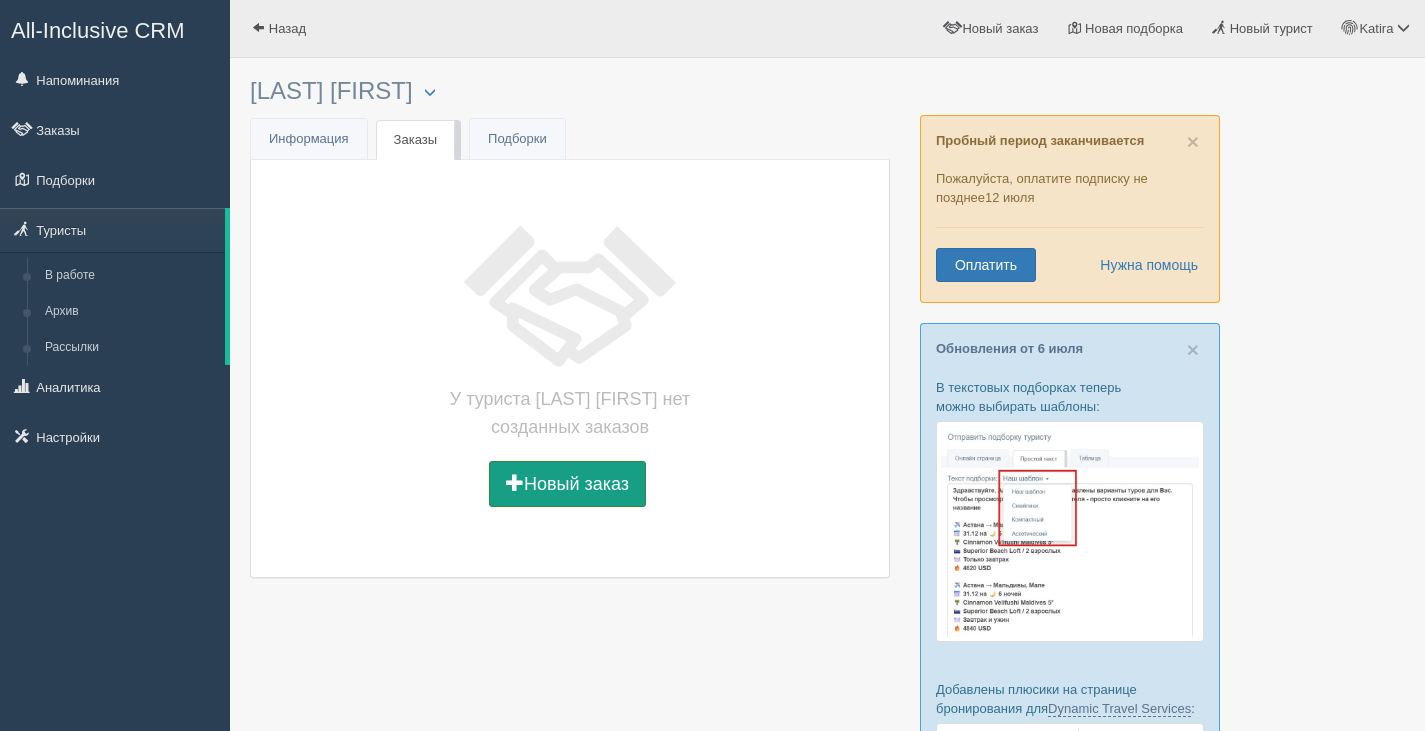 click on "Новый заказ" at bounding box center [567, 484] 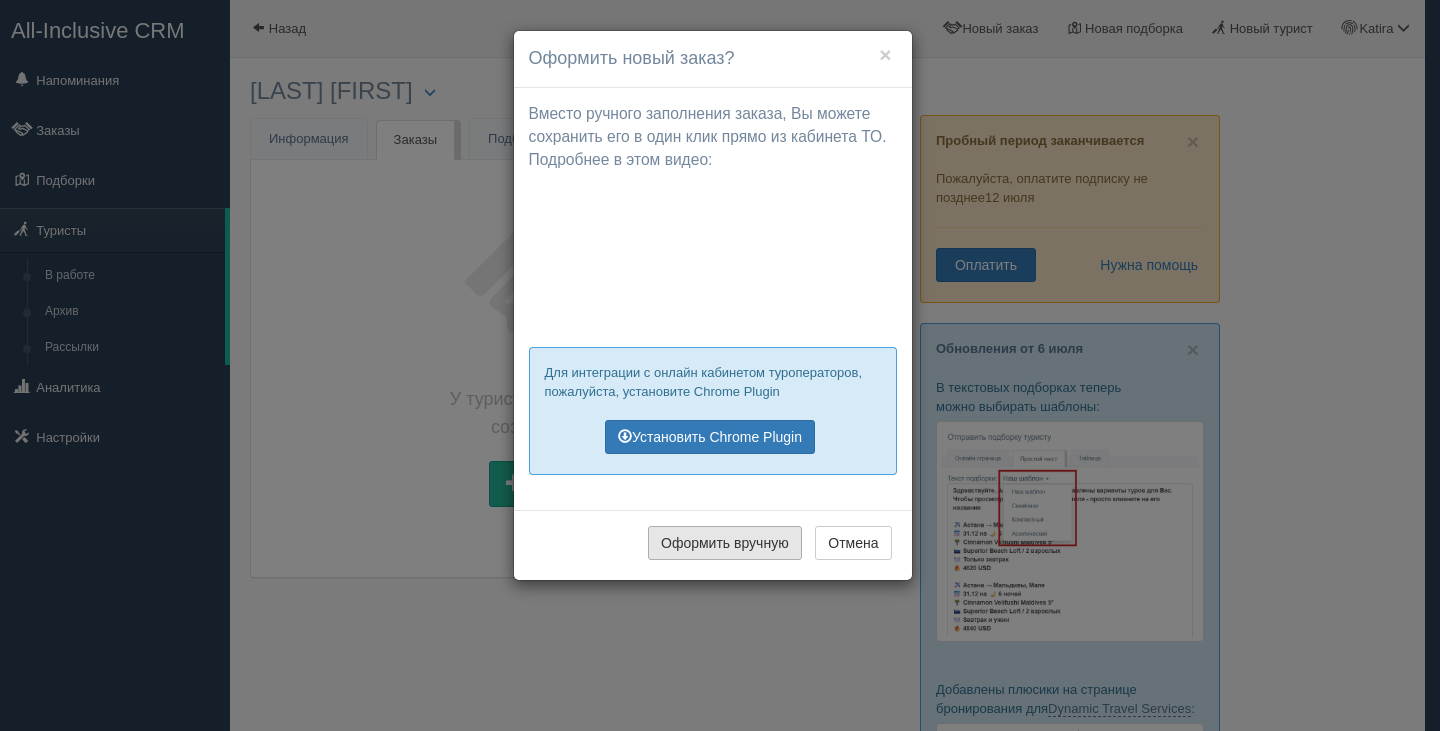 click on "Оформить вручную" at bounding box center [725, 543] 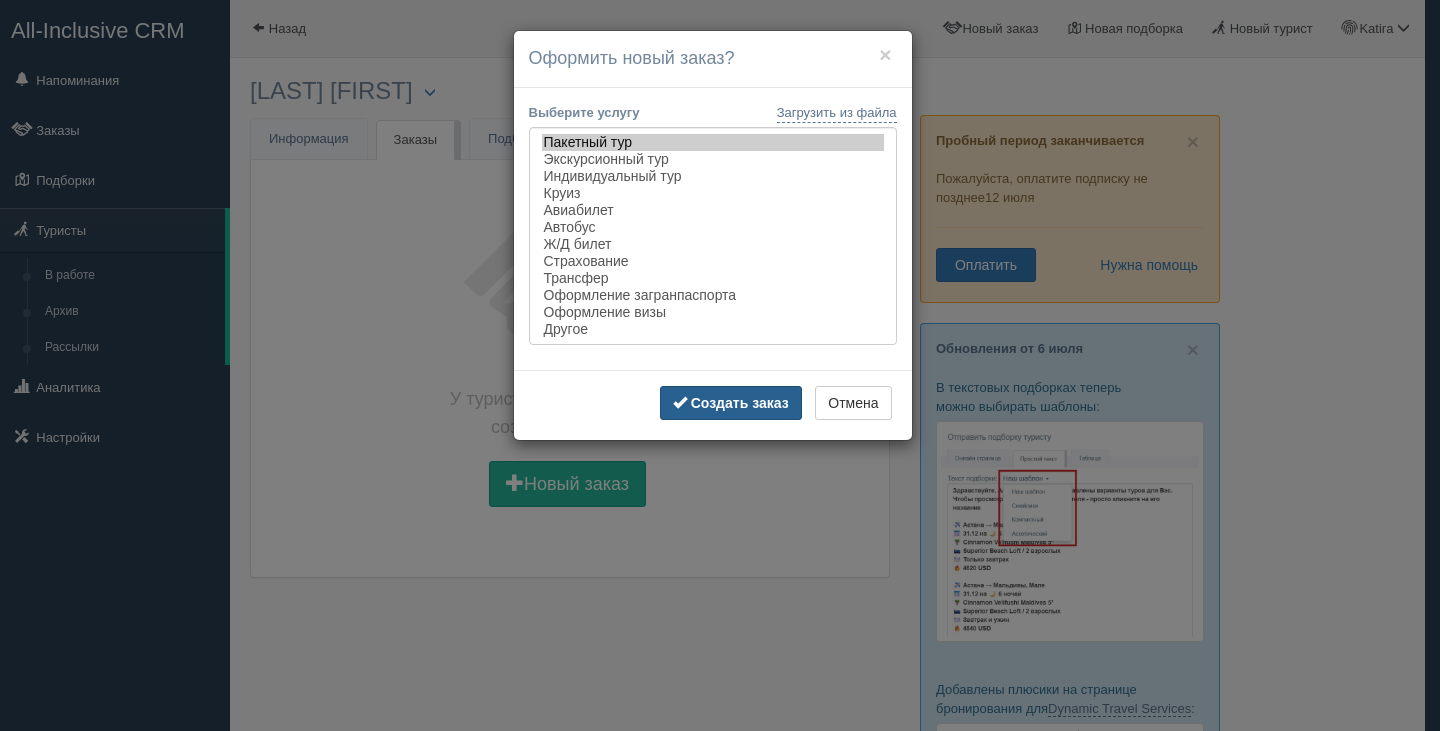 click on "Создать заказ" at bounding box center [740, 403] 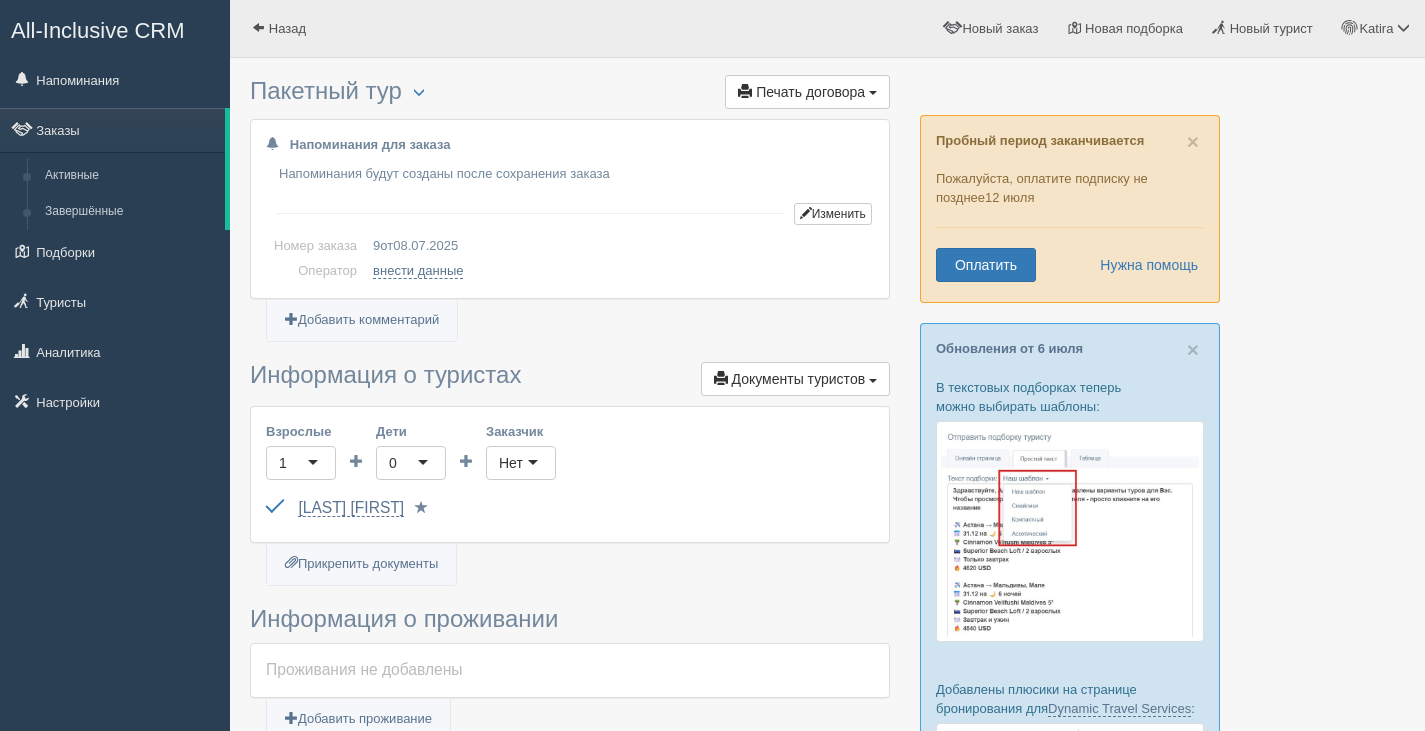 scroll, scrollTop: 100, scrollLeft: 0, axis: vertical 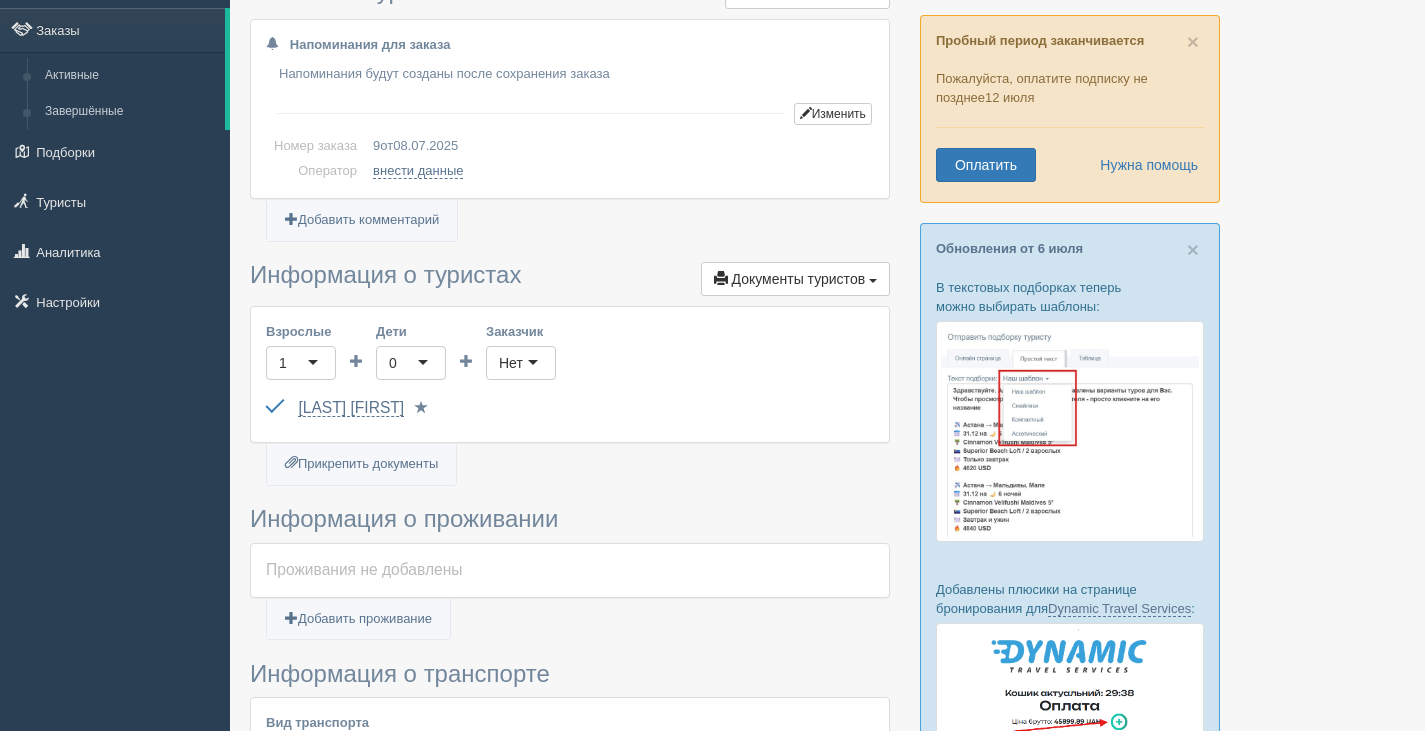 click on "1" at bounding box center [301, 363] 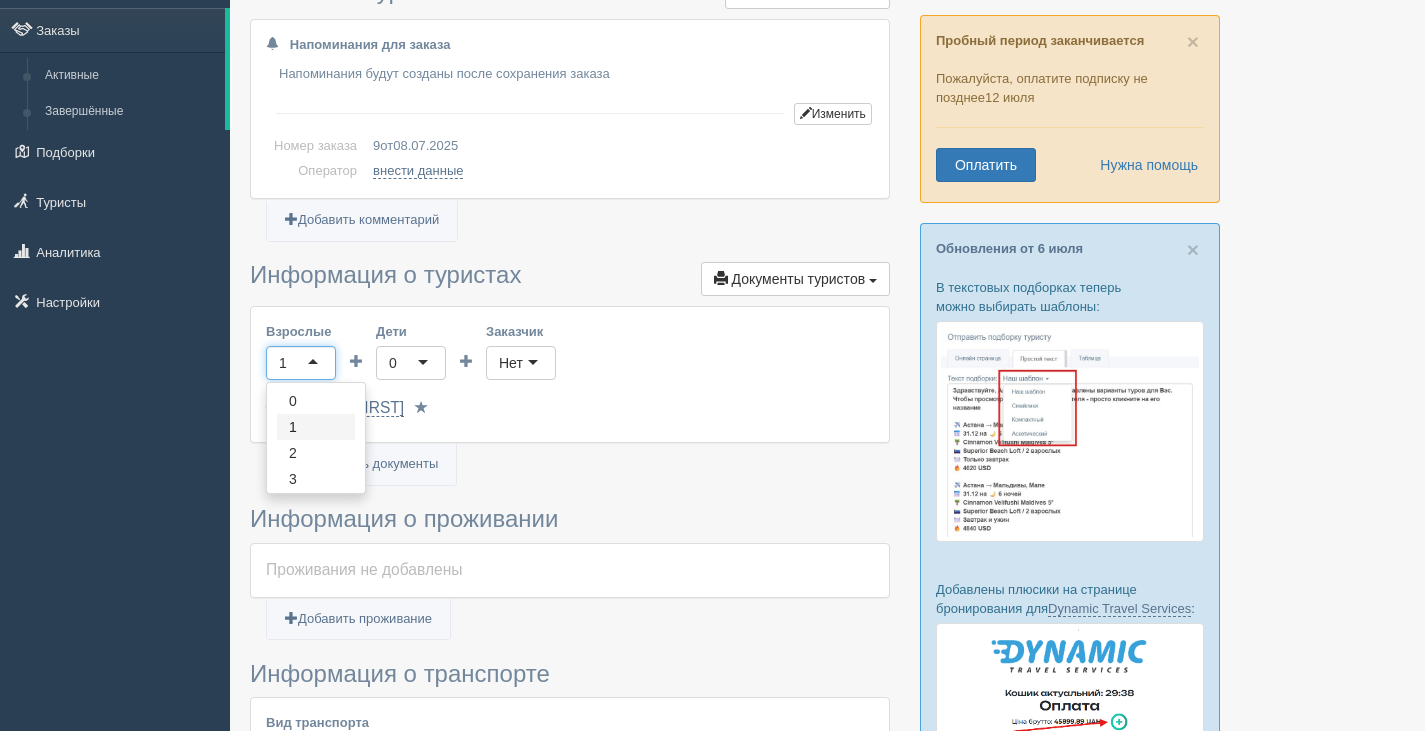 click on "Взрослые 1 1 0 1 2 3 4 5 6 7 8 9 10 11 12 13 14 15 16 17 18 19 20 21 22 23 24 25 26 27 28 29 30 31 32 33 34 35 36 37 38 39 40 41 42 43 44 45 46 47 48 49 50 Дети 0 0 Заказчик Нет Нет Выбрать заказчика... Выбрать другого... Выбрать туриста... [LAST] [FIRST] [PASSPORT] до [DATE]" at bounding box center [570, 374] 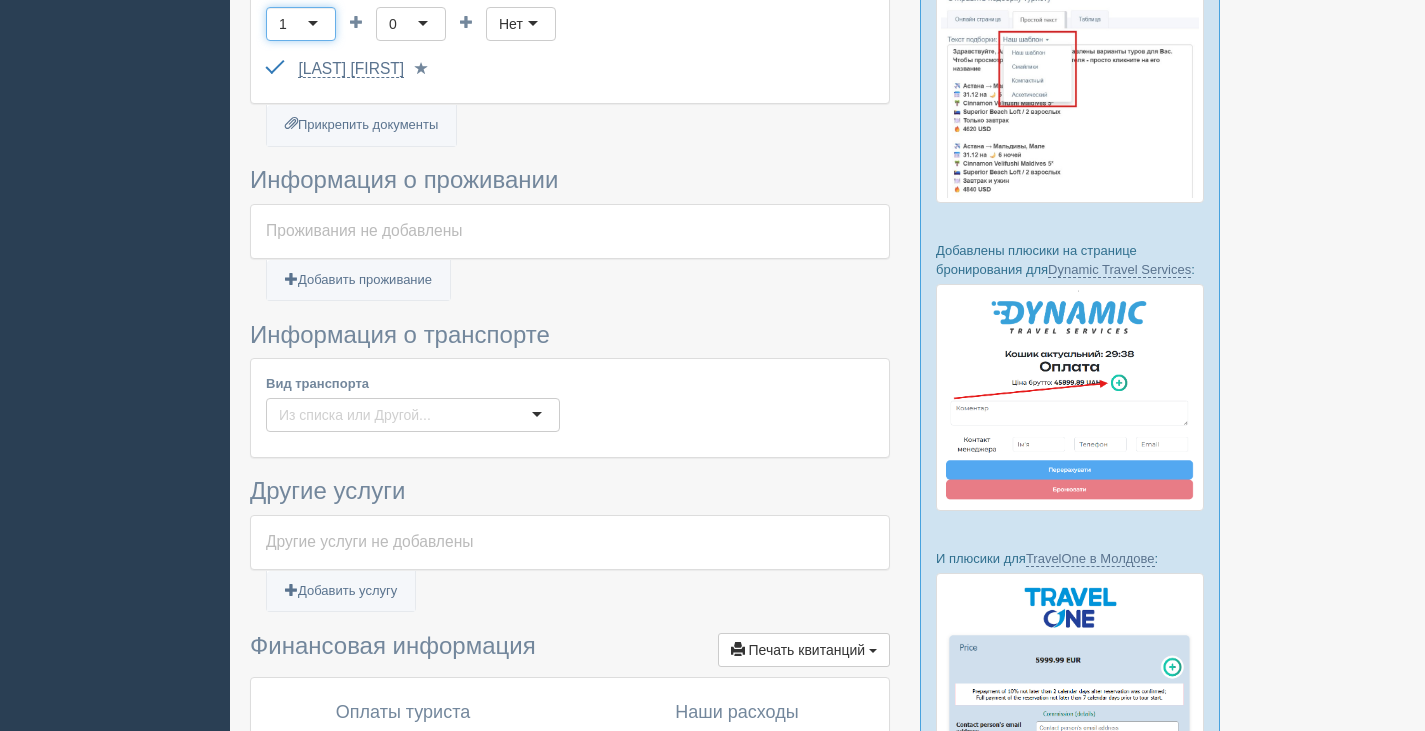 scroll, scrollTop: 500, scrollLeft: 0, axis: vertical 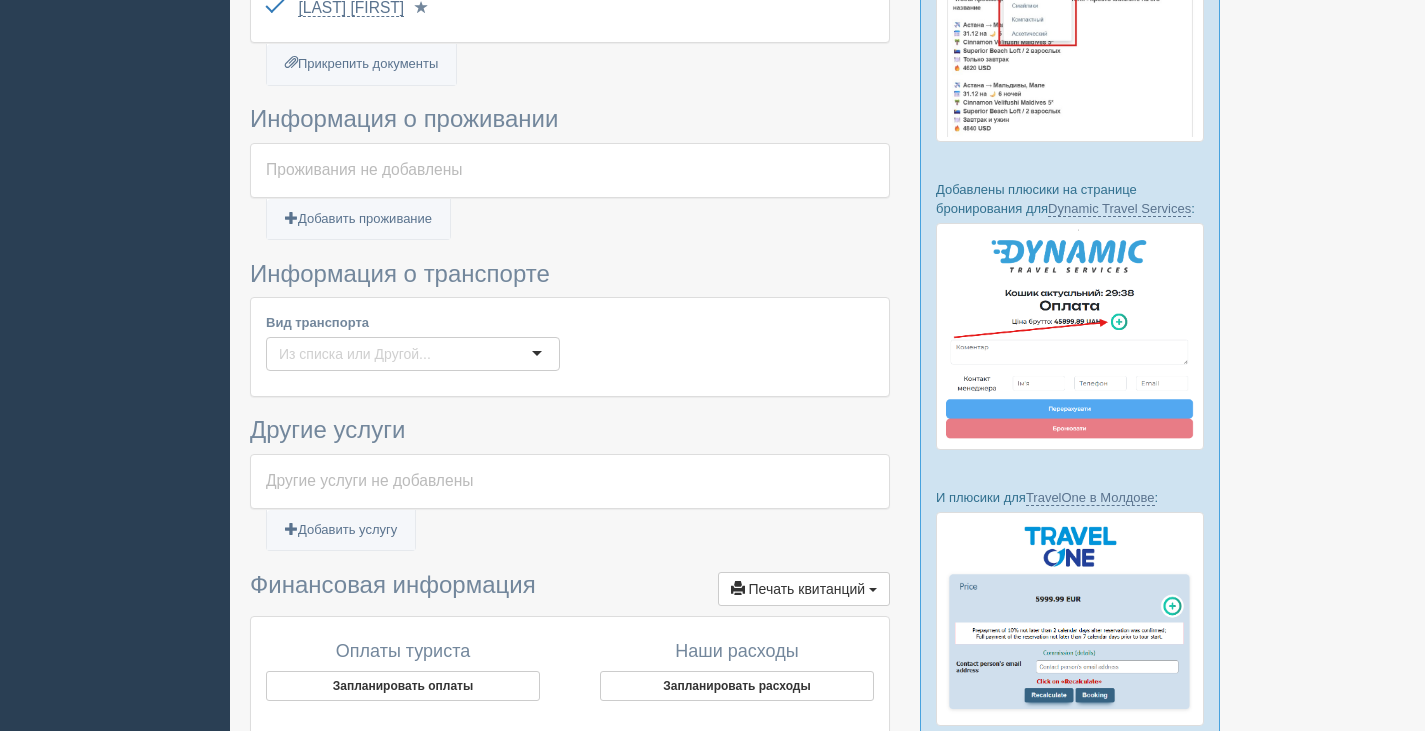 click at bounding box center [413, 354] 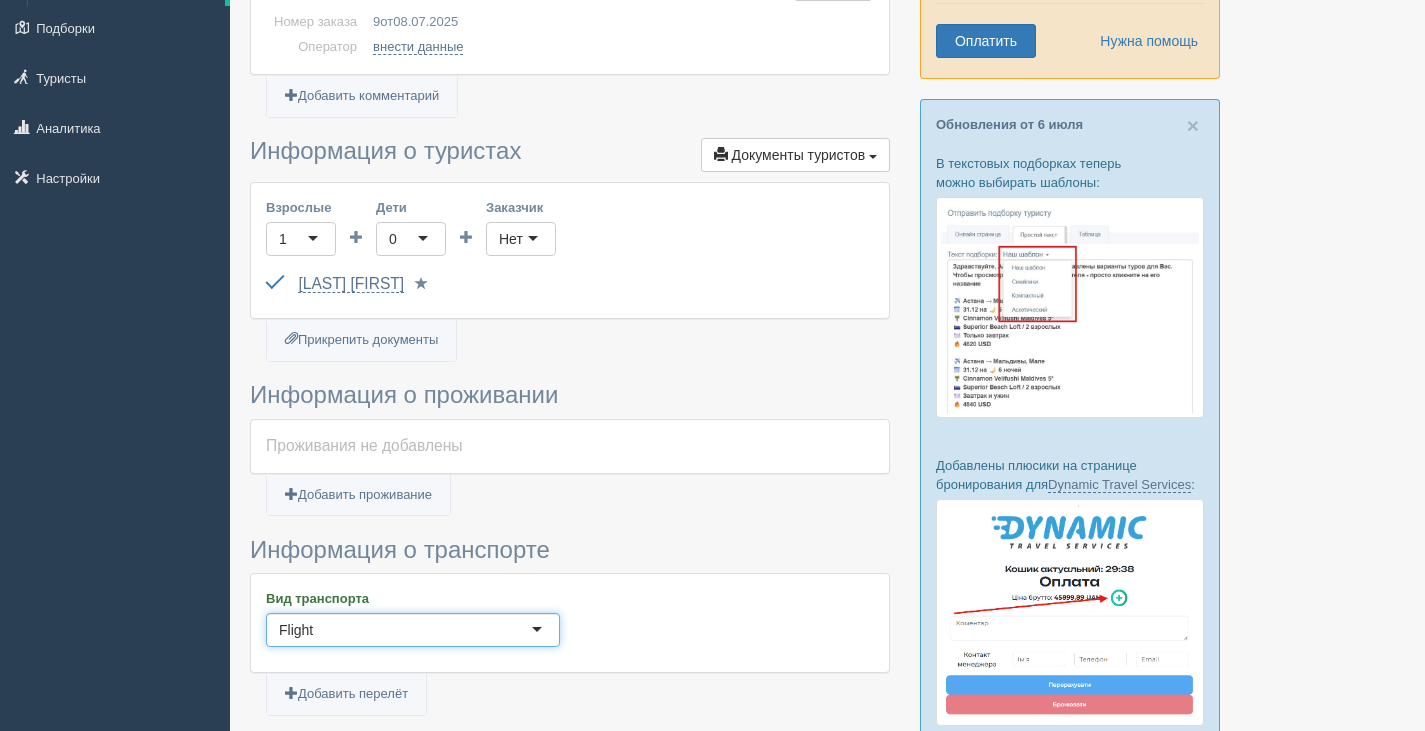 scroll, scrollTop: 212, scrollLeft: 0, axis: vertical 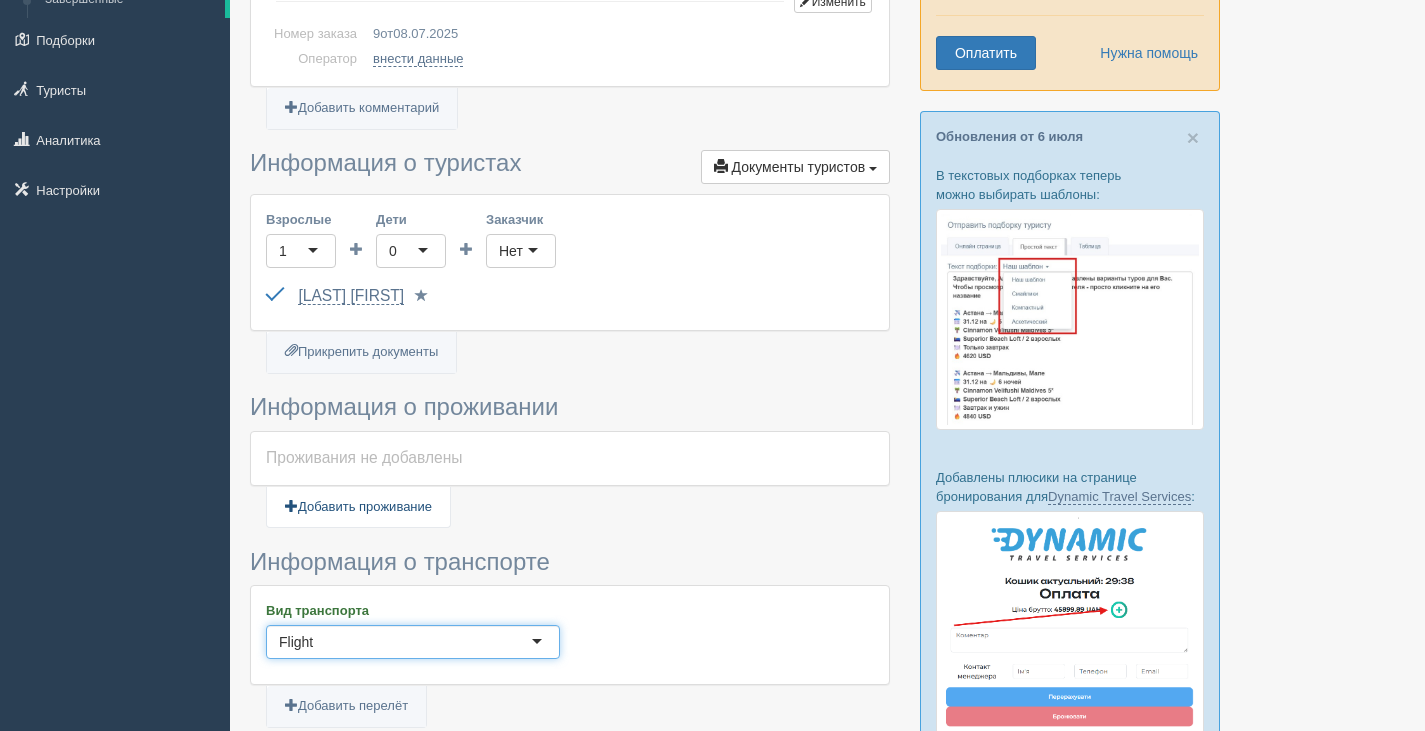 click on "Добавить проживание" at bounding box center [358, 507] 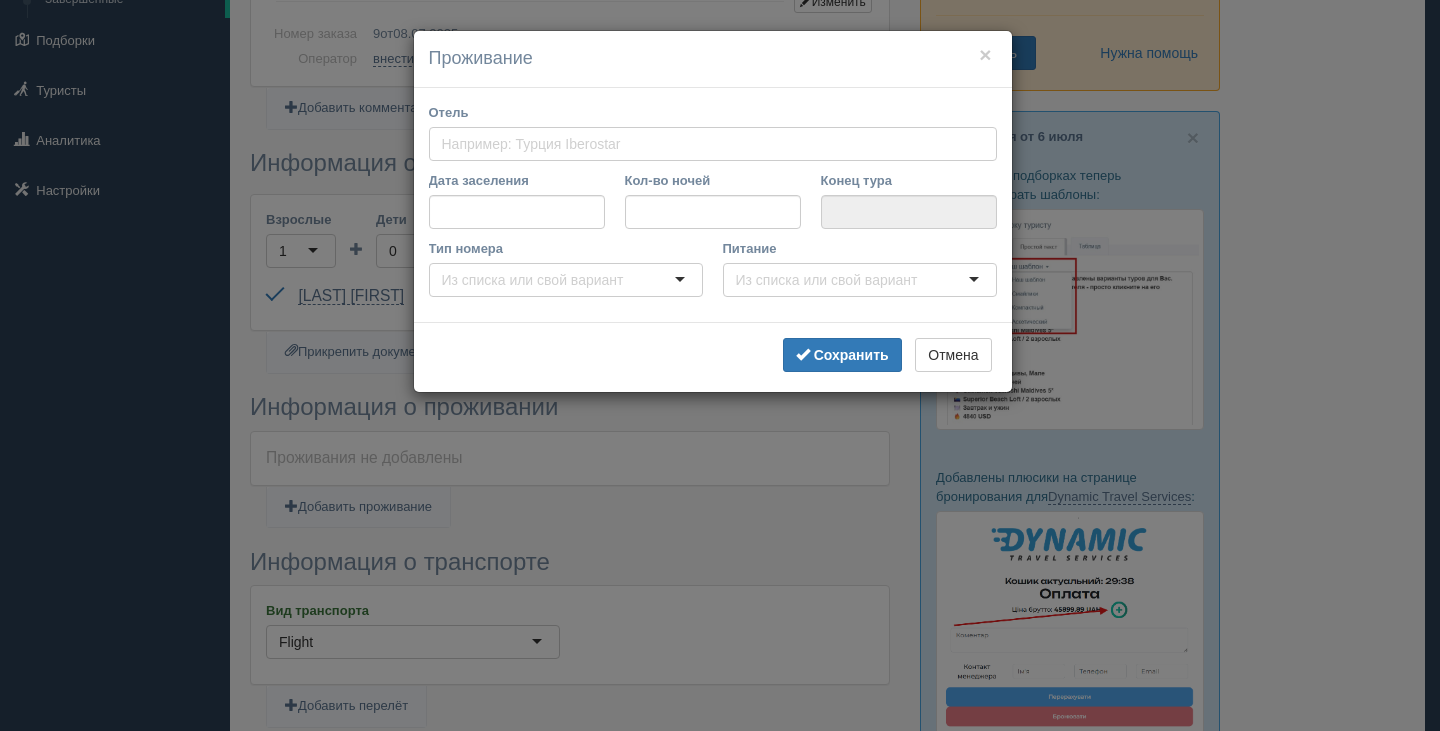 click on "Отель" at bounding box center (535, 144) 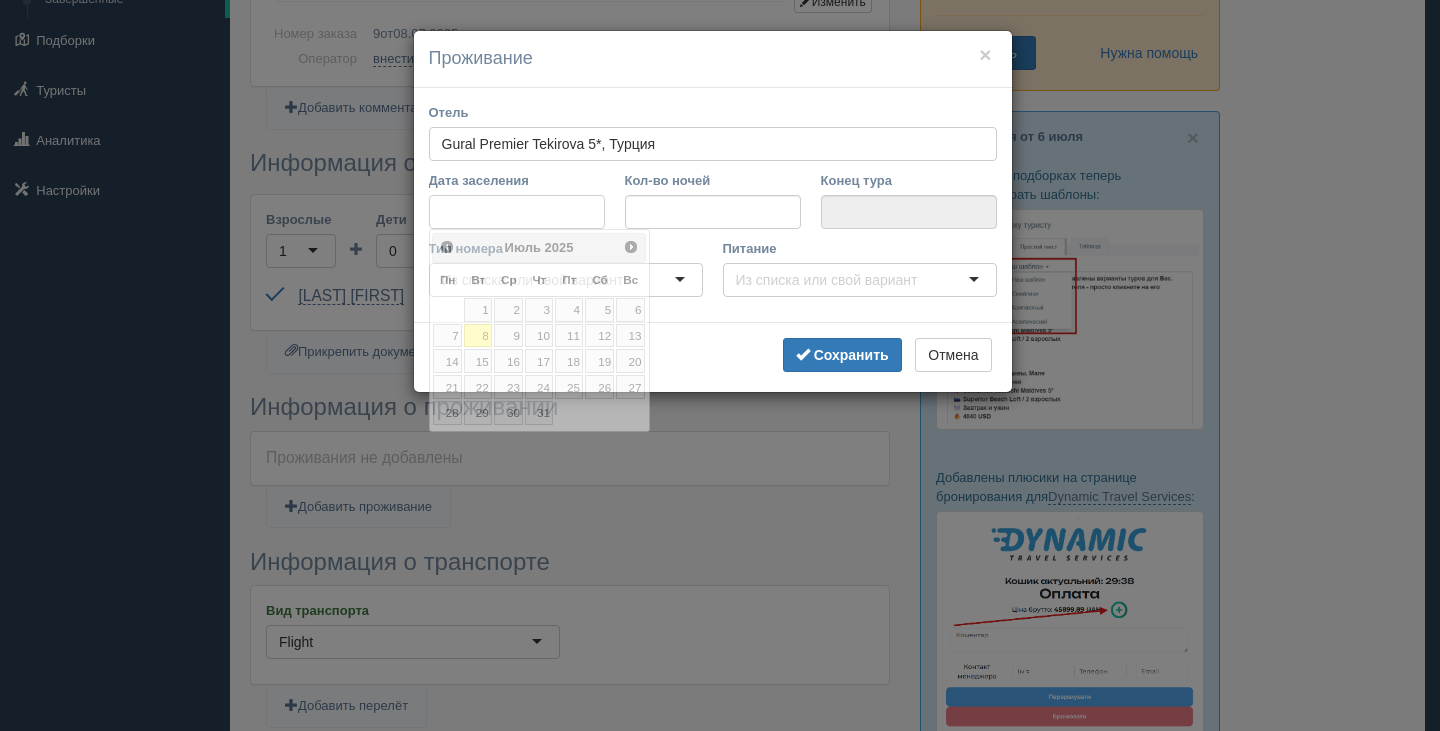 click on "Дата заселения" at bounding box center [517, 212] 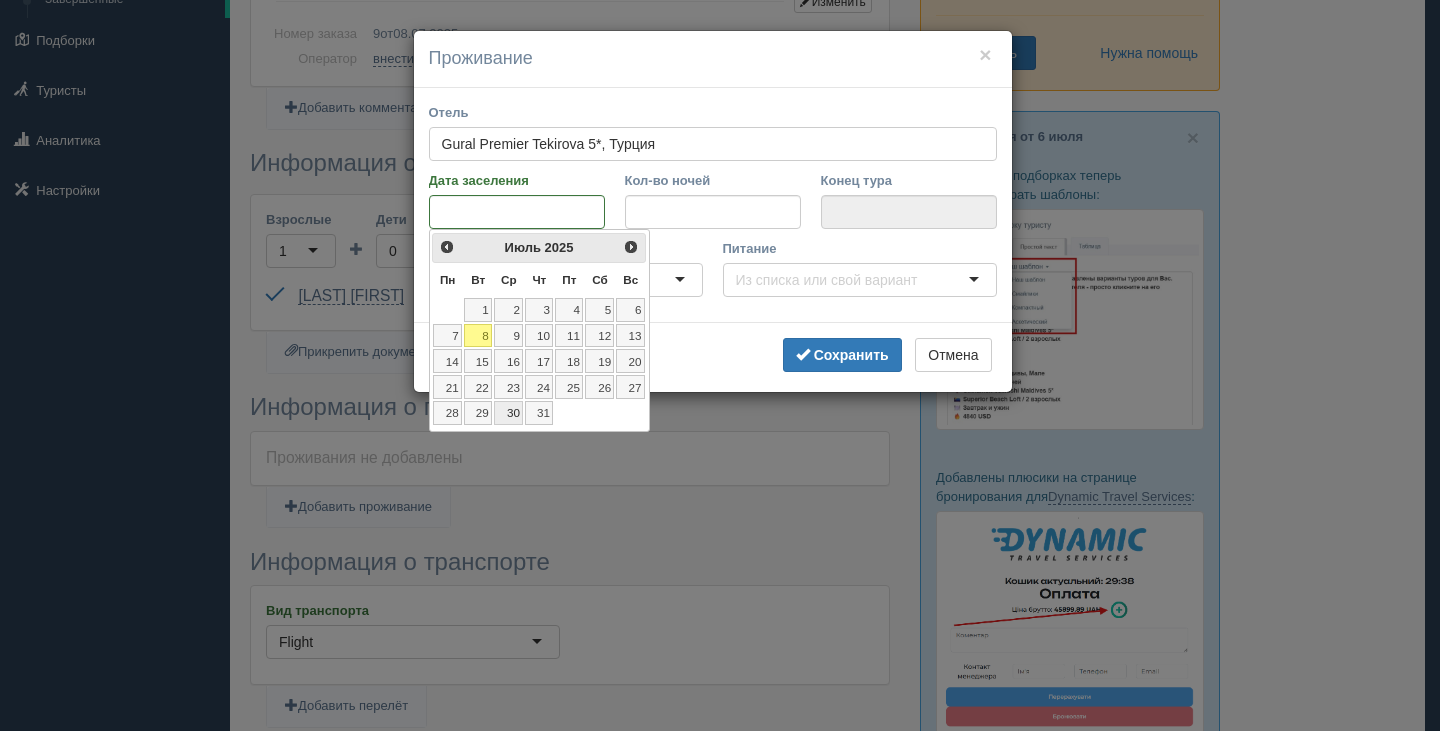 click on "30" at bounding box center (508, 413) 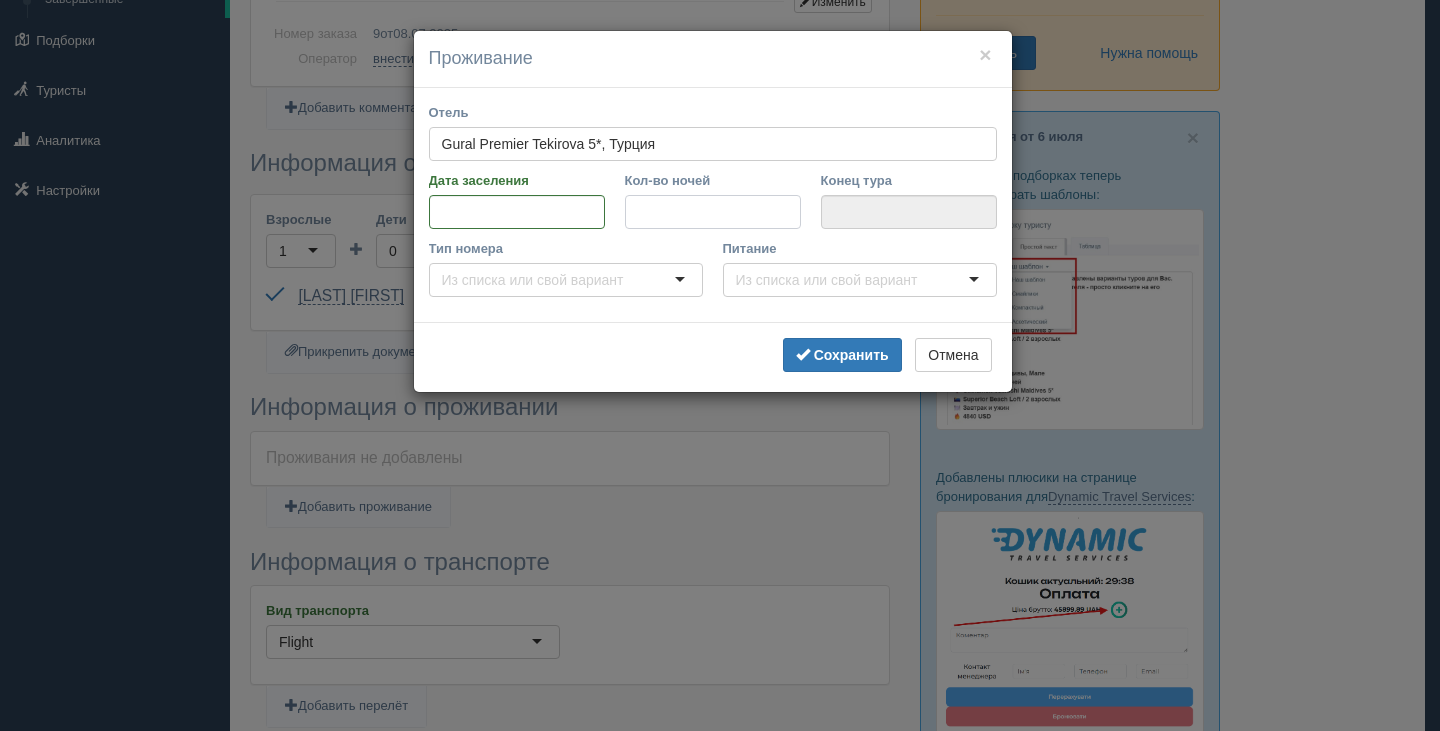 click on "Кол-во ночей" at bounding box center (713, 212) 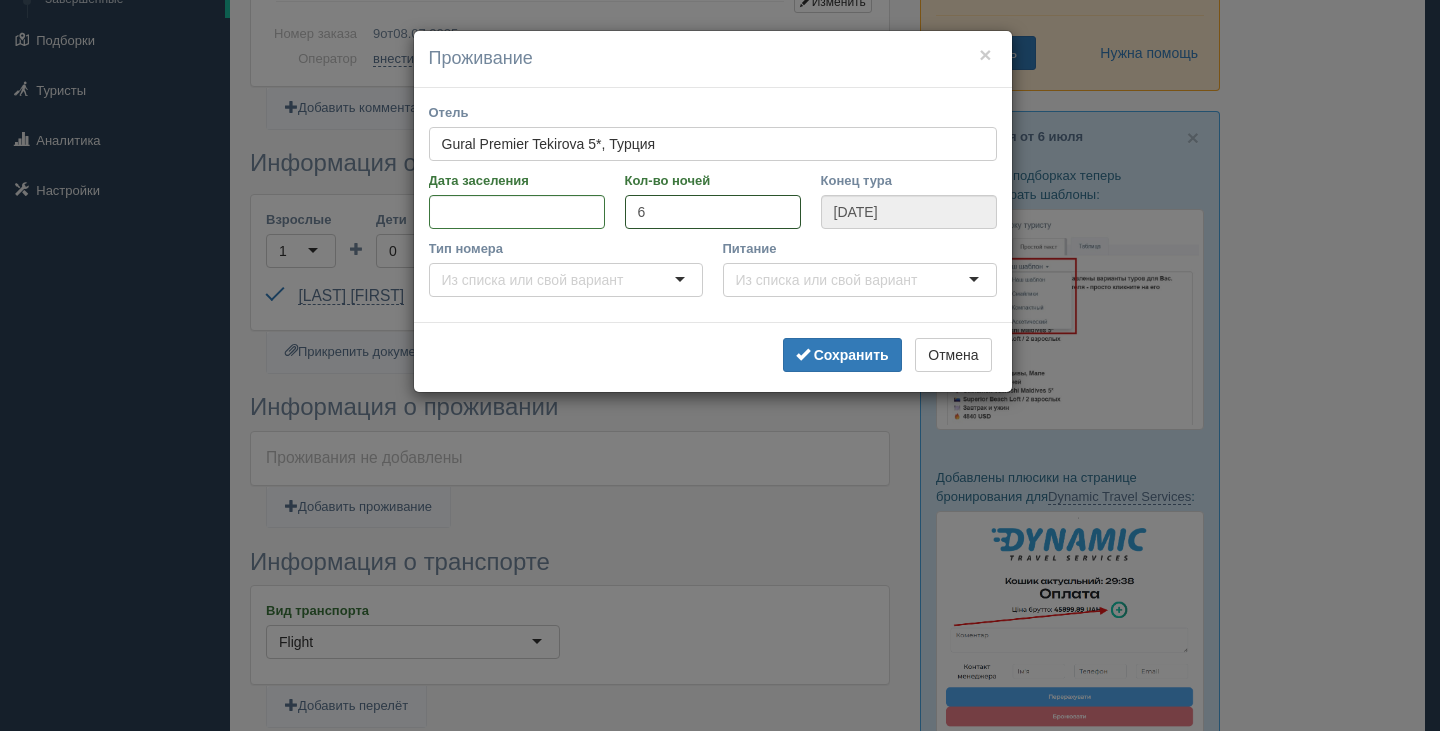 type on "6" 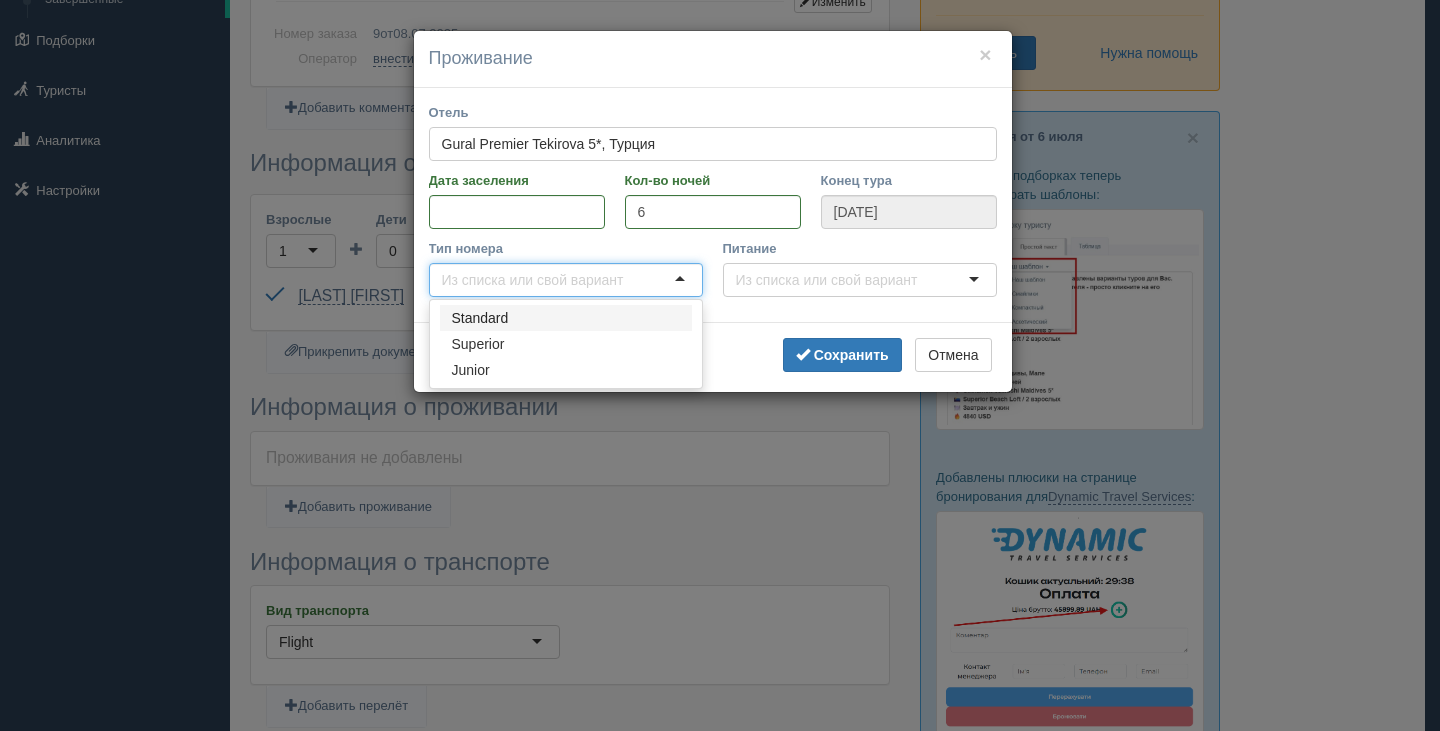 click on "Тип номера" at bounding box center (537, 280) 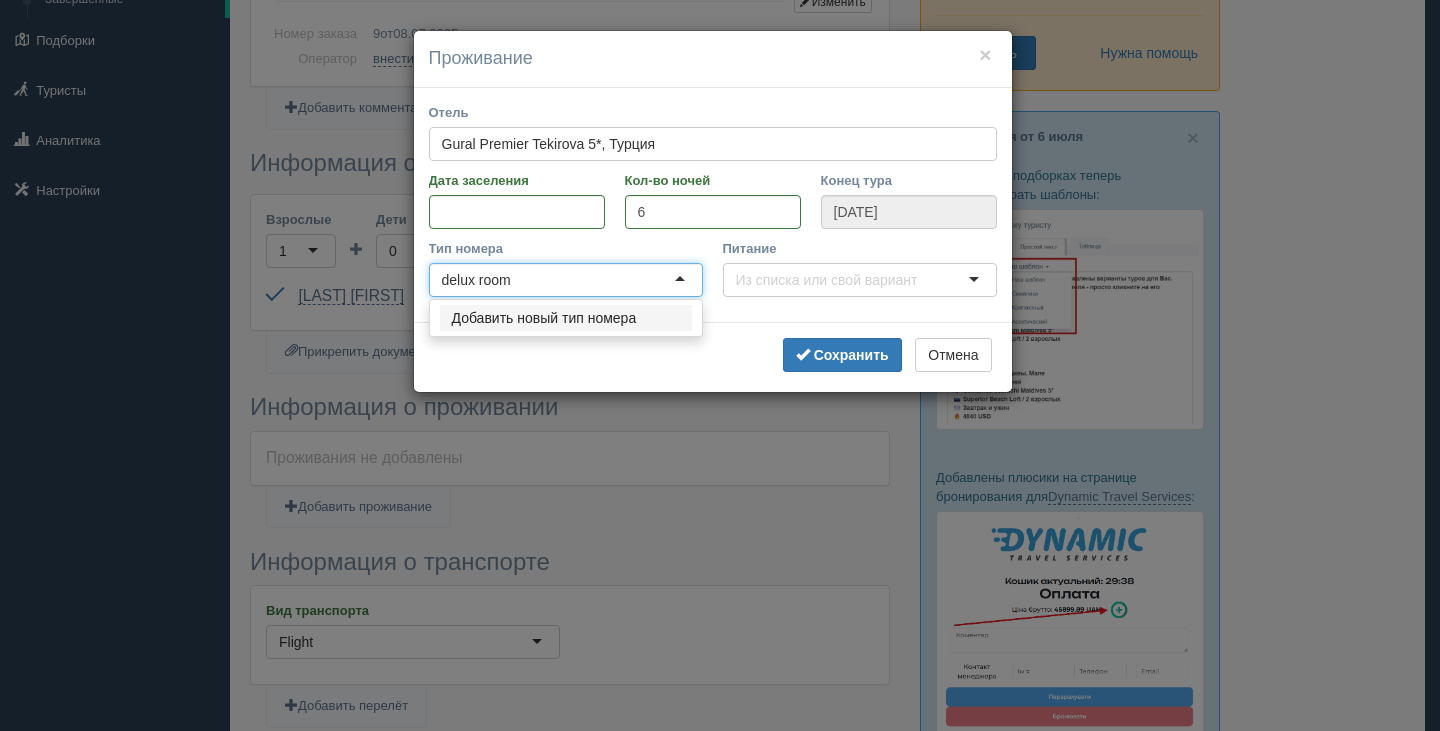 type on "delux room" 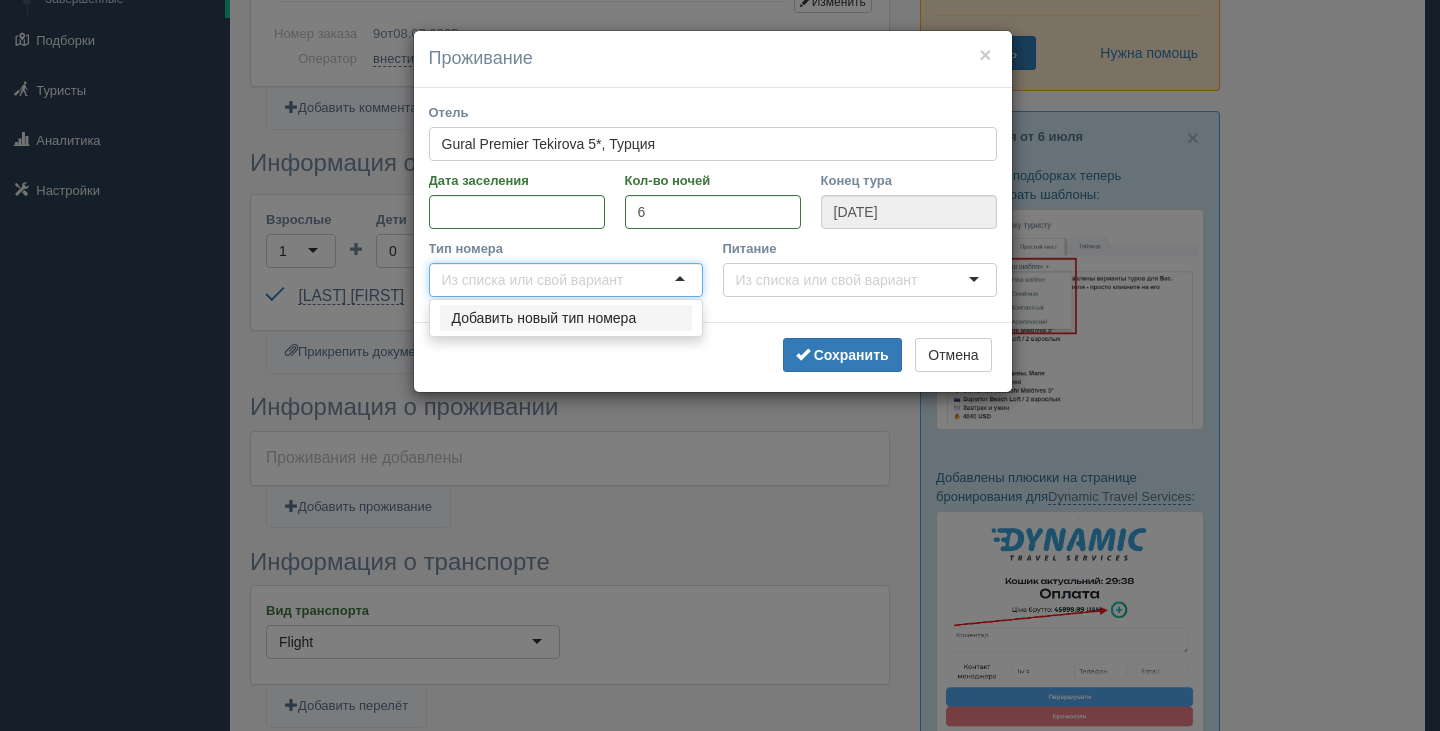 click on "Питание" at bounding box center [831, 280] 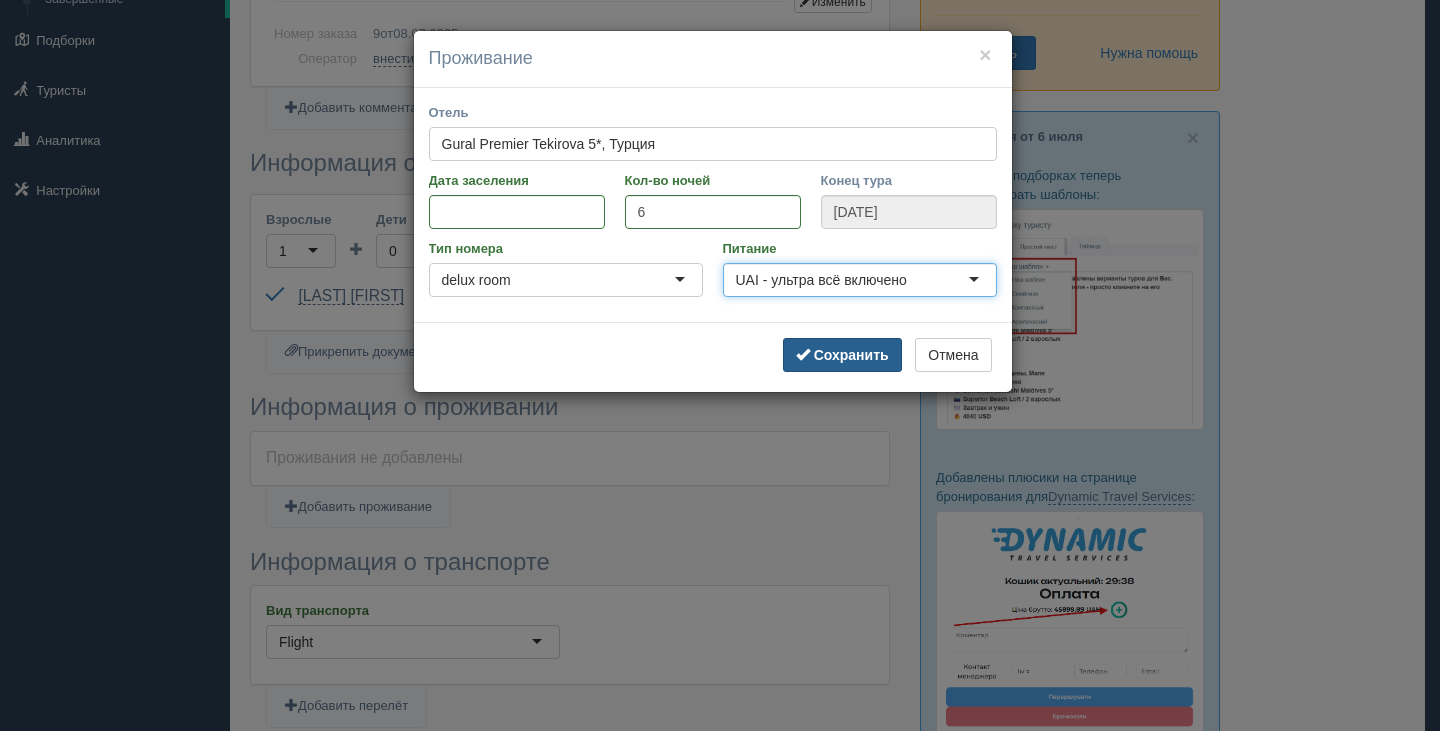 click on "Сохранить" at bounding box center [851, 355] 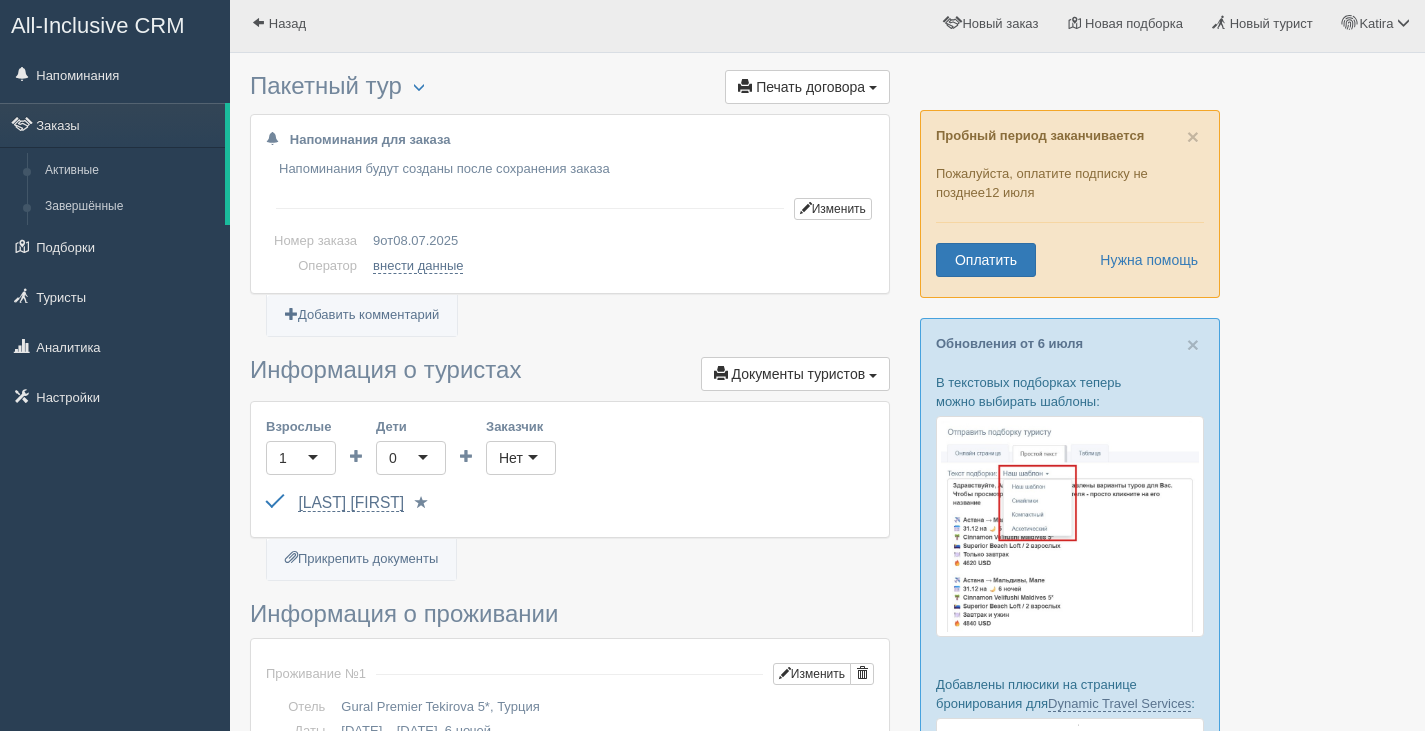 scroll, scrollTop: 0, scrollLeft: 0, axis: both 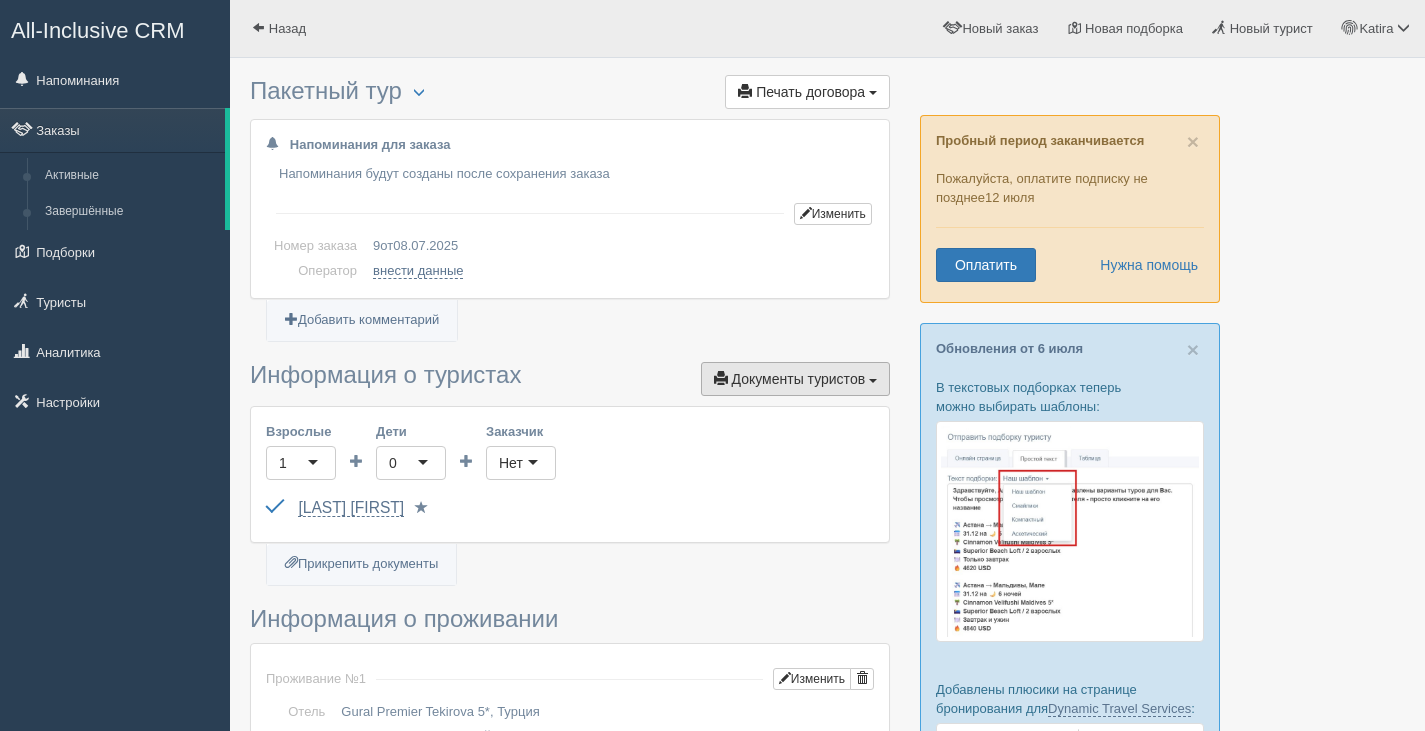 click on "Документы туристов" at bounding box center [799, 379] 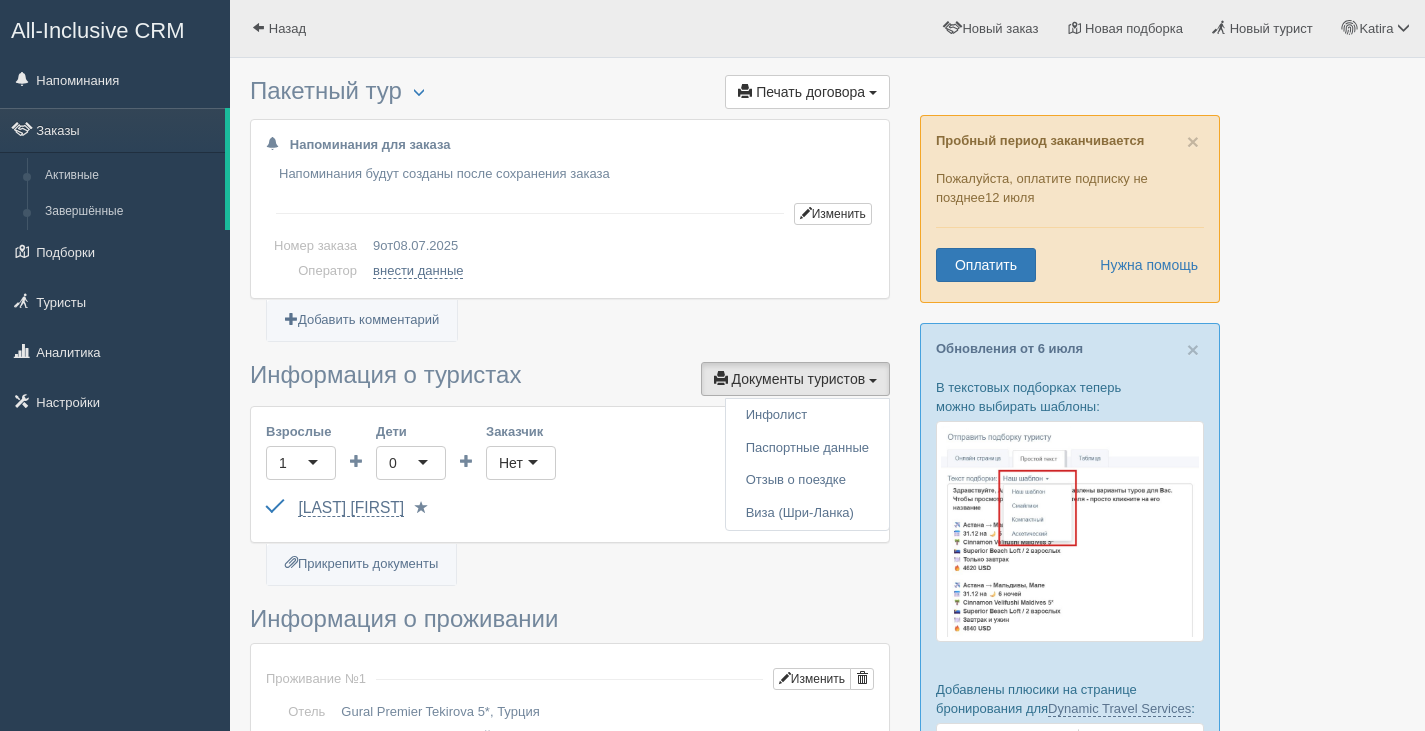 click on "Взрослые
1 1 0 1 2 3 4 5 6 7 8 9 10 11 12 13 14 15 16 17 18 19 20 21 22 23 24 25 26 27 28 29 30 31 32 33 34 35 36 37 38 39 40 41 42 43 44 45 46 47 48 49 50
Дети
0 0
Заказчик
Нет Нет
Выбрать заказчика...
(заказчик)
Выбрать другого...
Выбрать туриста...
саркулова алия
N12089858 до 23.12.2028" at bounding box center (570, 474) 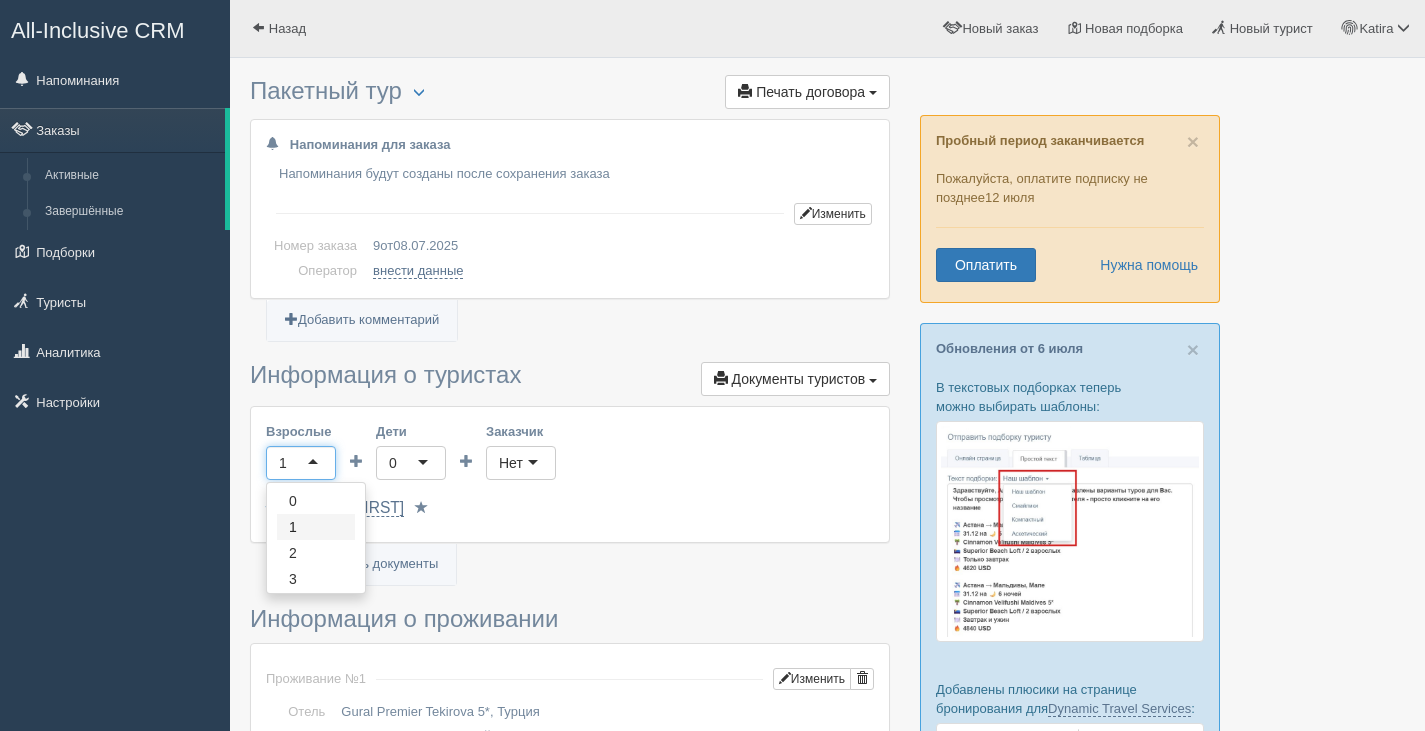 click on "1" at bounding box center (301, 463) 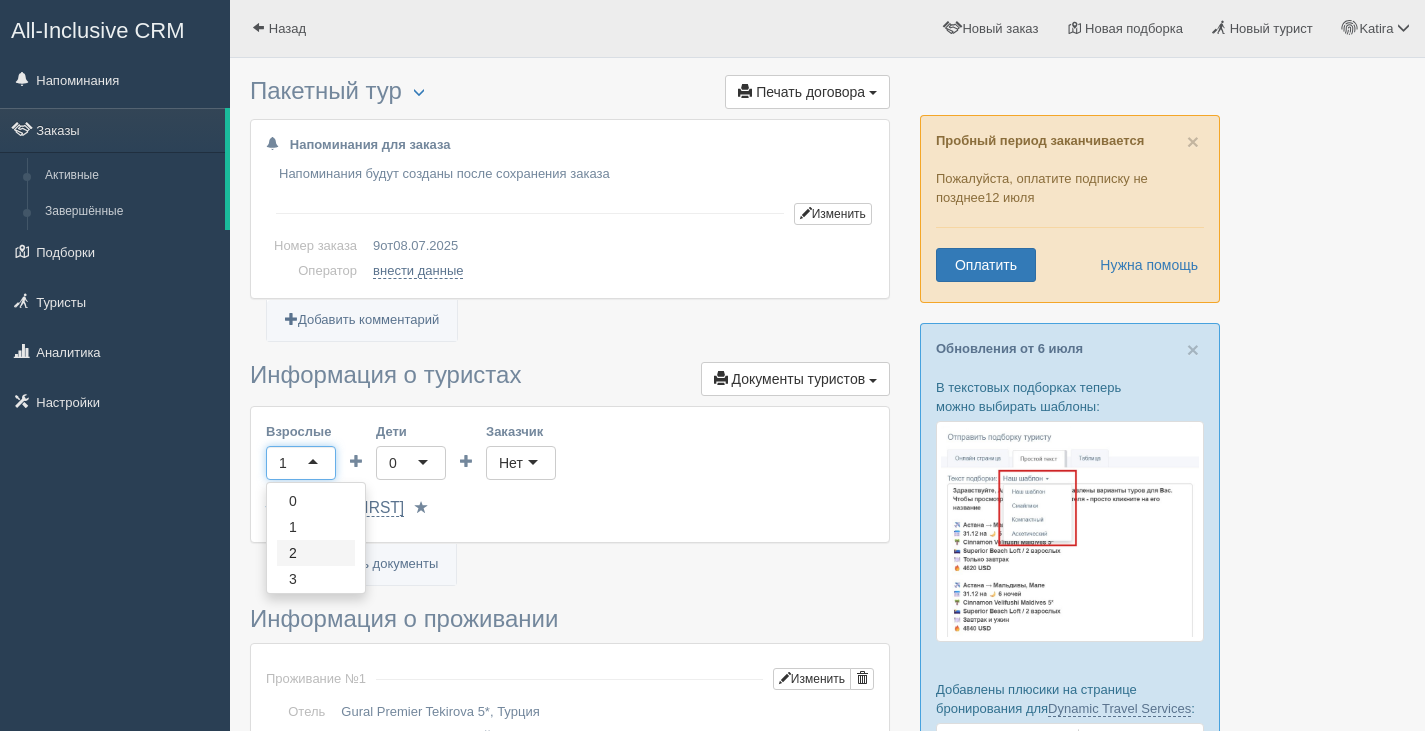 scroll, scrollTop: 0, scrollLeft: 0, axis: both 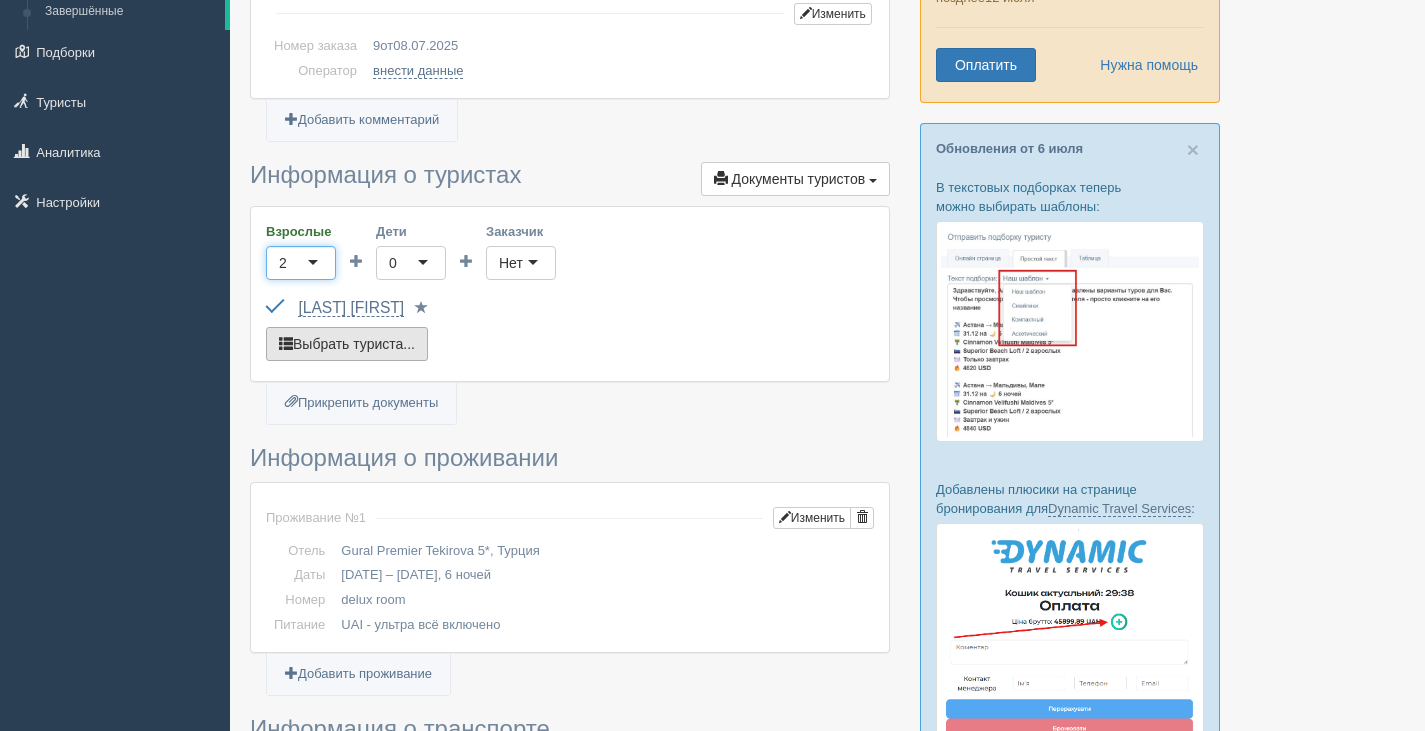 click on "Выбрать туриста..." at bounding box center [0, 0] 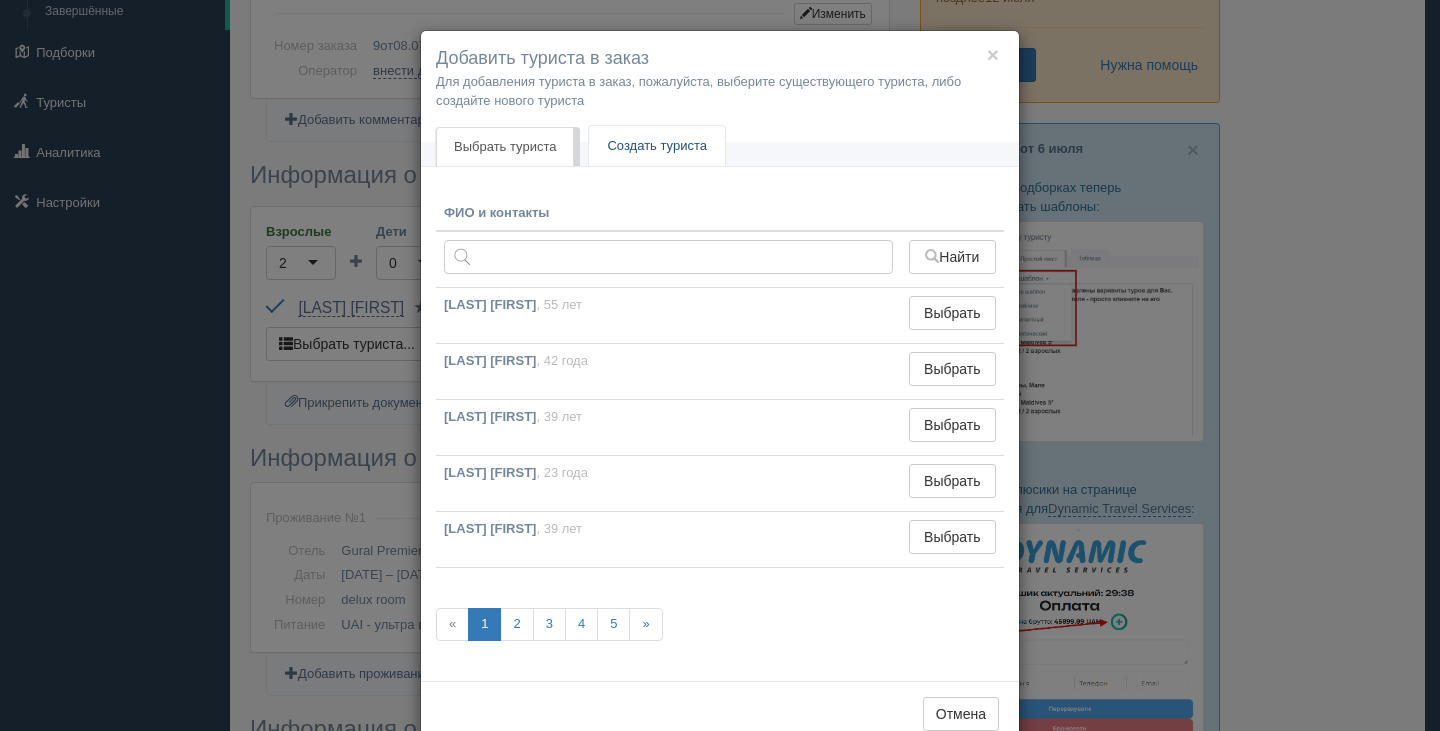 click on "Создать туриста" at bounding box center (657, 146) 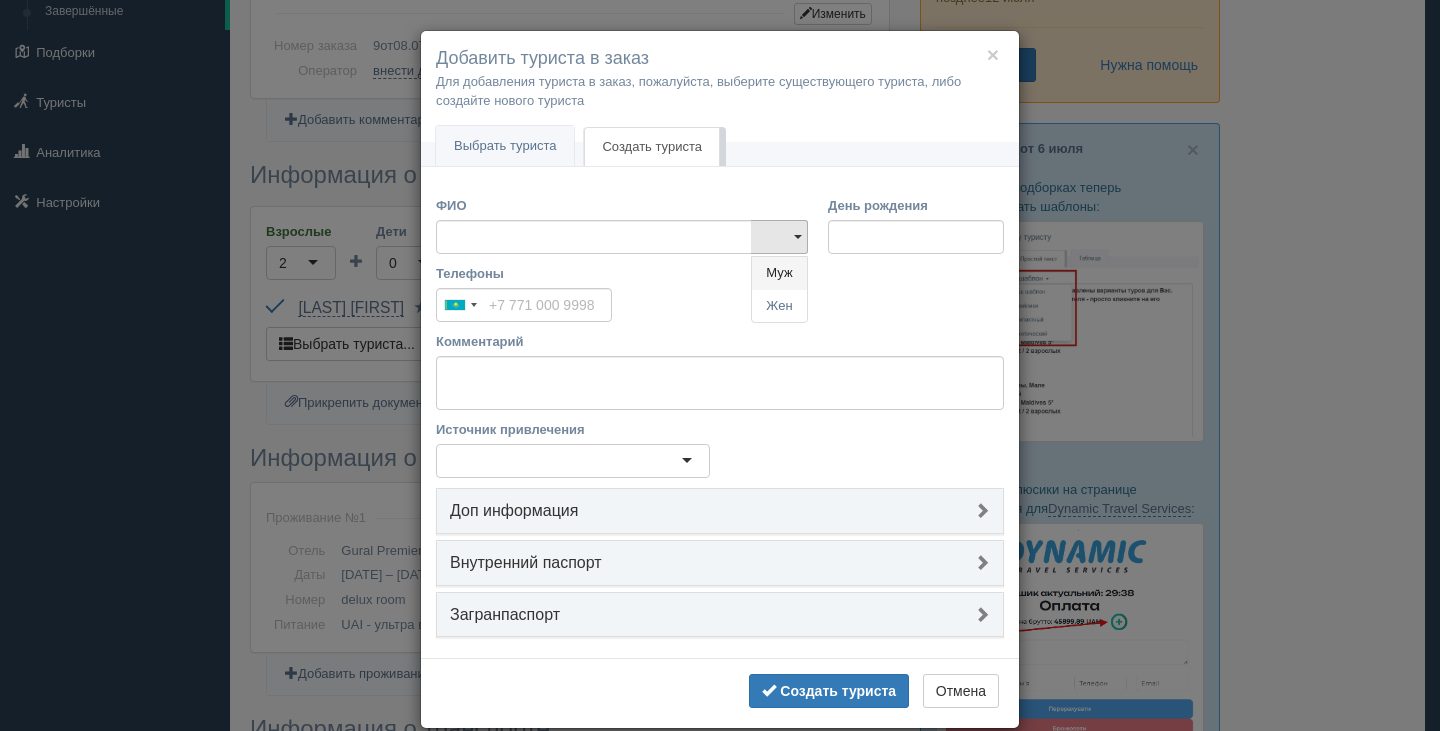 click on "Муж" at bounding box center [779, 273] 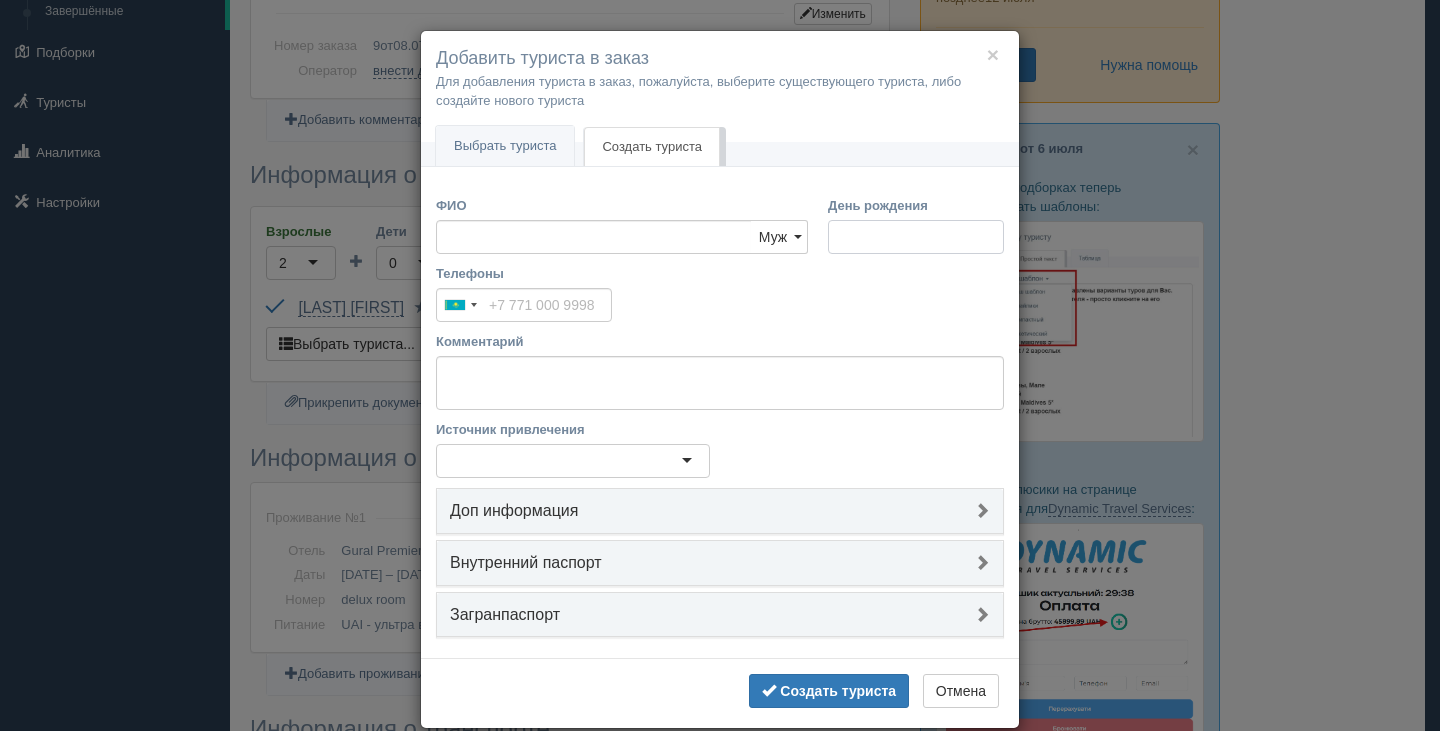 click on "День рождения" at bounding box center [916, 237] 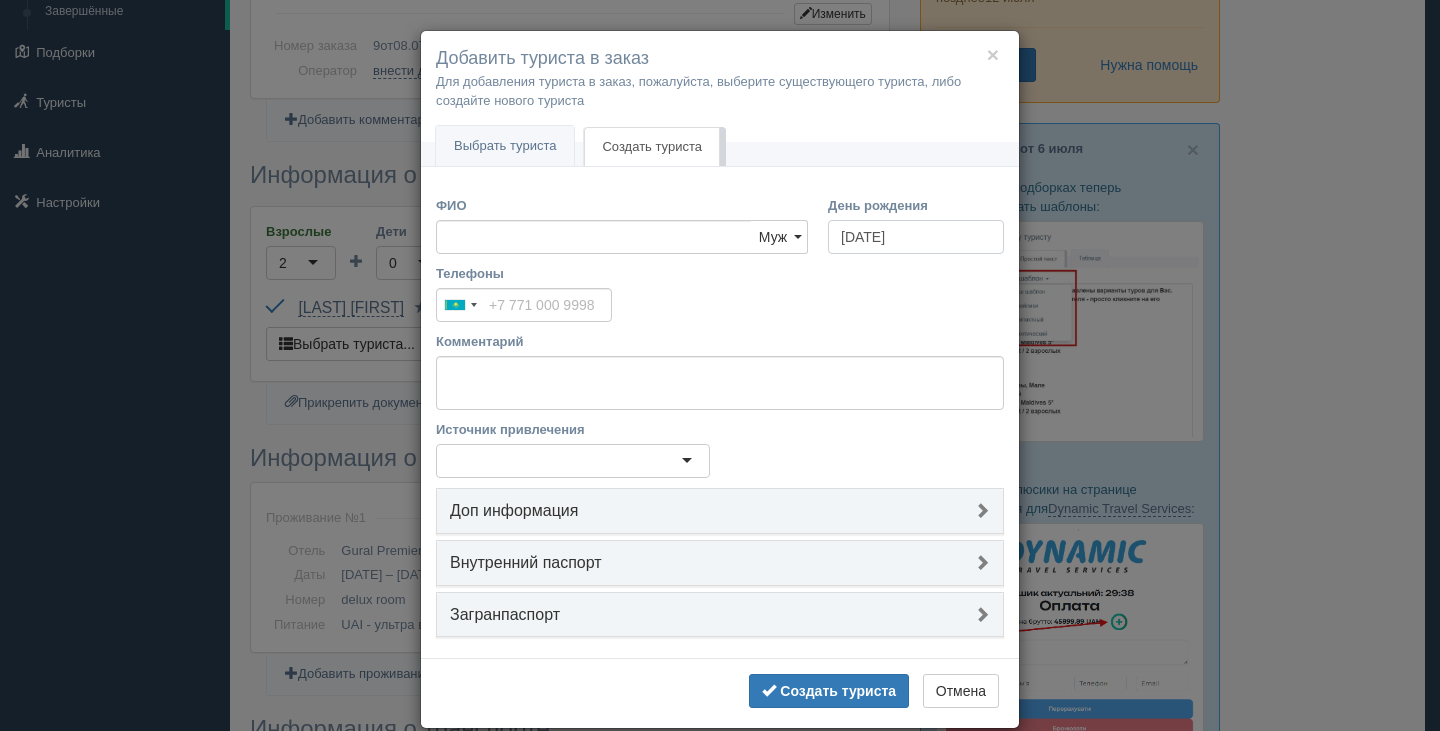 type on "1д.мм.гггг" 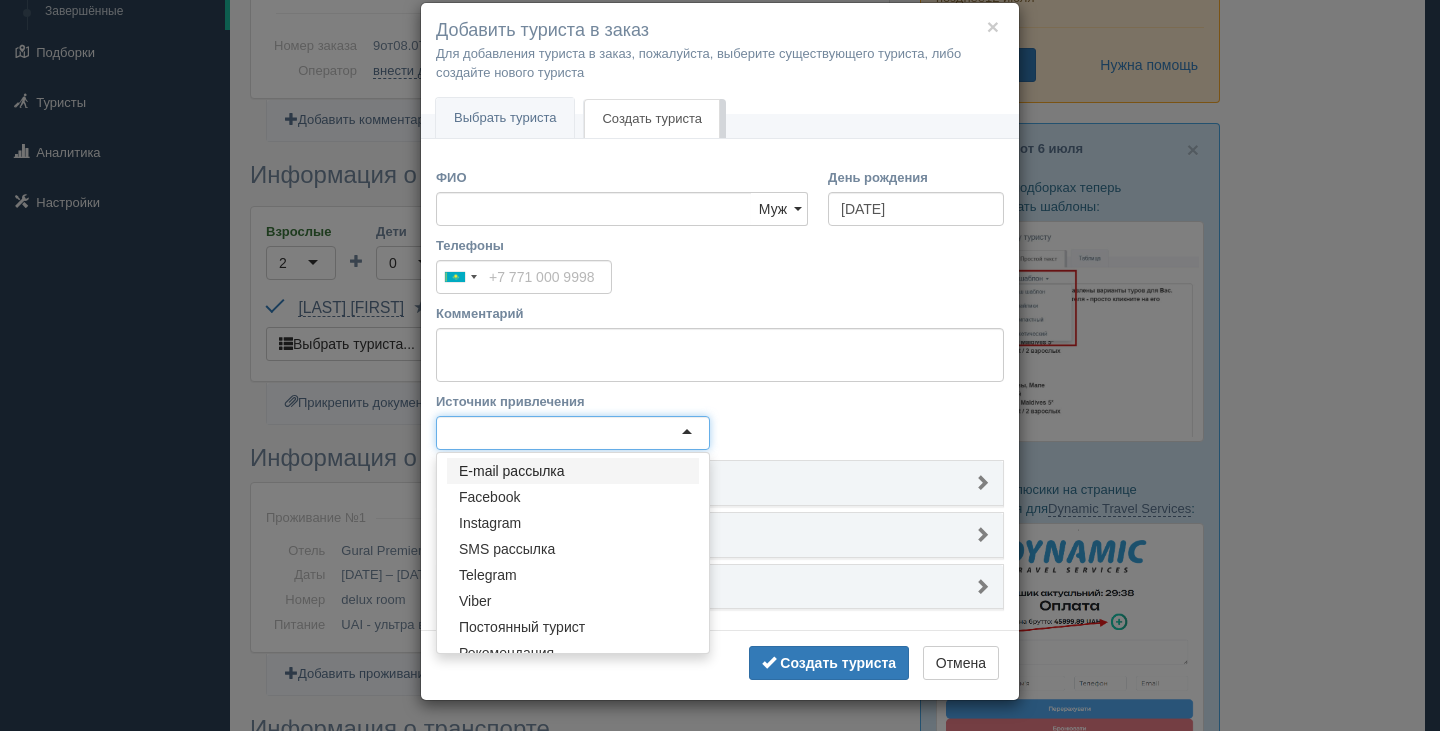 click at bounding box center [573, 433] 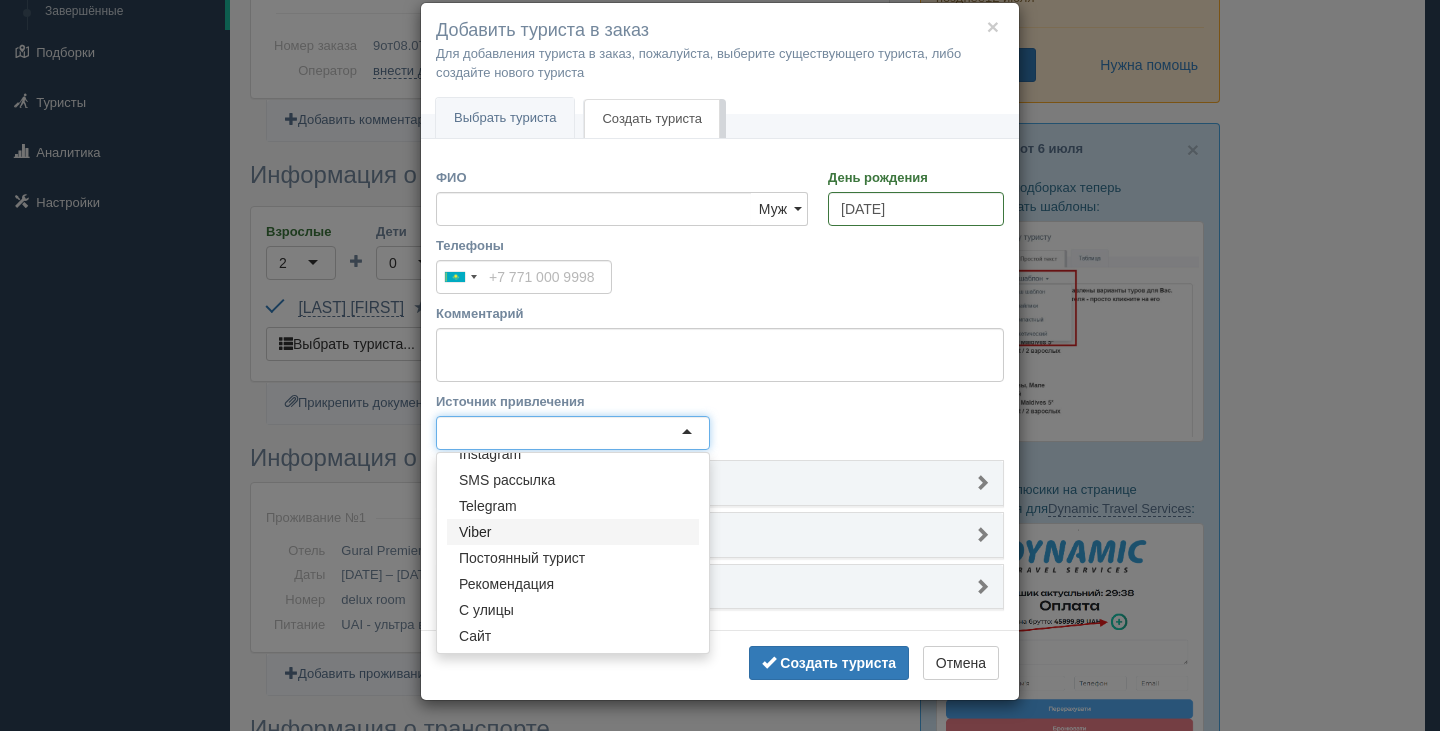 scroll, scrollTop: 70, scrollLeft: 0, axis: vertical 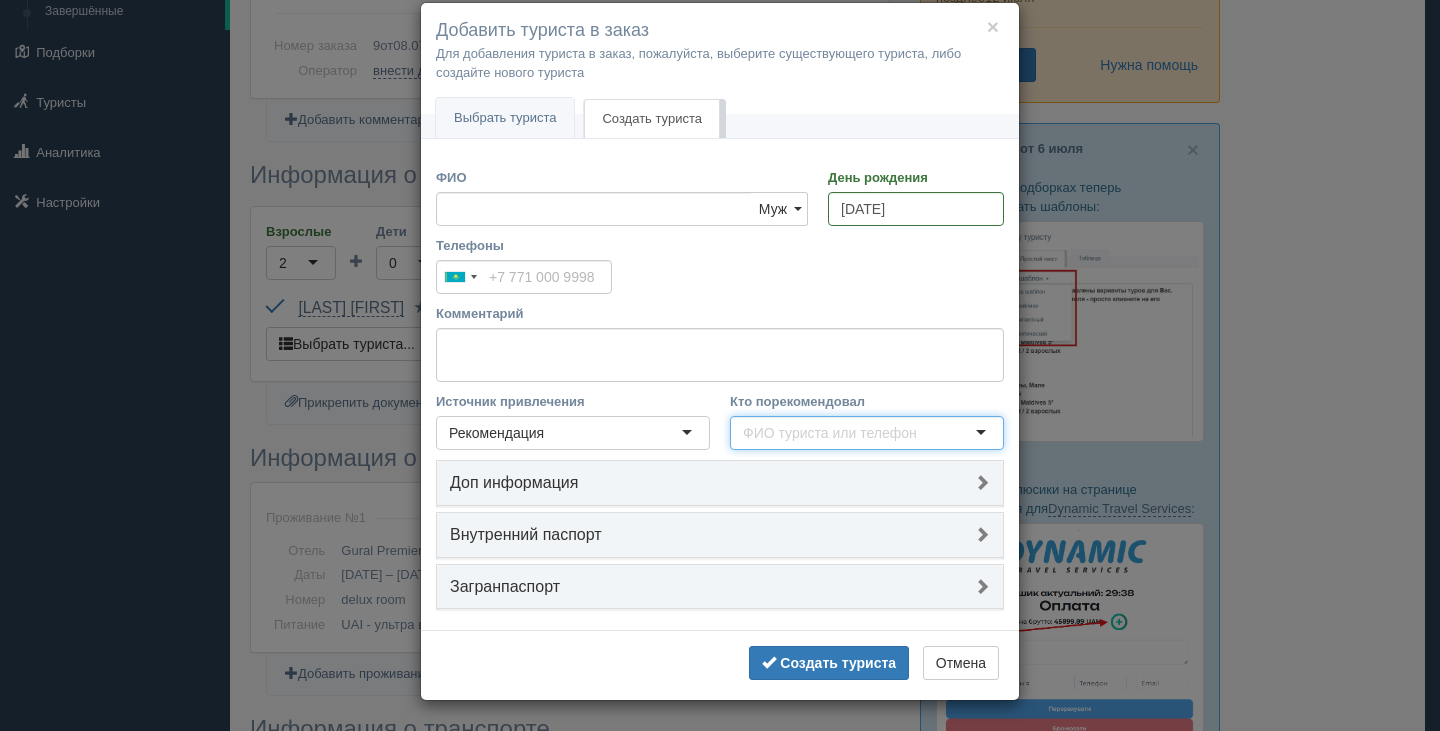 click on "Рекомендация" at bounding box center (573, 433) 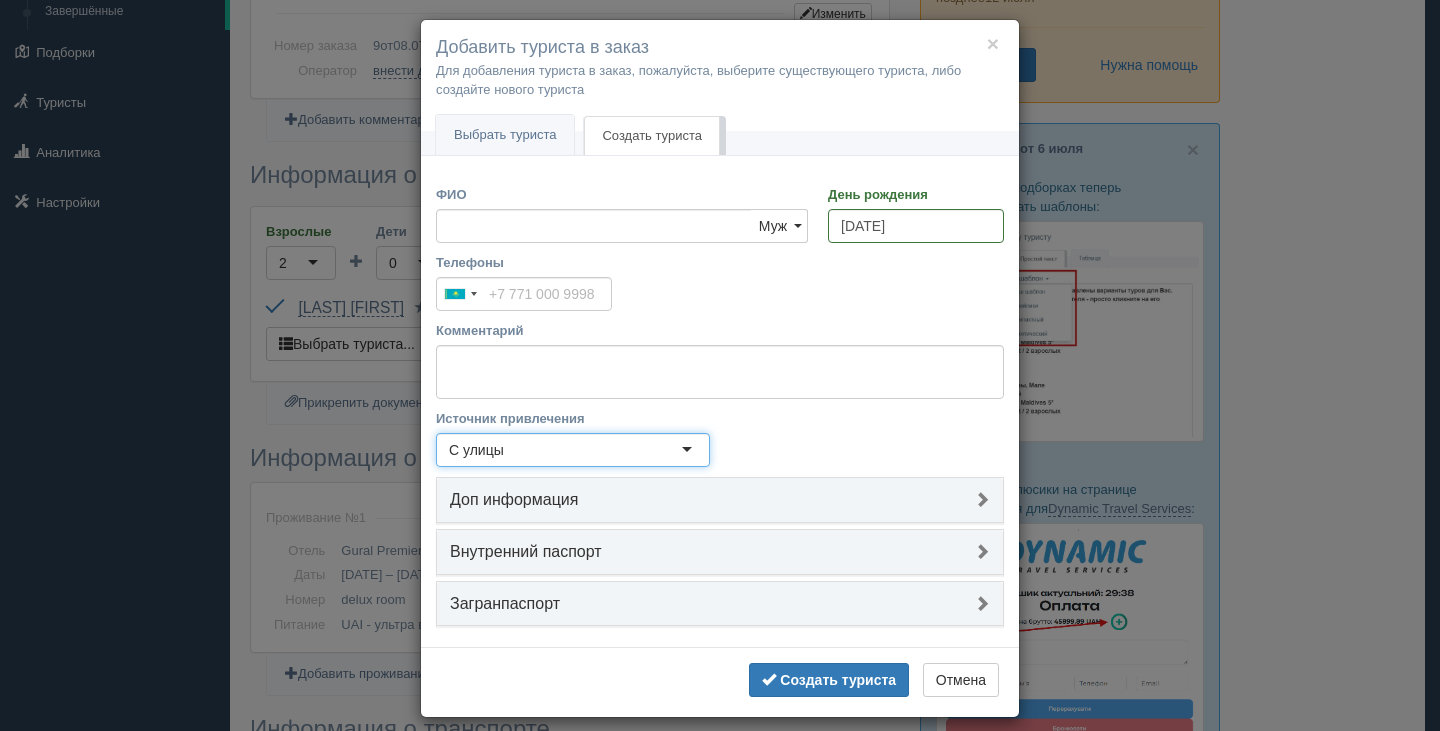 scroll, scrollTop: 0, scrollLeft: 0, axis: both 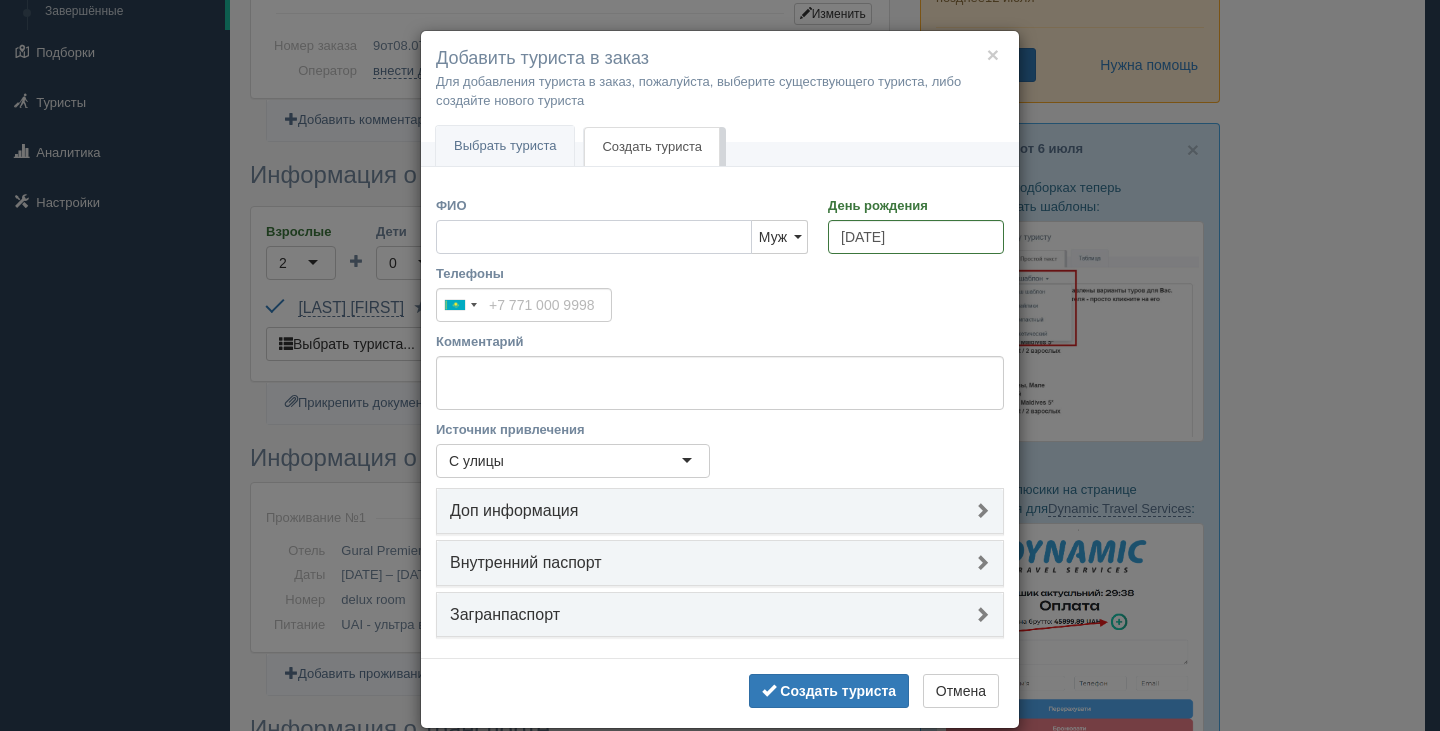 click on "ФИО" at bounding box center [594, 237] 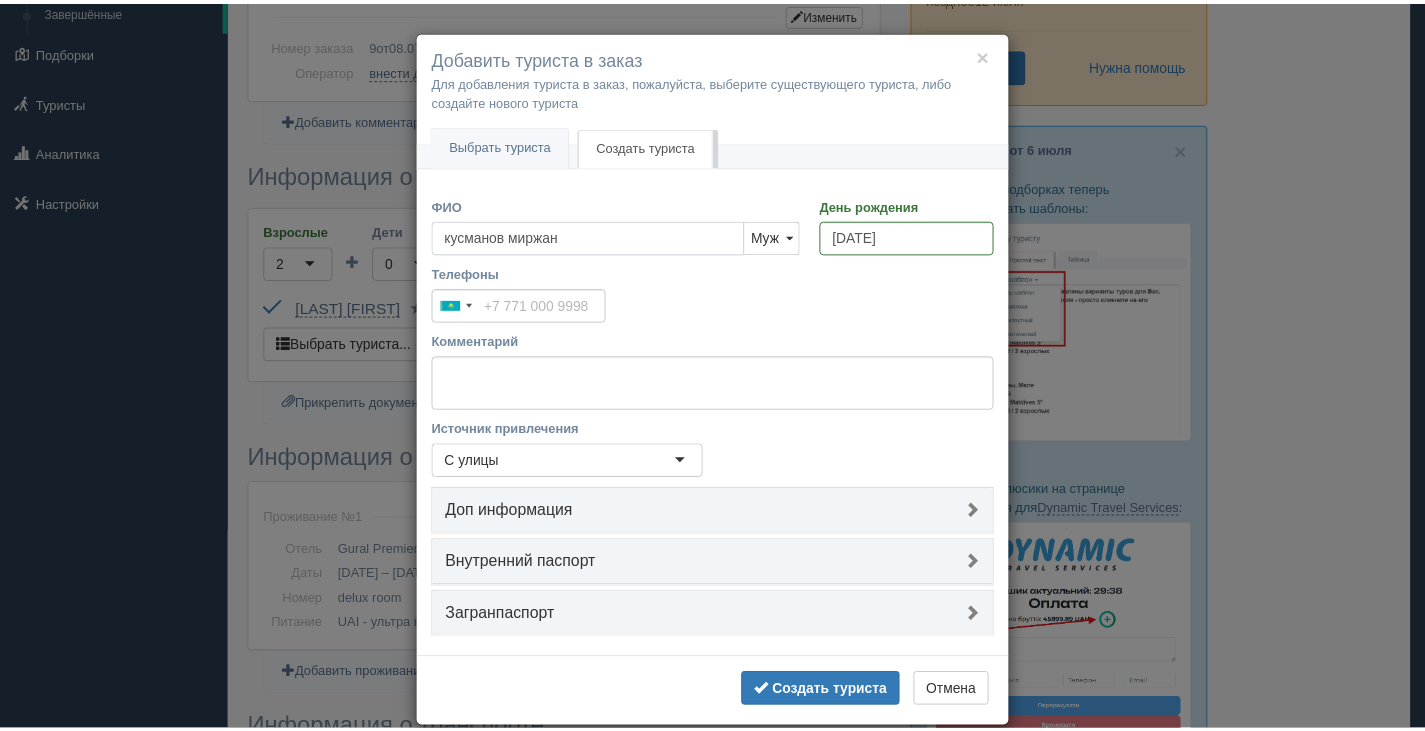 scroll, scrollTop: 28, scrollLeft: 0, axis: vertical 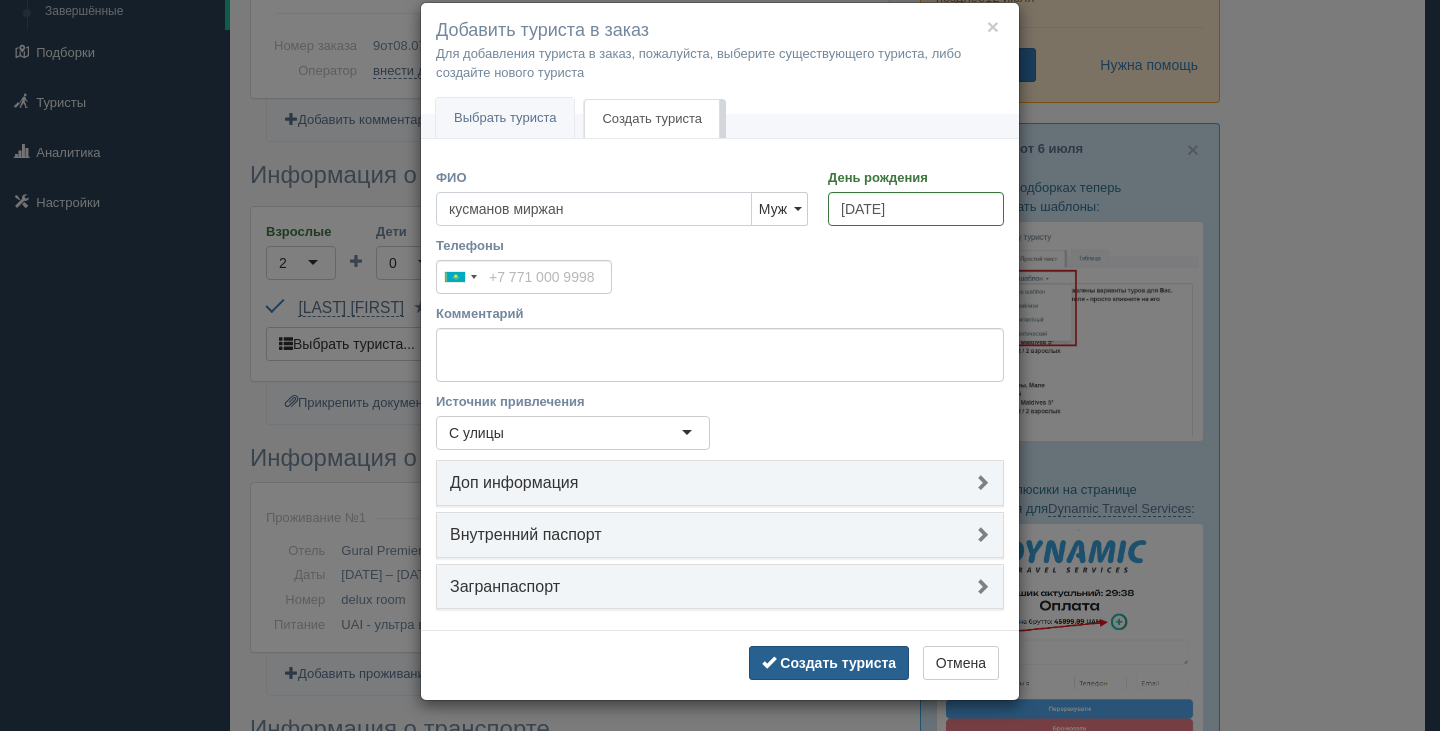 type on "кусманов миржан" 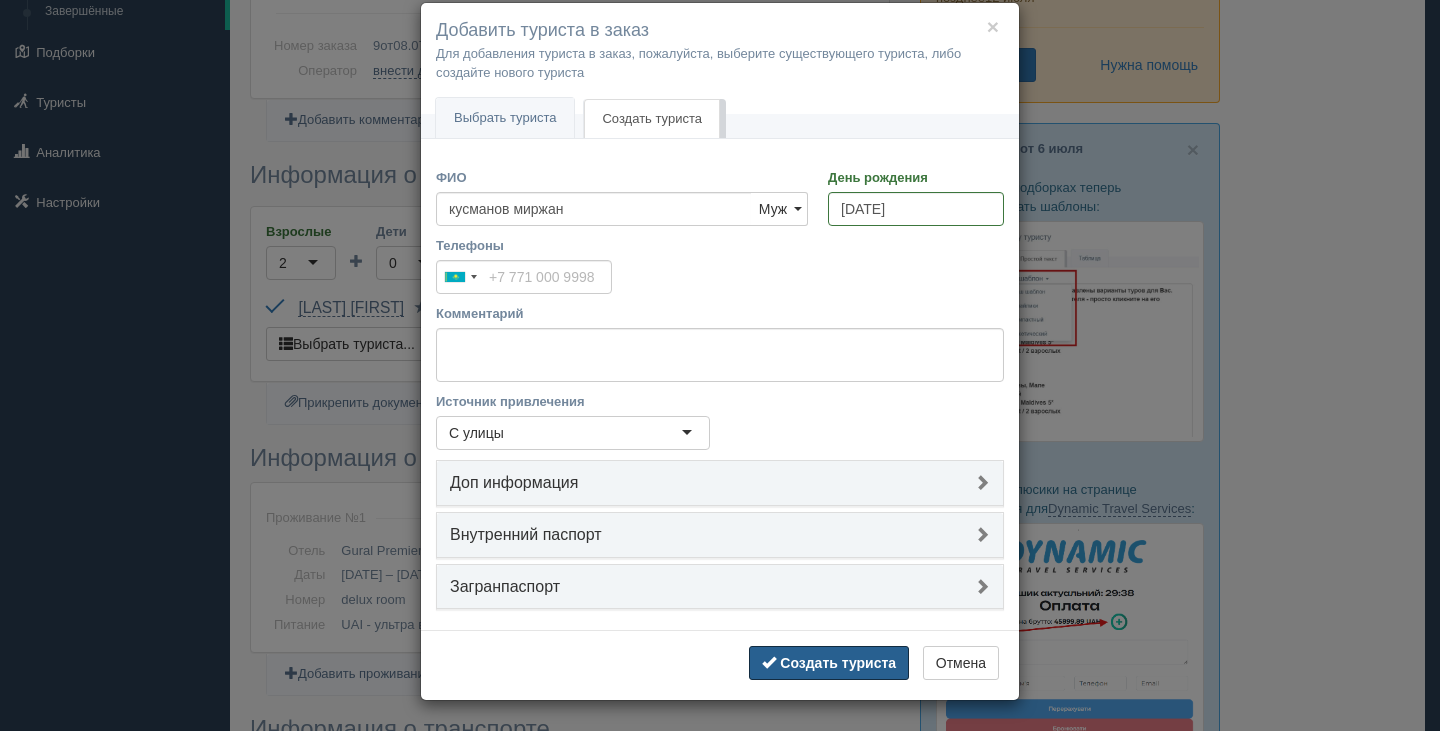 drag, startPoint x: 833, startPoint y: 656, endPoint x: 884, endPoint y: 618, distance: 63.600315 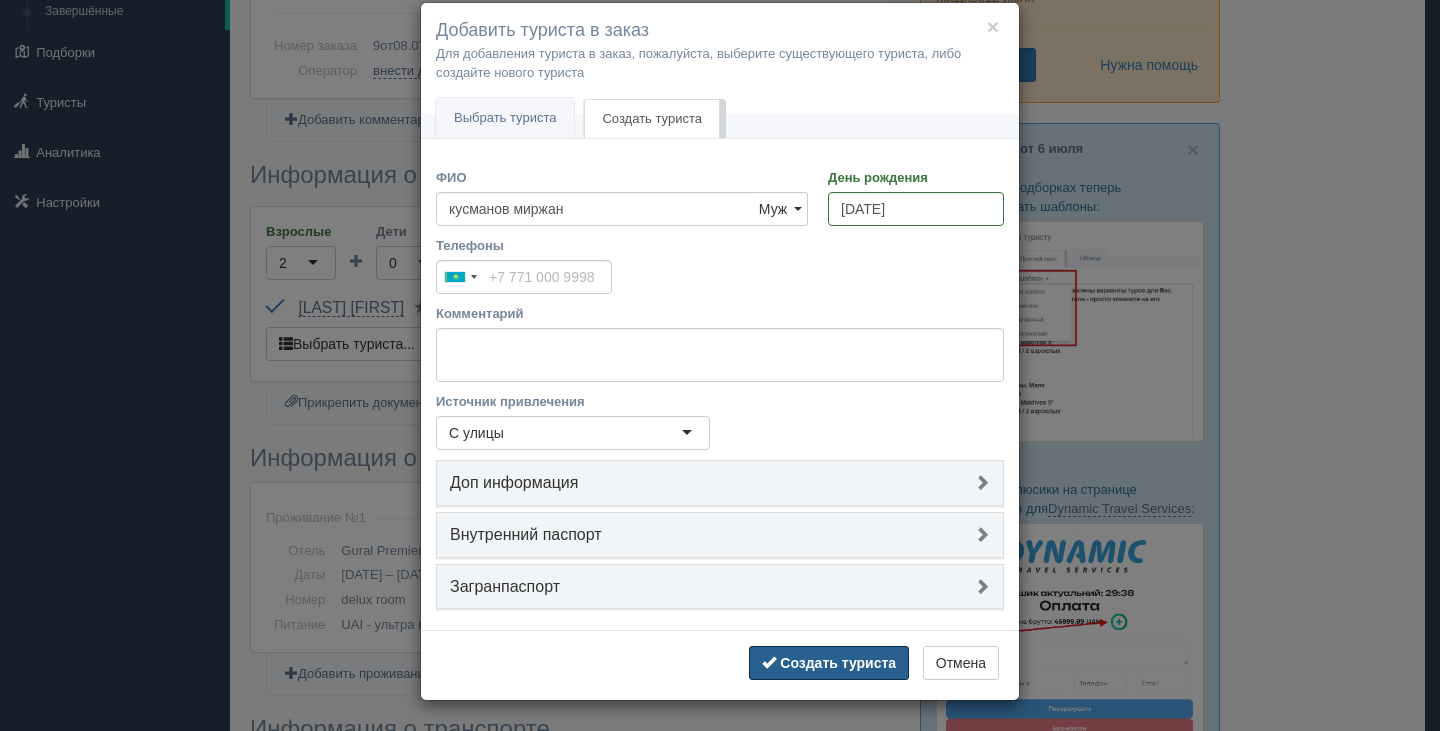 click on "Создать туриста" at bounding box center [838, 663] 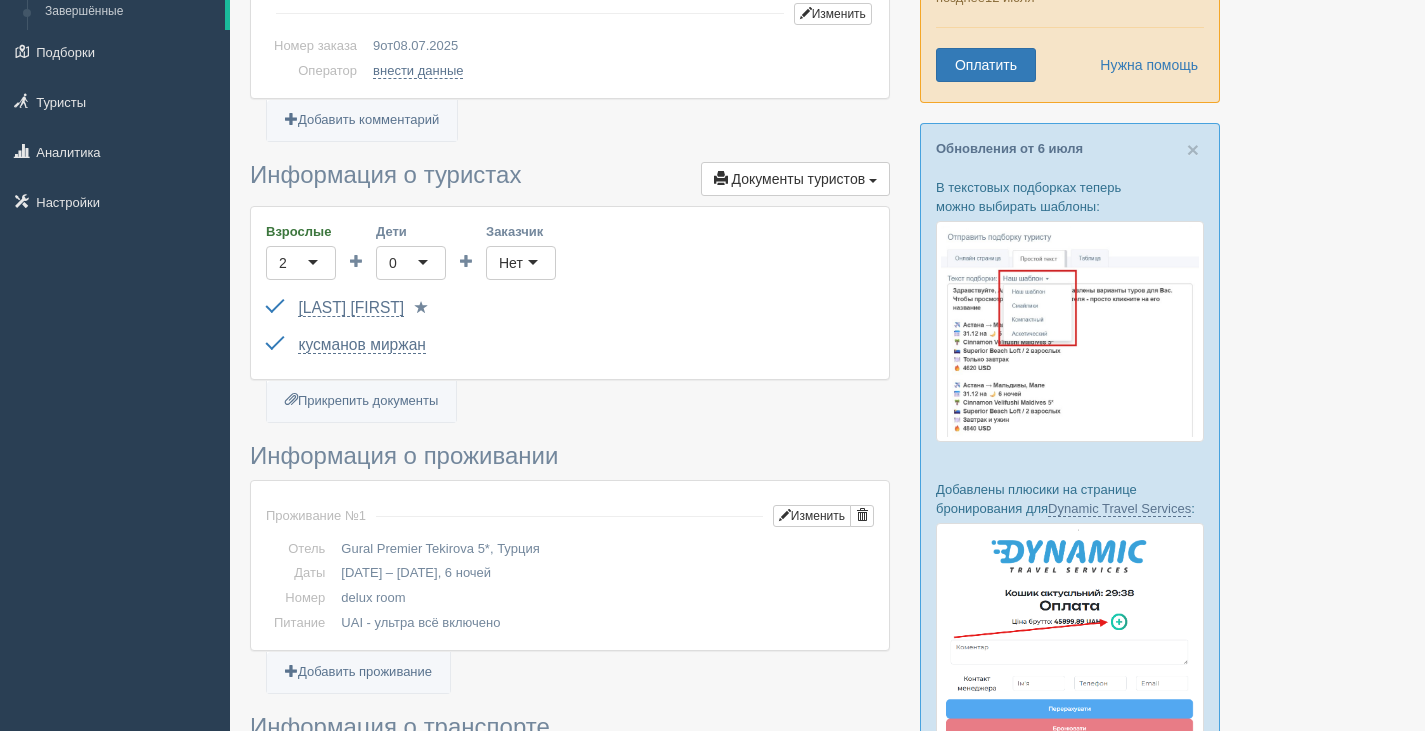 scroll, scrollTop: 0, scrollLeft: 0, axis: both 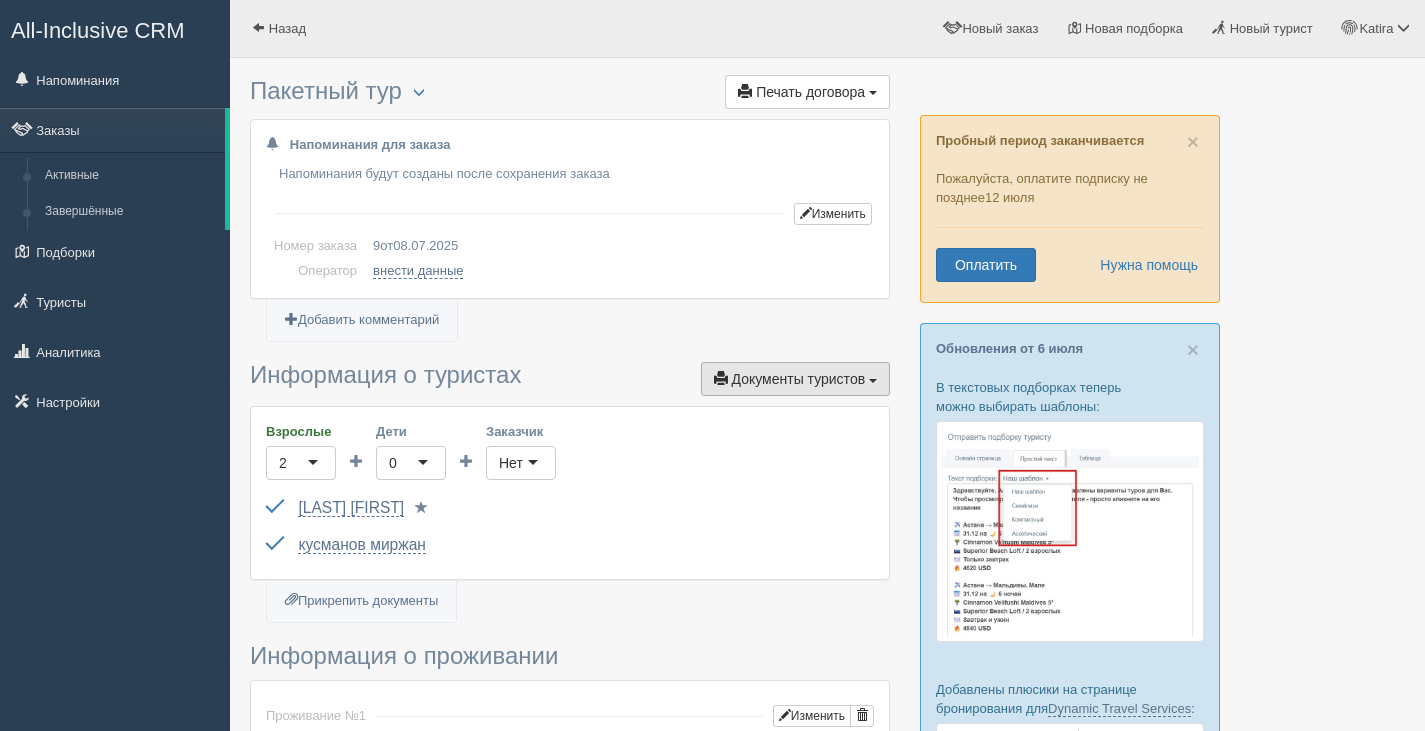 click on "Документы туристов" at bounding box center [799, 379] 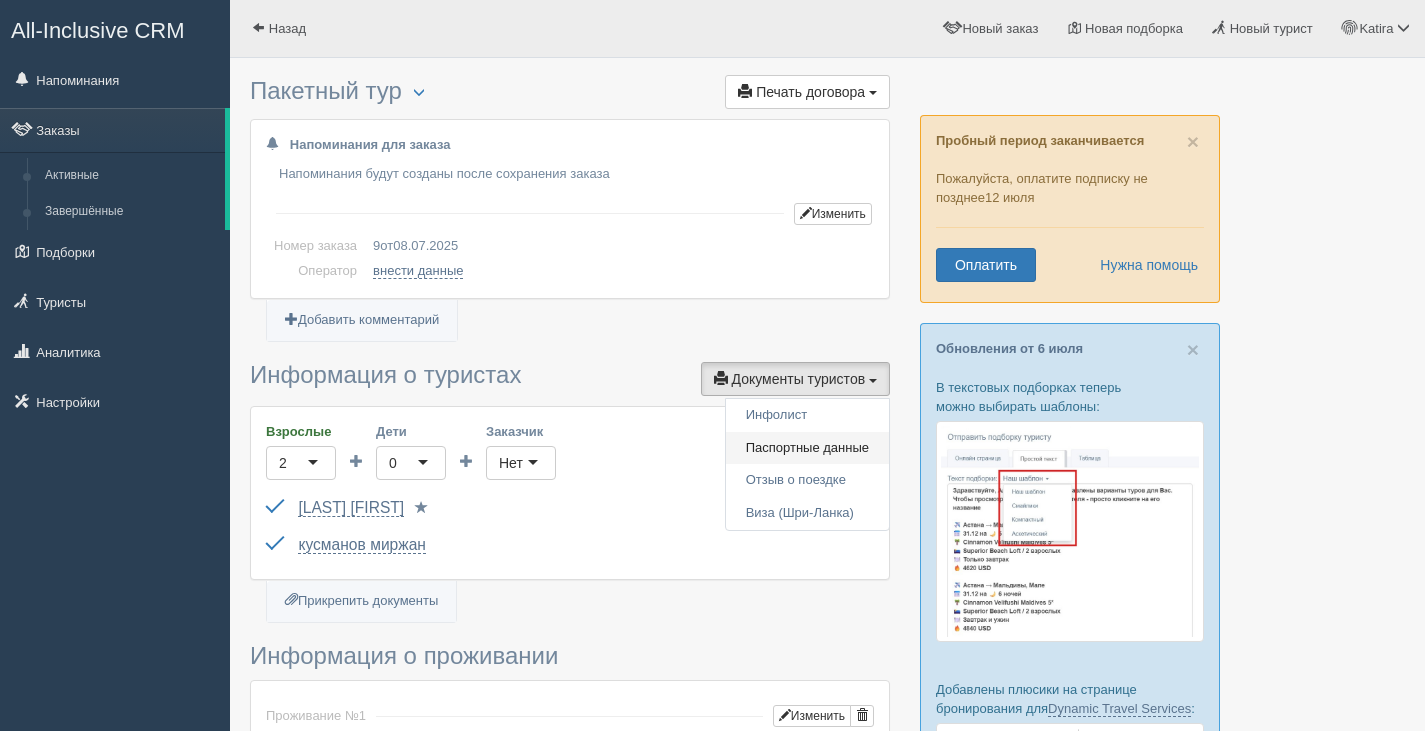 click on "Паспортные данные" at bounding box center [807, 448] 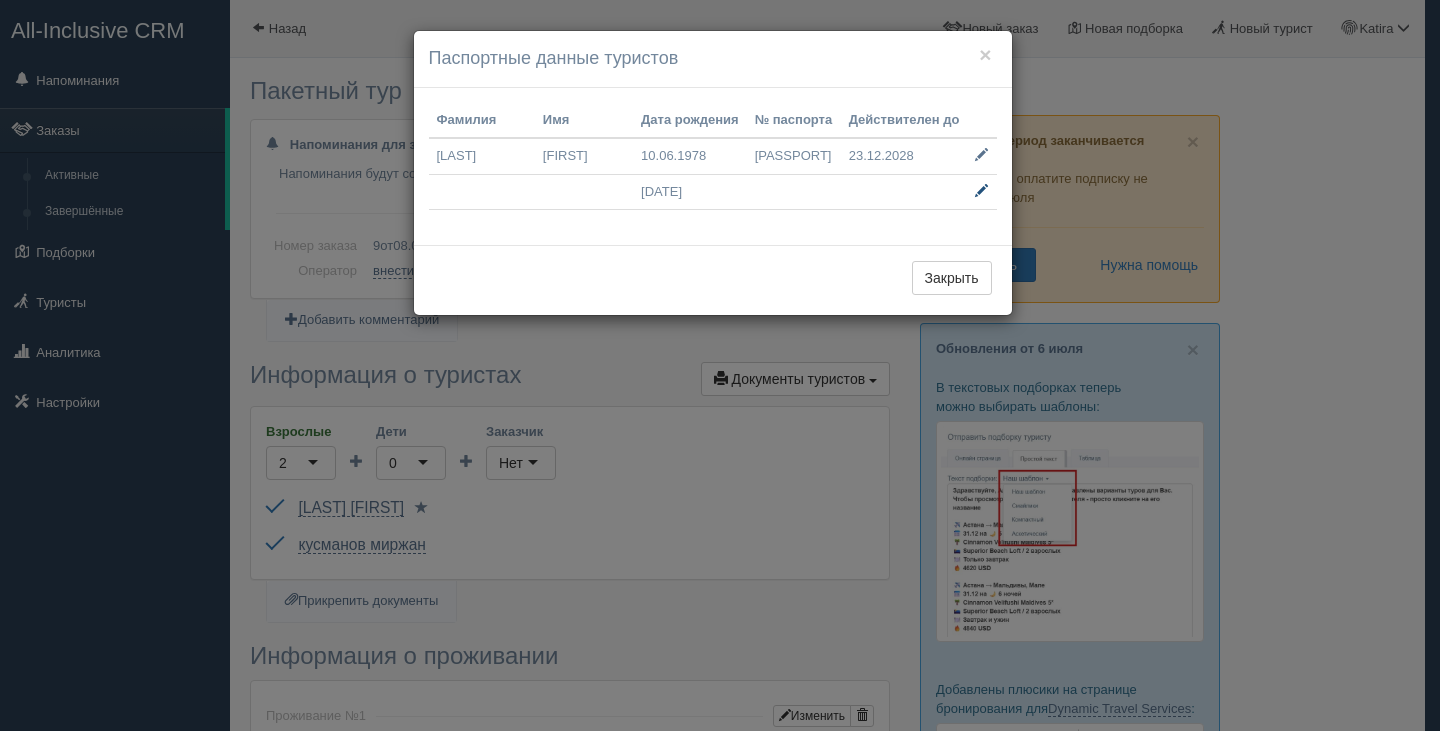 click at bounding box center [981, 190] 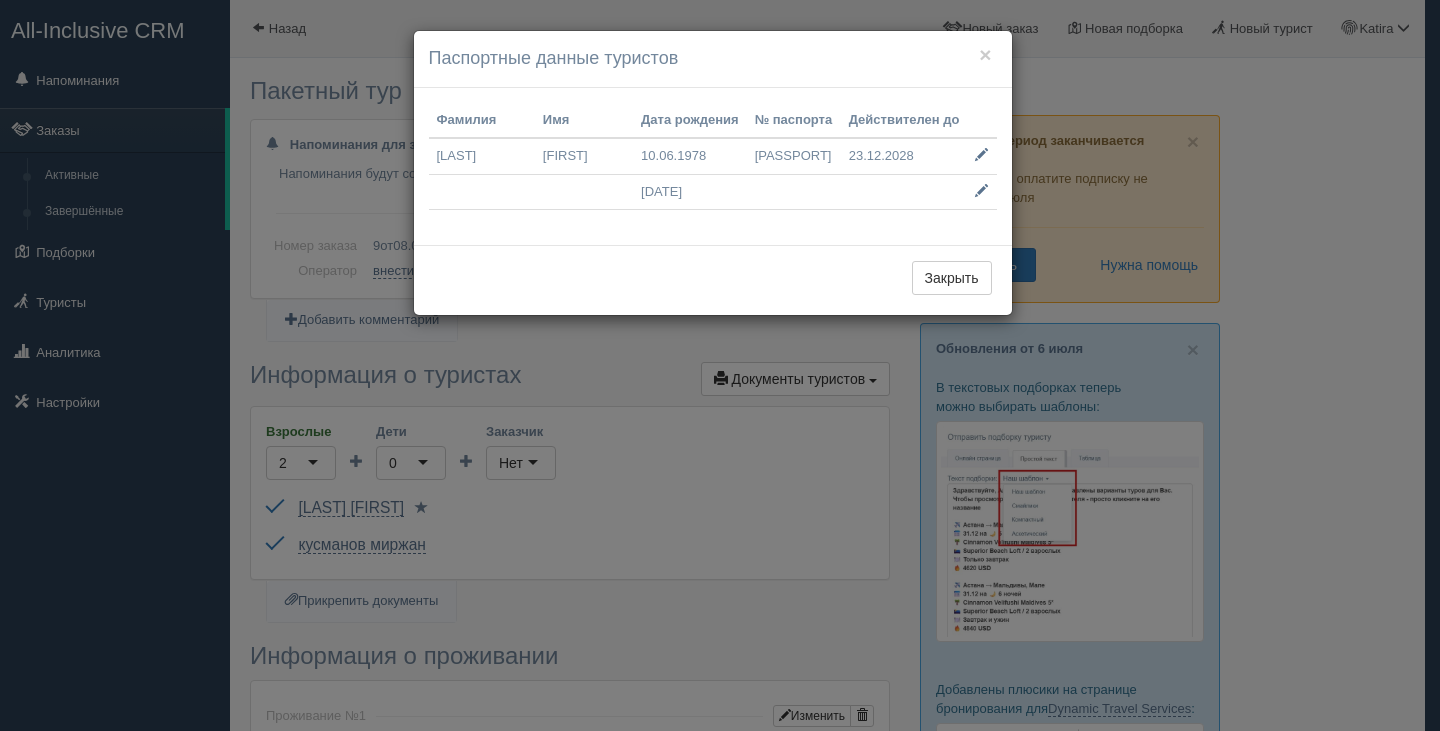 click on "×
Паспортные данные туристов
Данные загружаются...
Фамилия
Имя
Дата рождения
№ паспорта
Действителен до
SARKULOVA
ALIYA
10.06.1978
N12089858
23.12.2028" at bounding box center (720, 365) 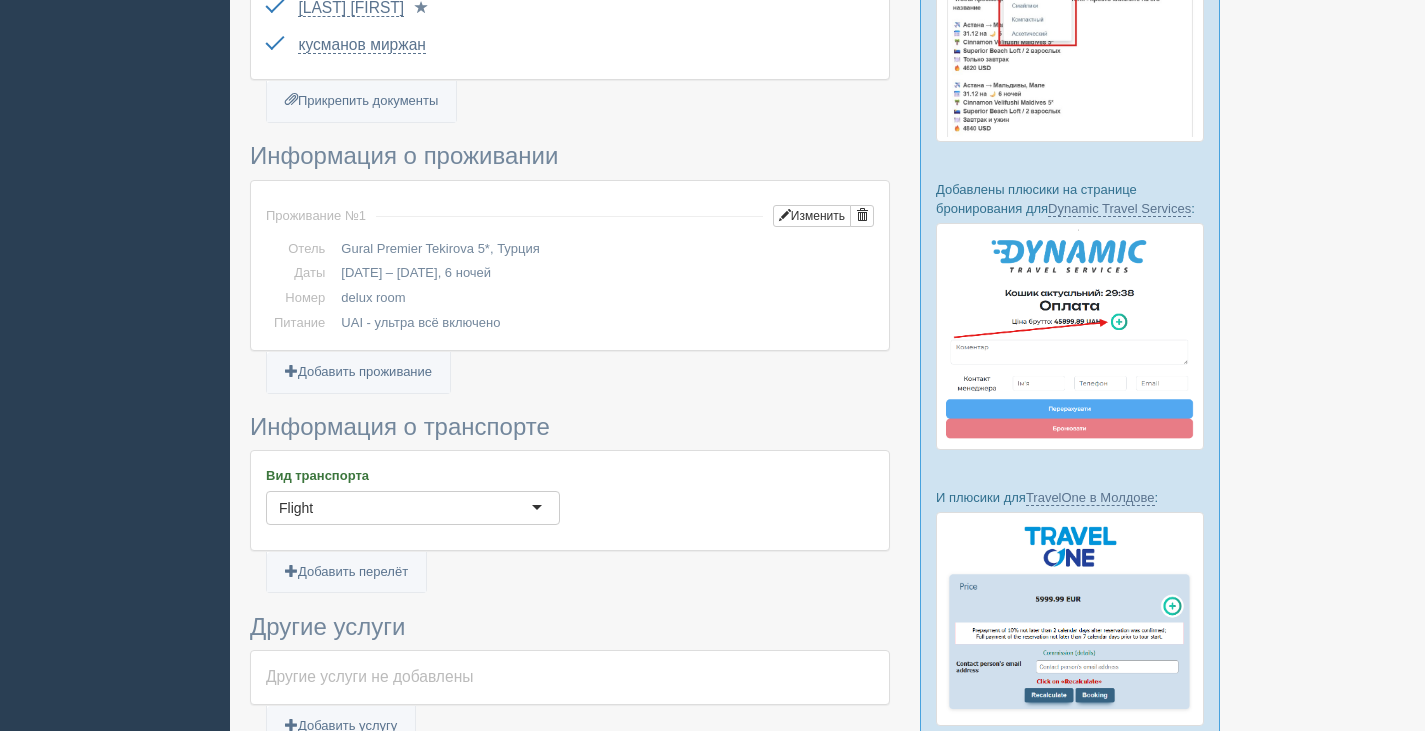 scroll, scrollTop: 700, scrollLeft: 0, axis: vertical 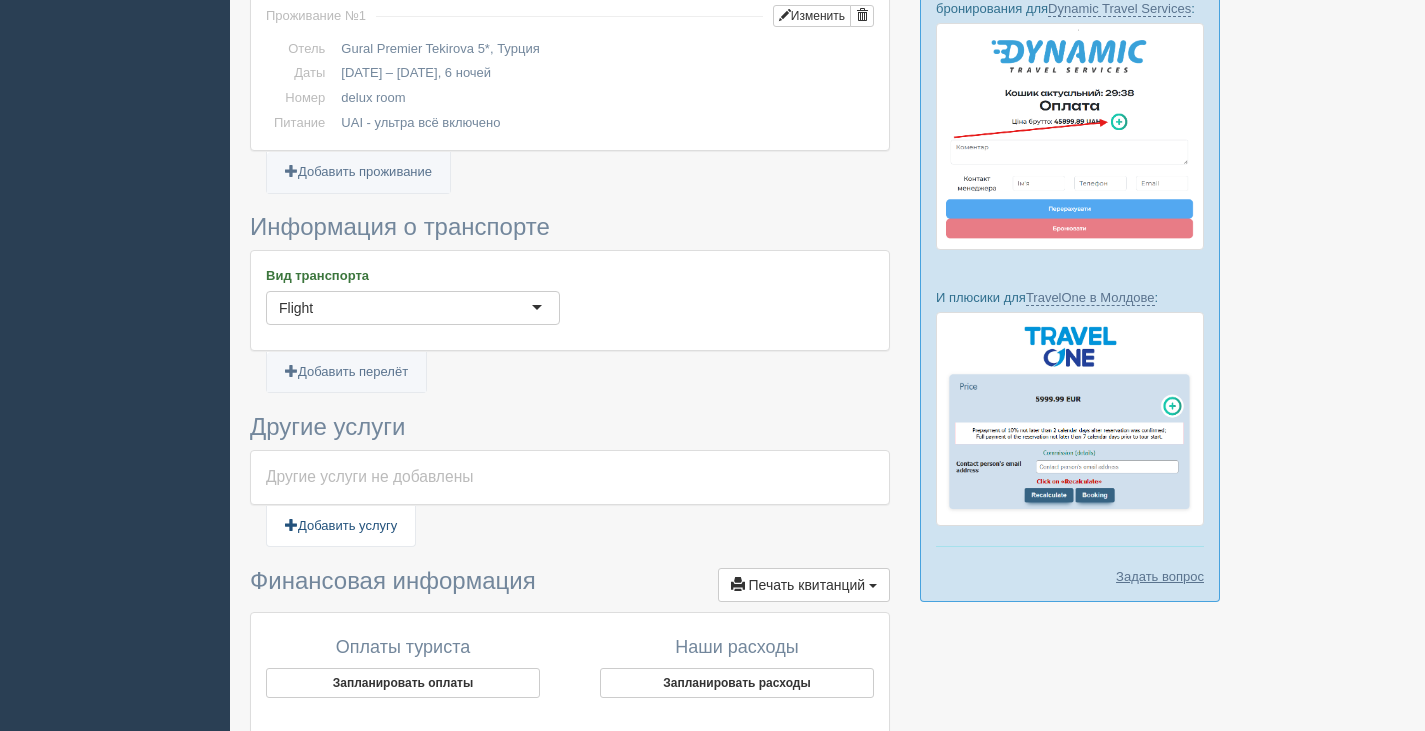 click on "Добавить услугу" at bounding box center (341, 526) 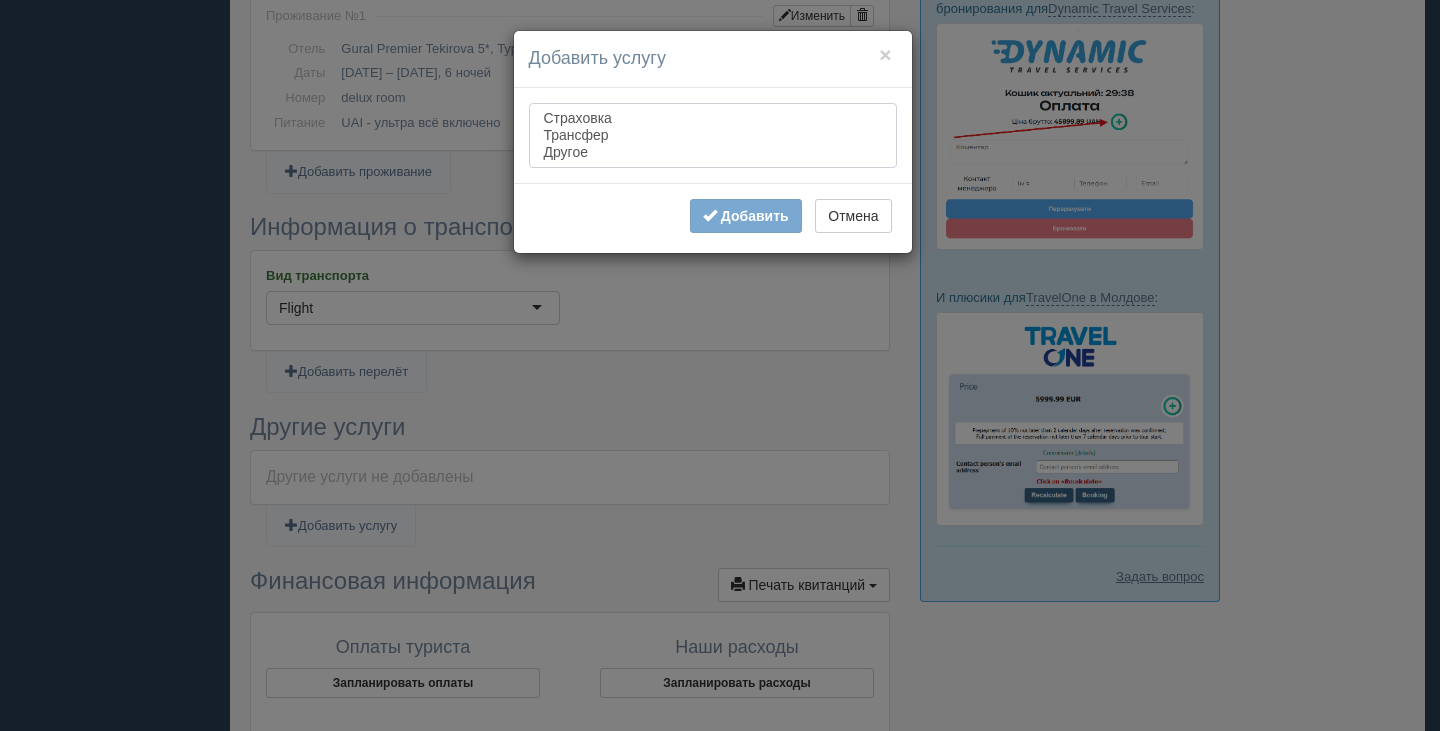 click on "Страховка" at bounding box center [713, 118] 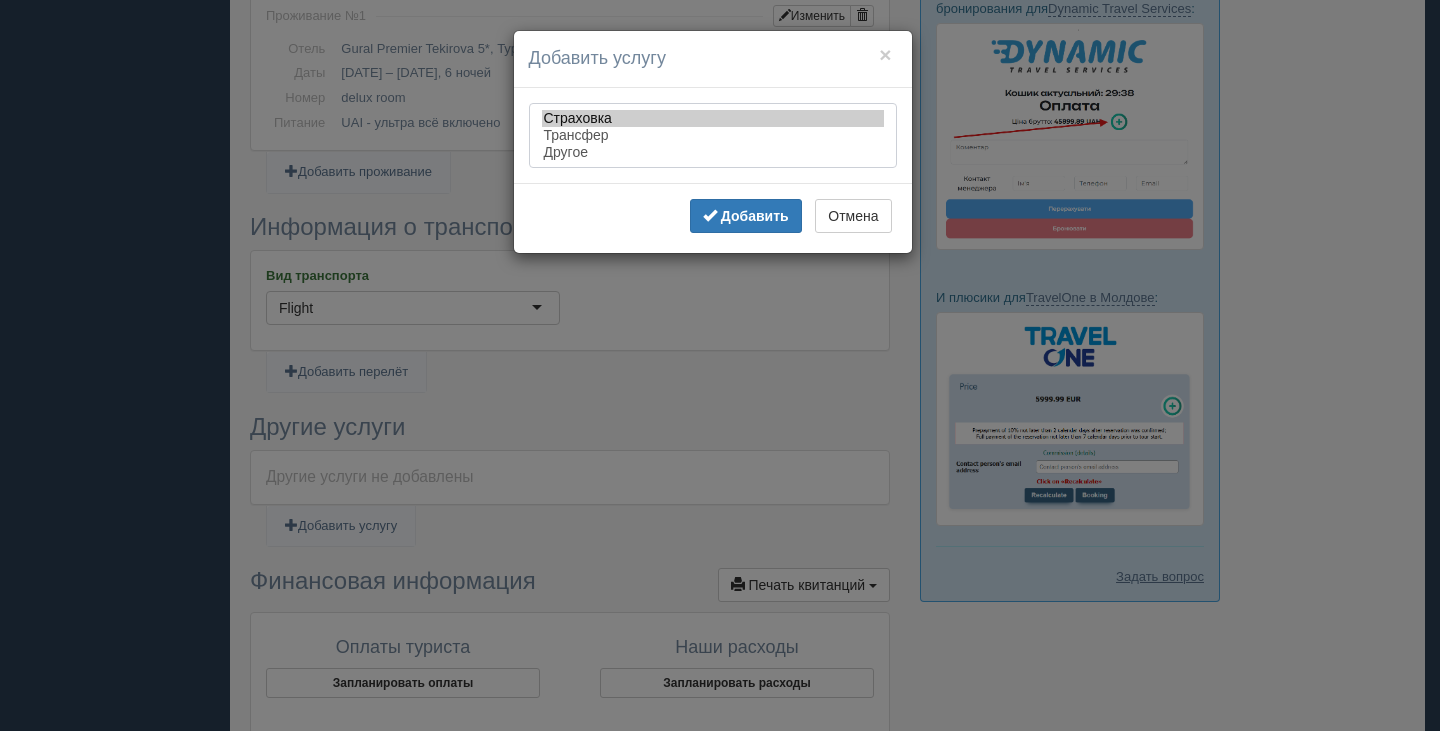 click on "Трансфер" at bounding box center (713, 135) 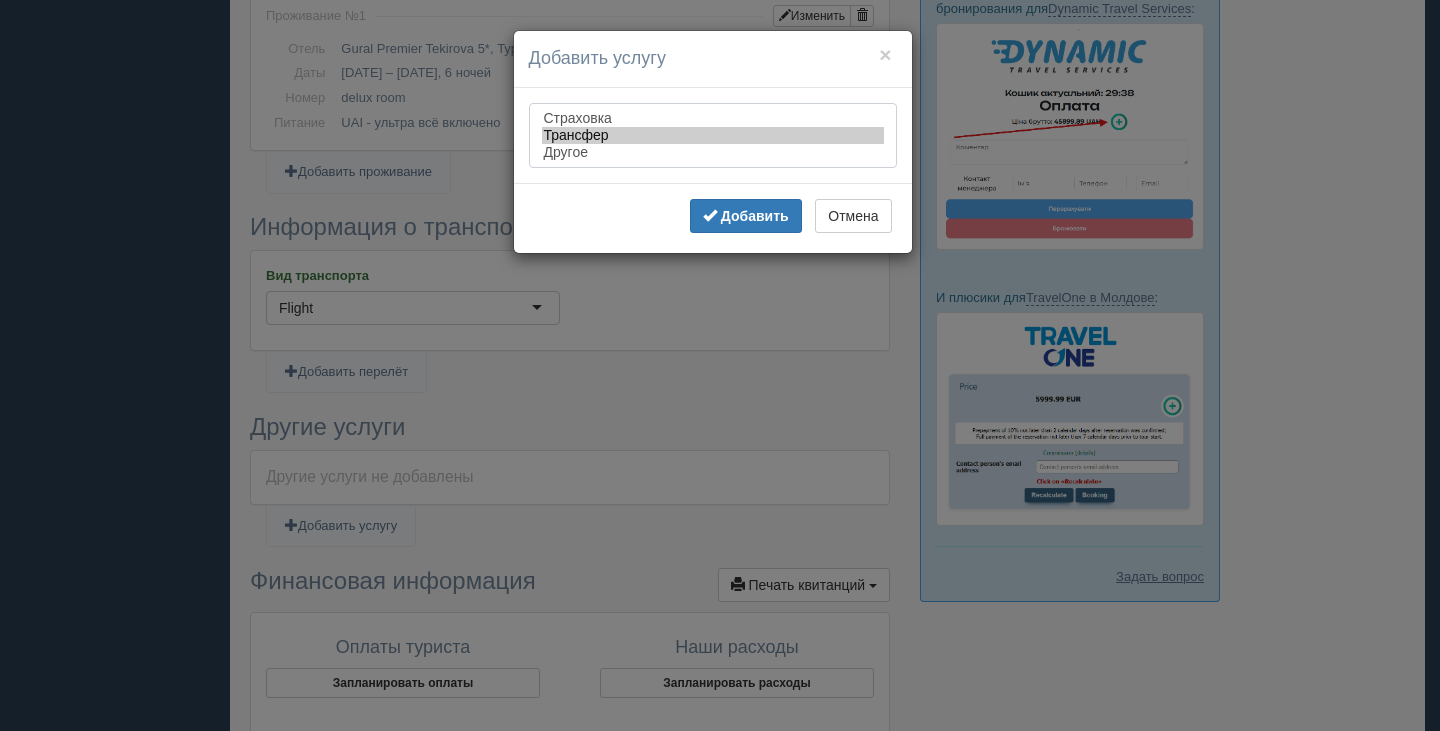 click on "Страховка" at bounding box center (713, 118) 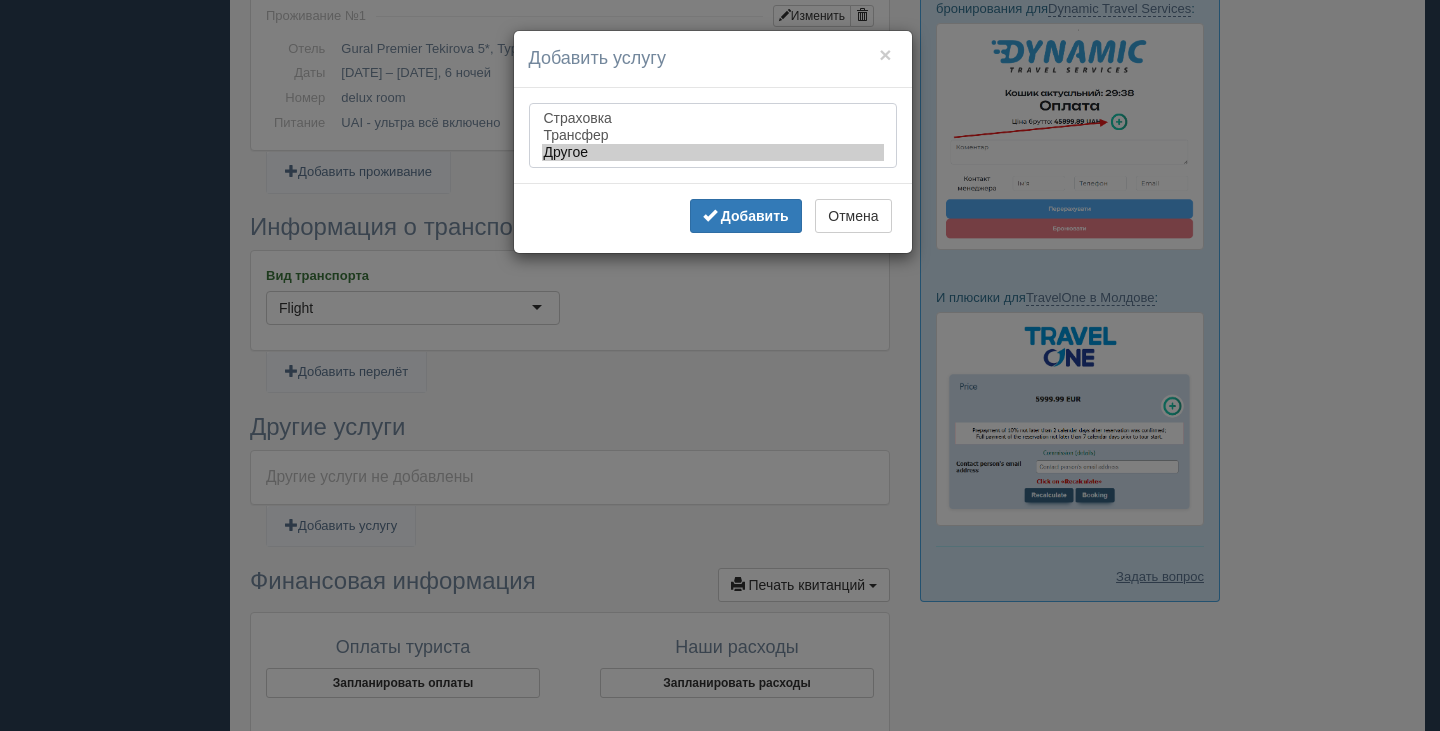 select on "insurance" 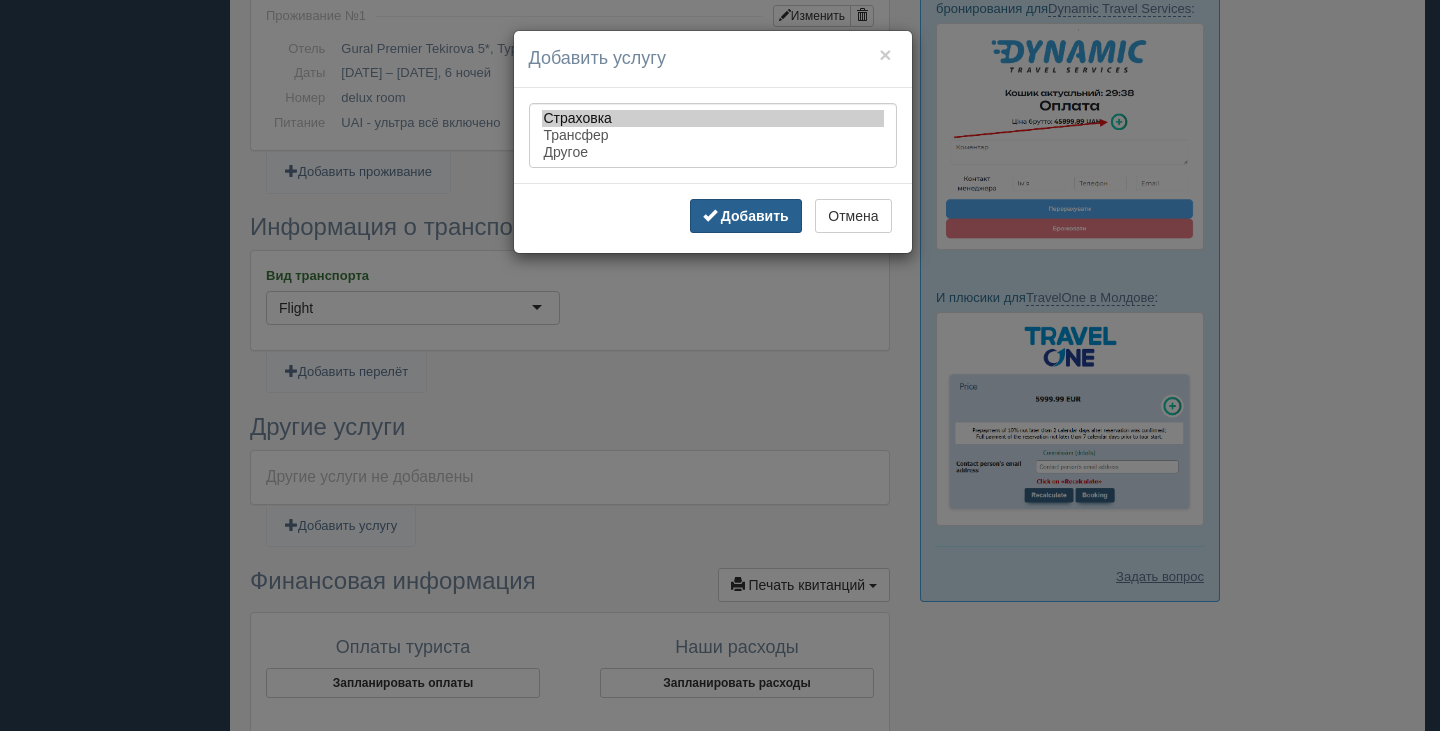 click on "Добавить" at bounding box center (746, 216) 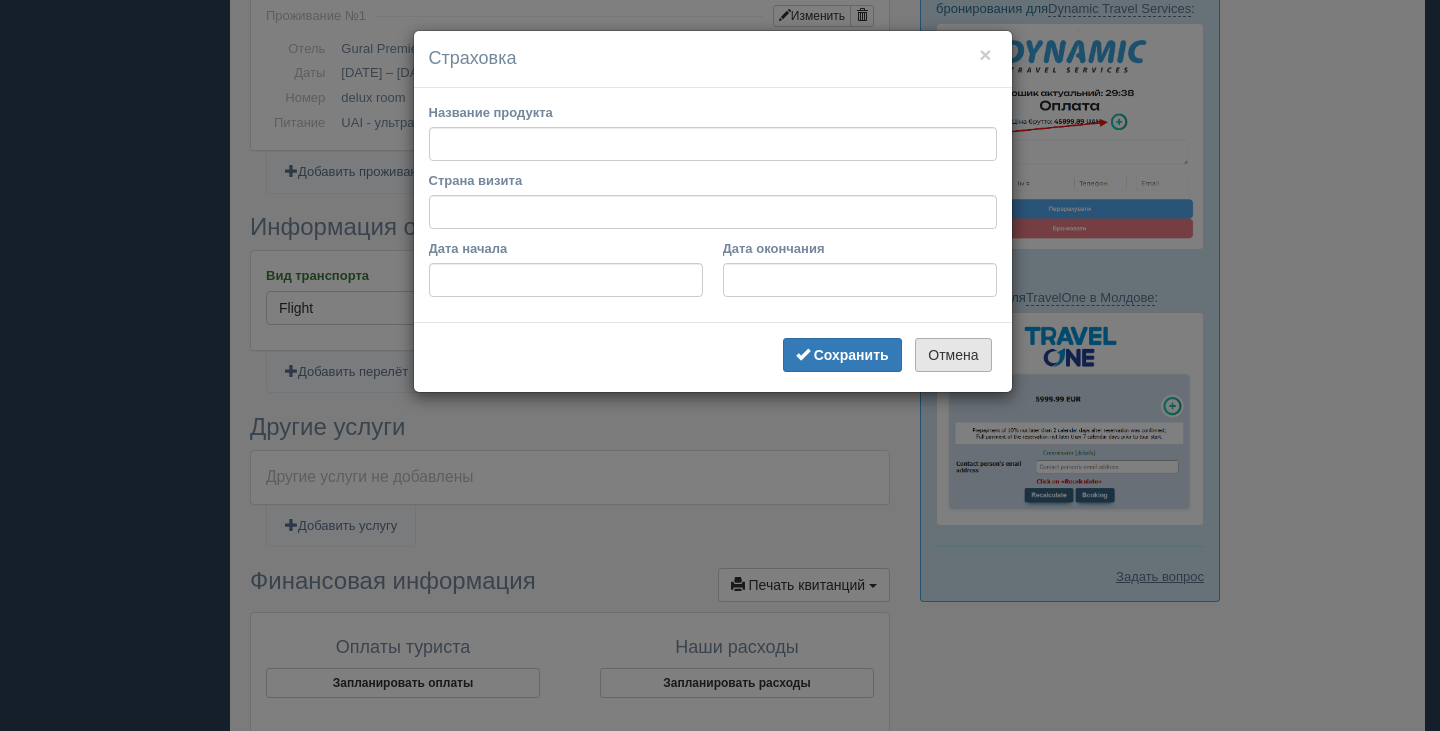 click on "Отмена" at bounding box center (953, 355) 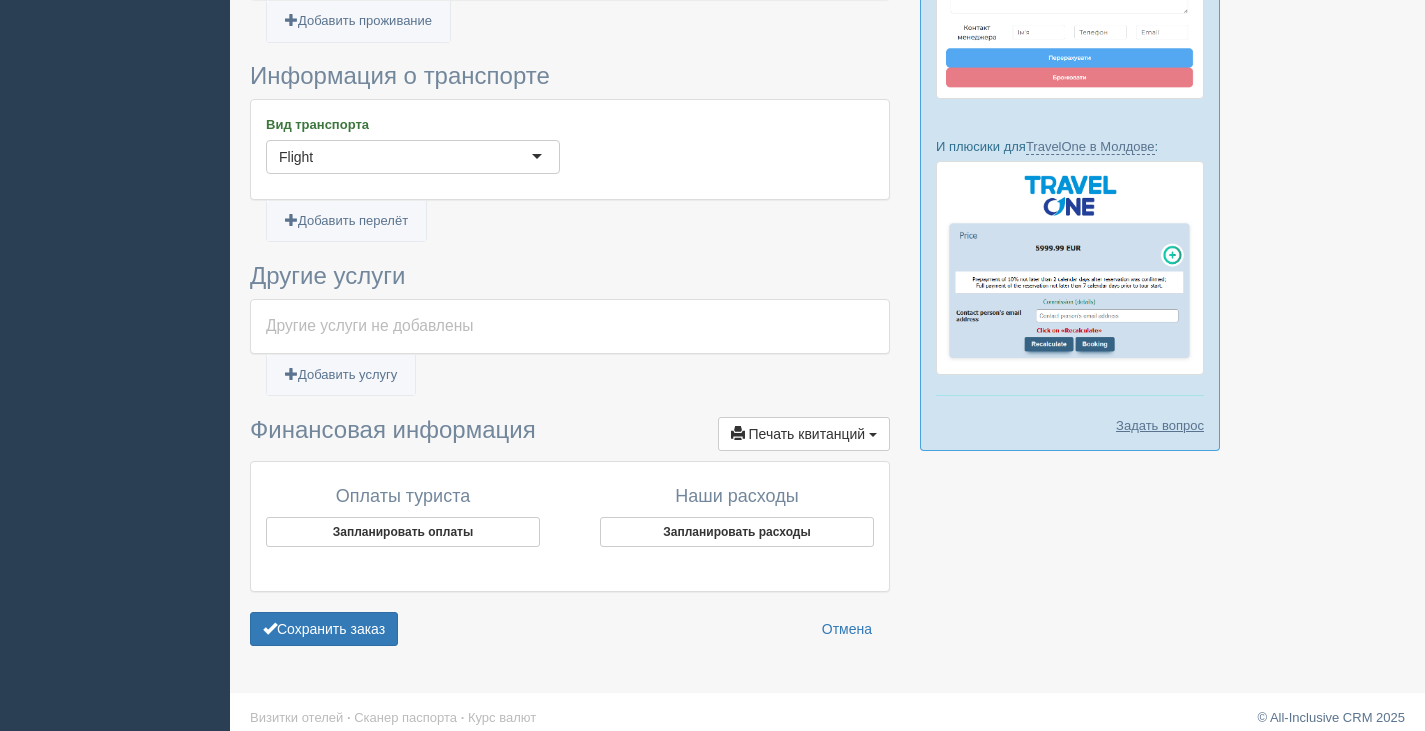 scroll, scrollTop: 865, scrollLeft: 0, axis: vertical 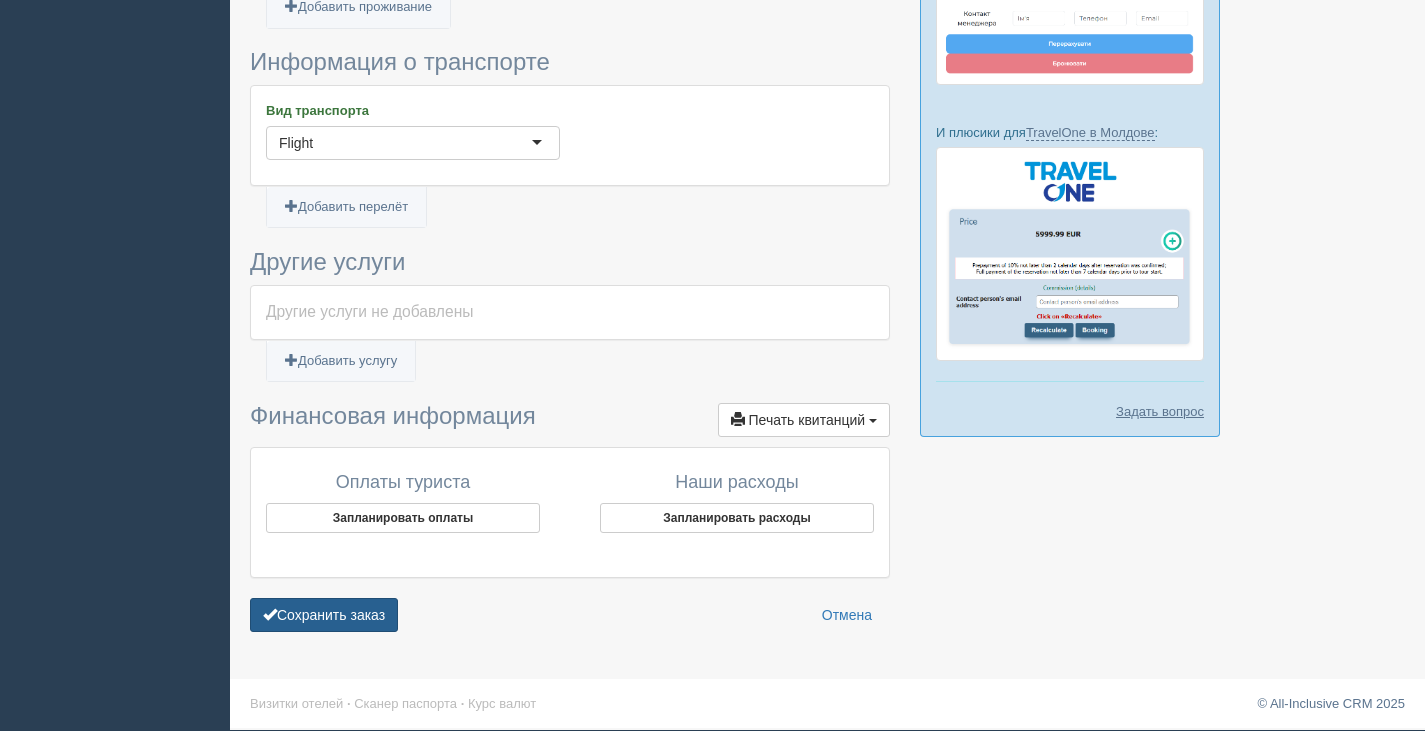 click on "Сохранить заказ" at bounding box center (324, 615) 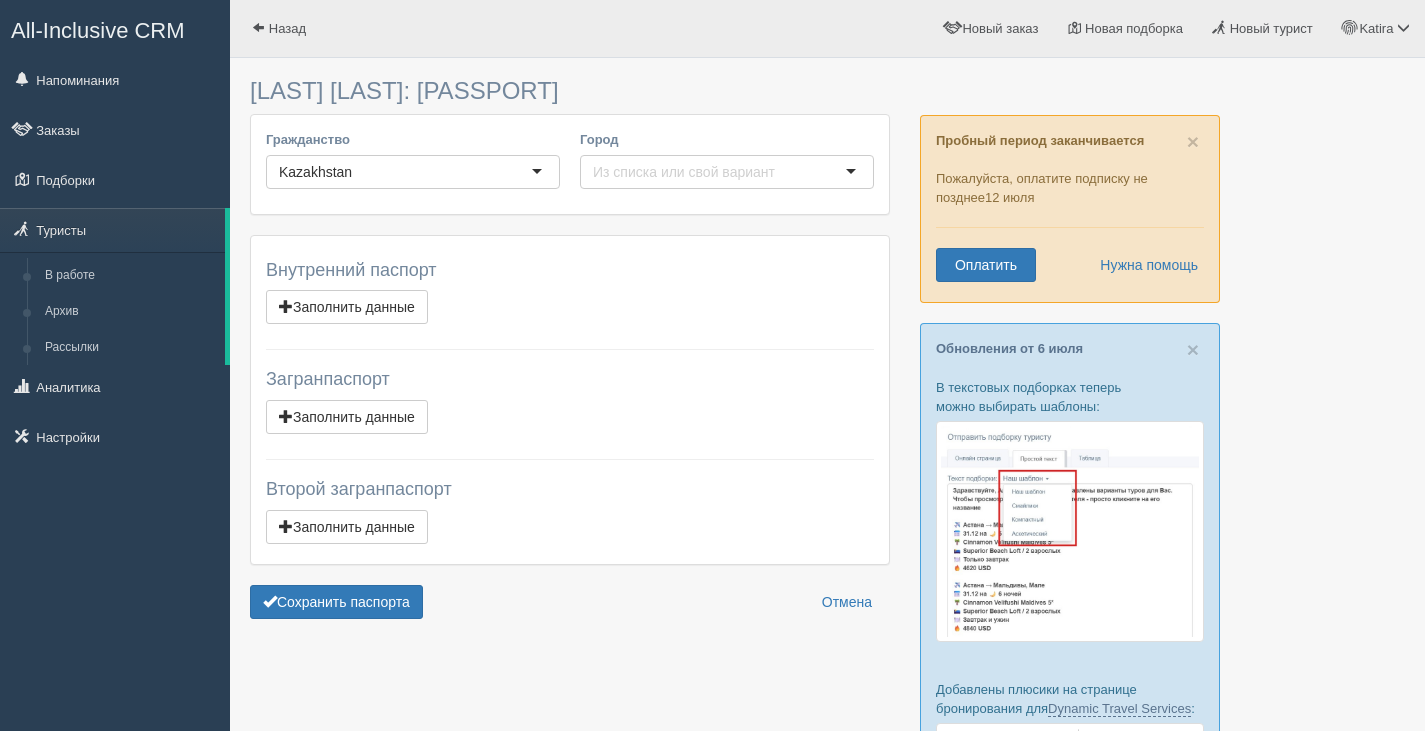 scroll, scrollTop: 0, scrollLeft: 0, axis: both 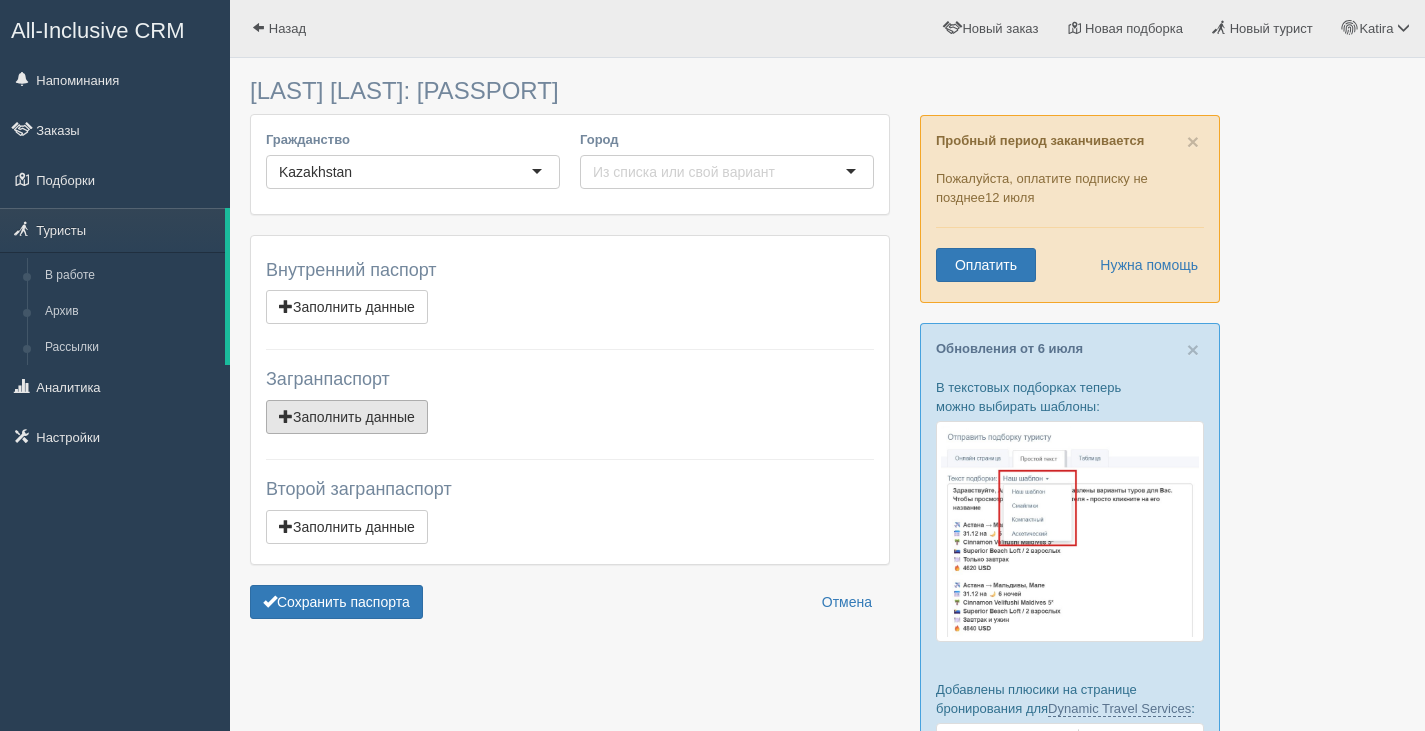 click on "Заполнить данные" at bounding box center [347, 307] 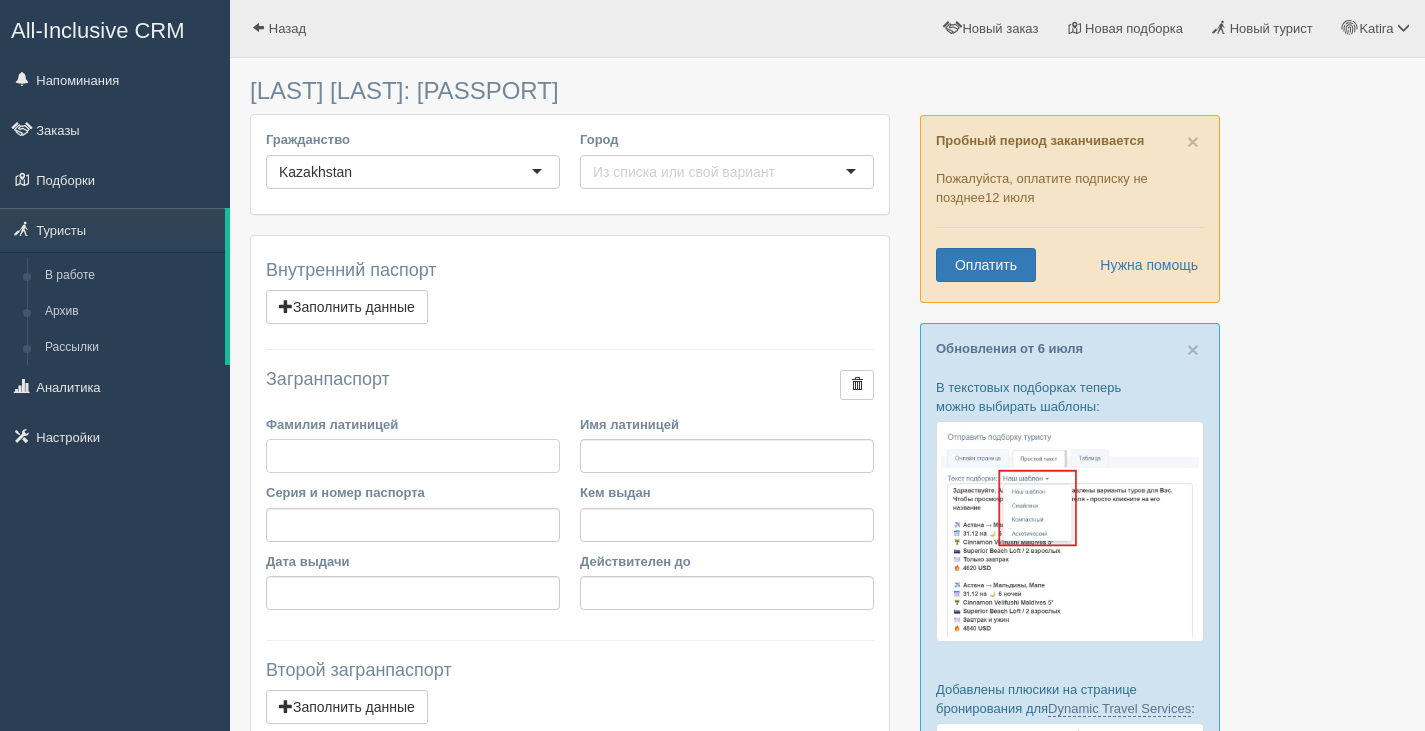 click on "Фамилия латиницей" at bounding box center (413, 456) 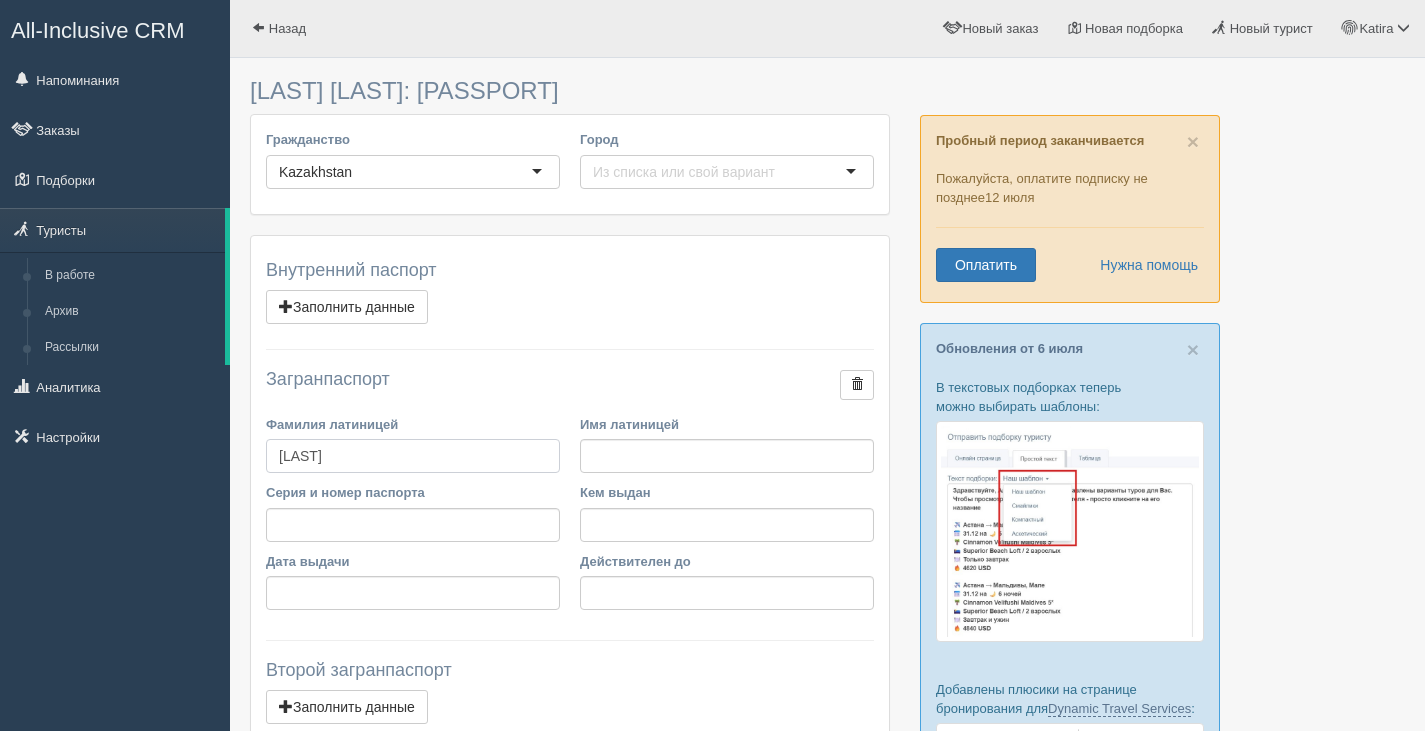 type on "kusmanov" 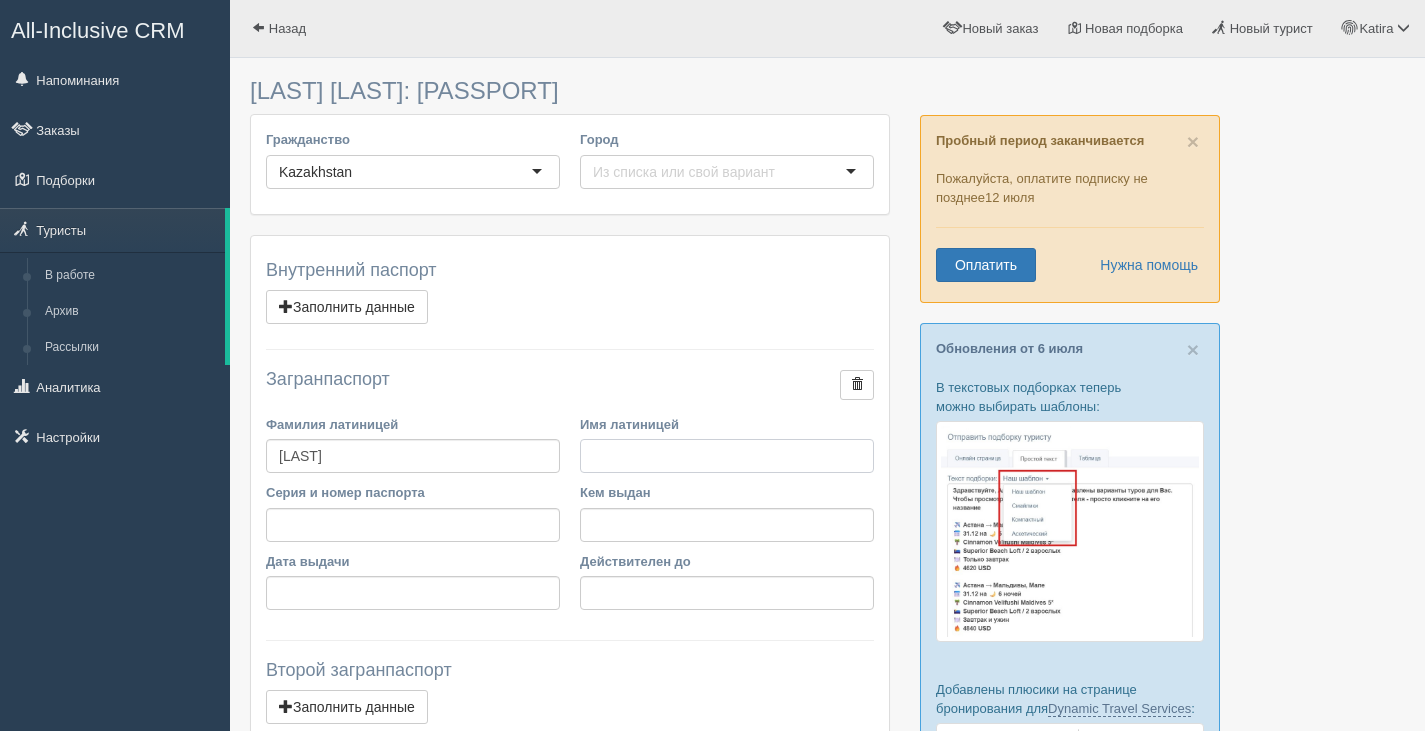 click on "Имя латиницей" at bounding box center [727, 456] 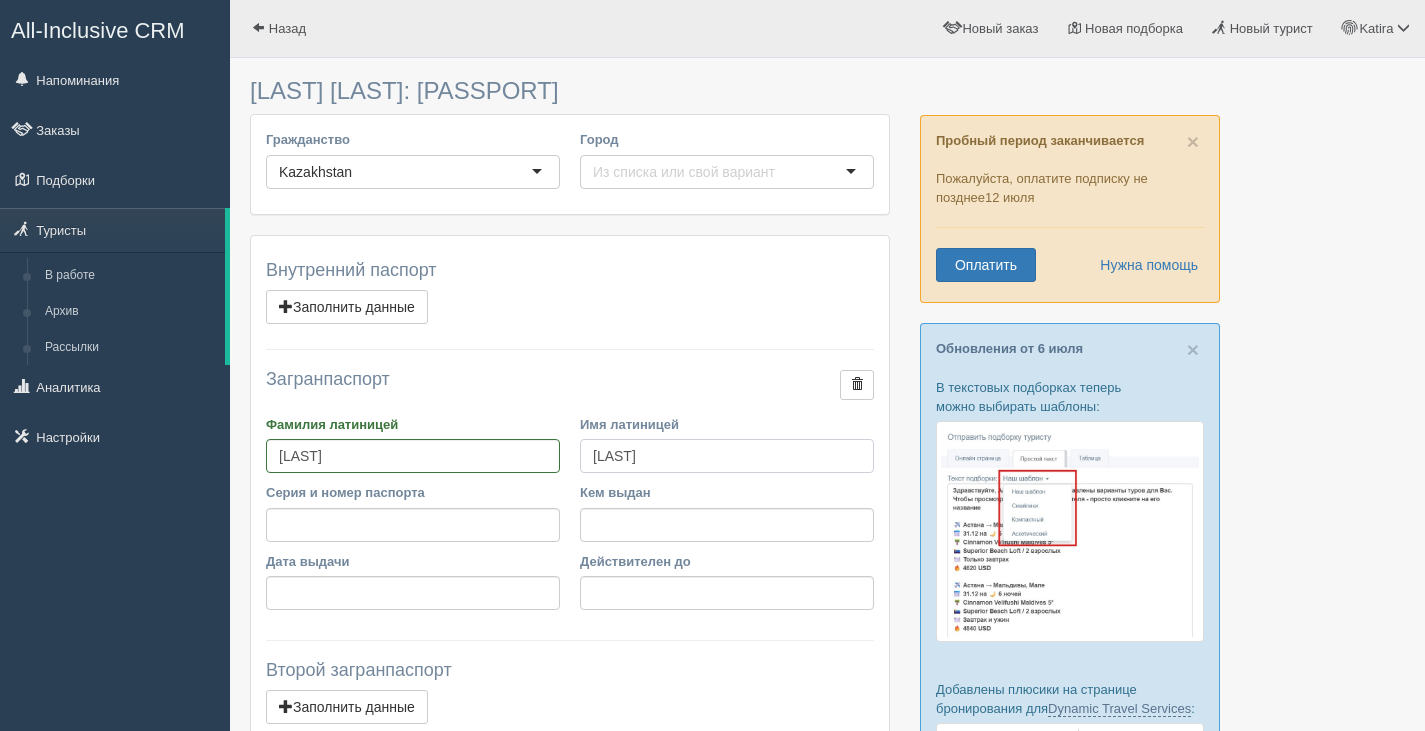 type on "mirzhan" 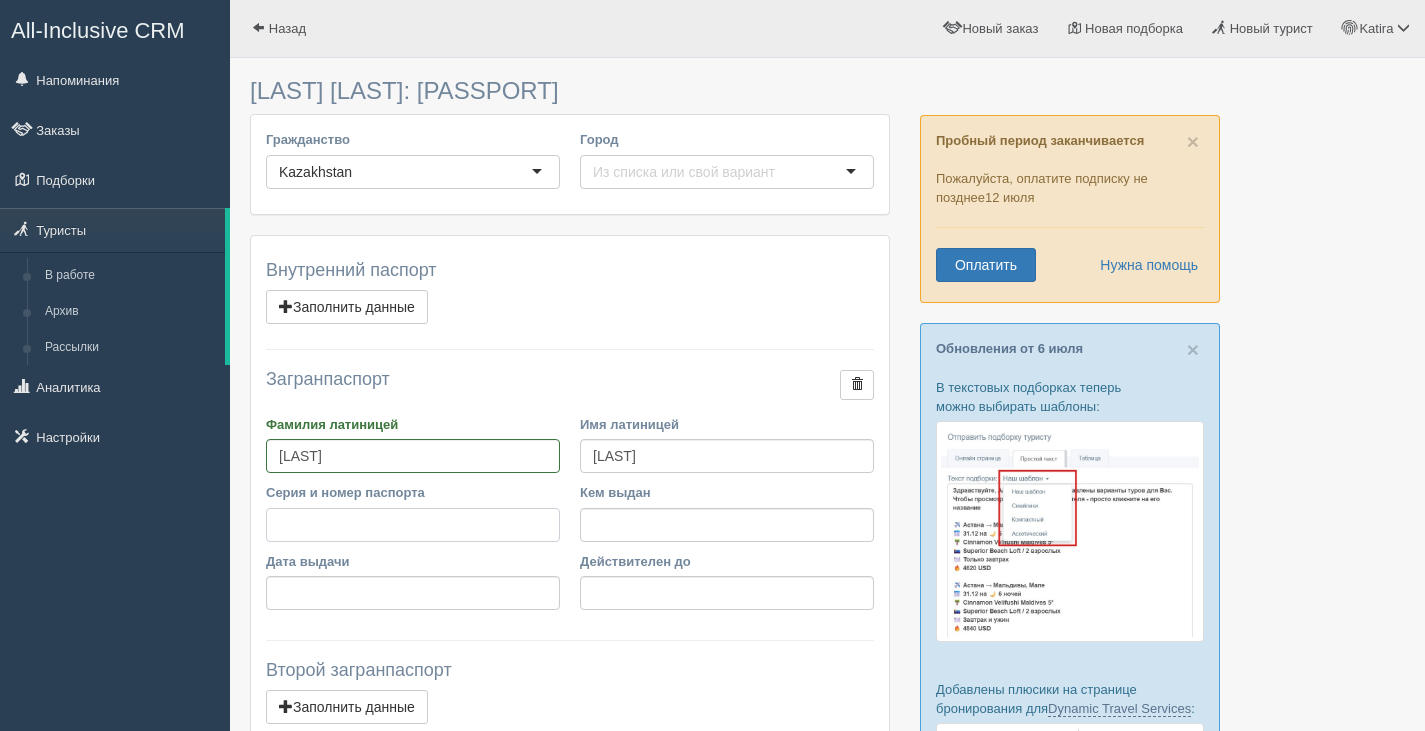 click on "Серия и номер паспорта" at bounding box center (413, 525) 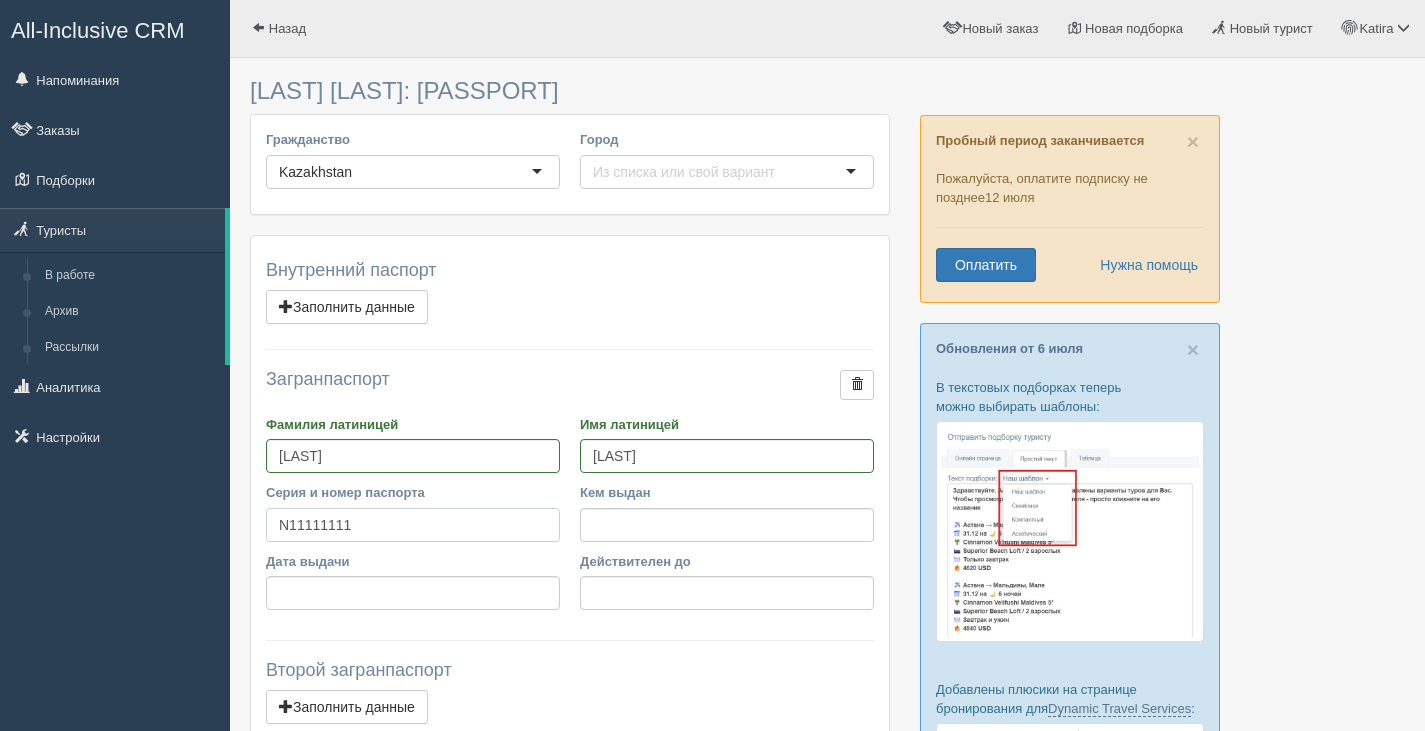 type on "n11111111" 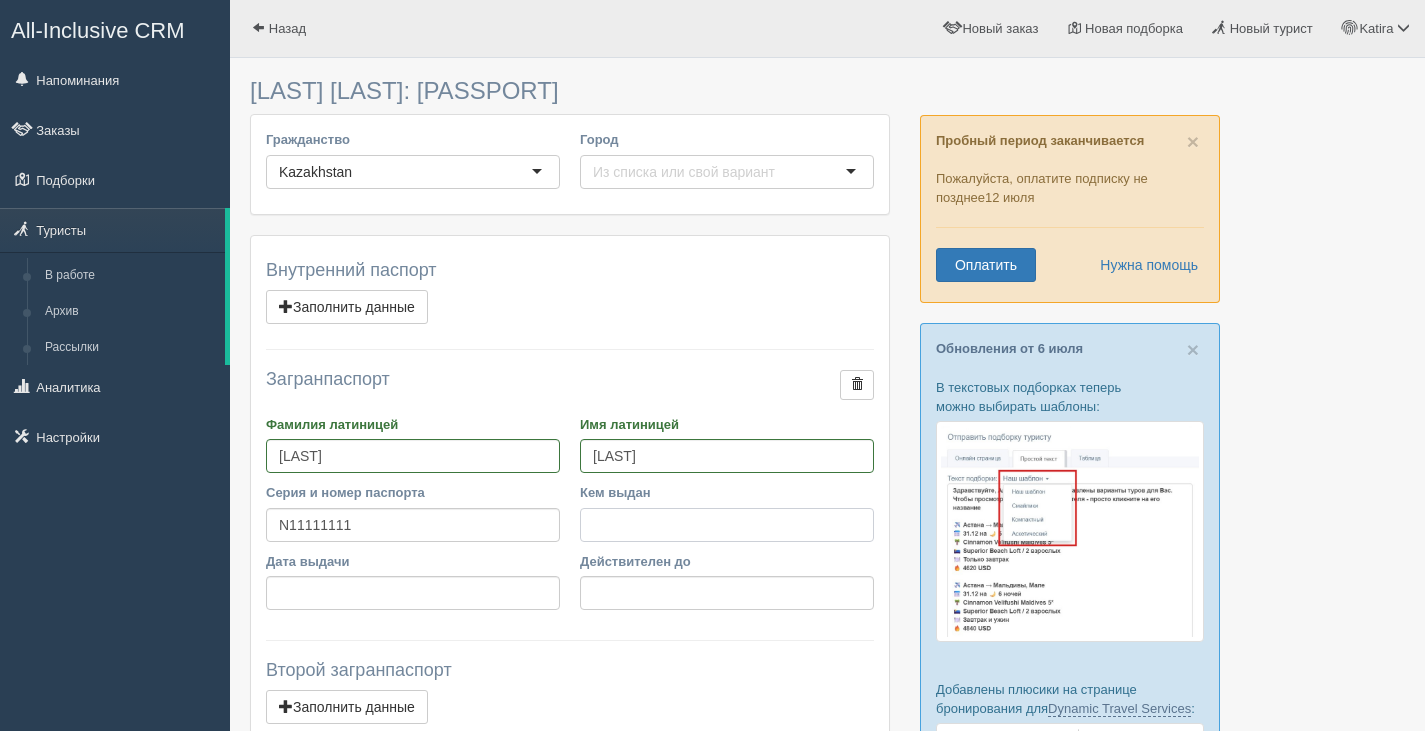click on "Кем выдан" at bounding box center (727, 525) 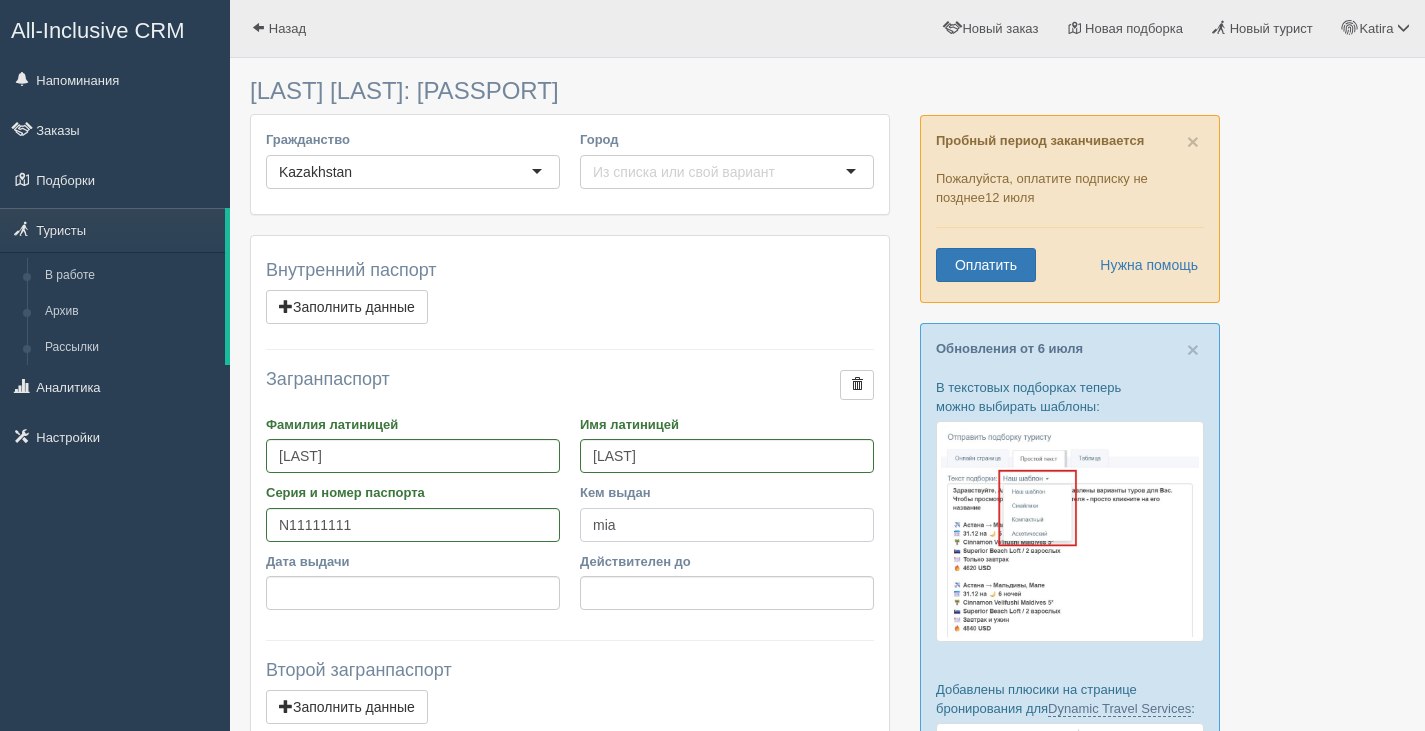 type on "mia" 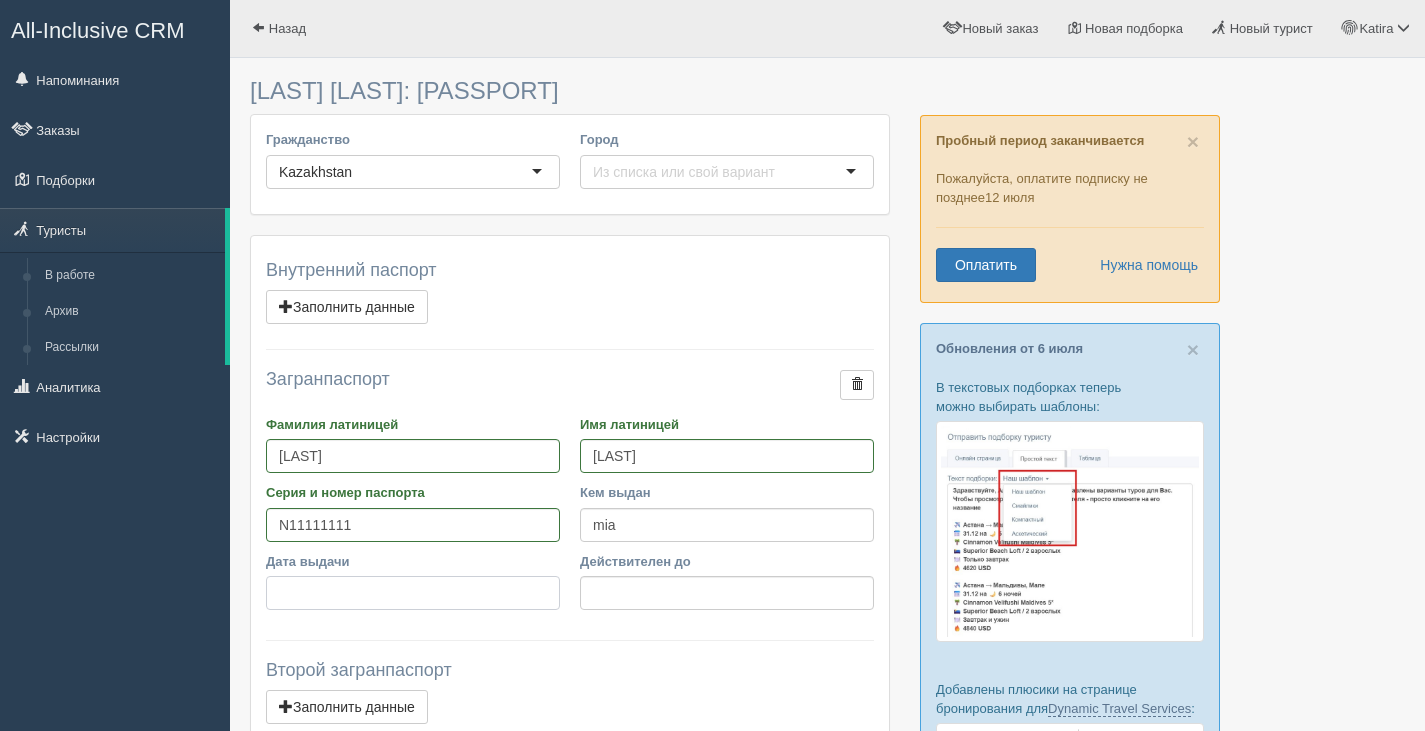 click on "Дата выдачи" at bounding box center [413, 593] 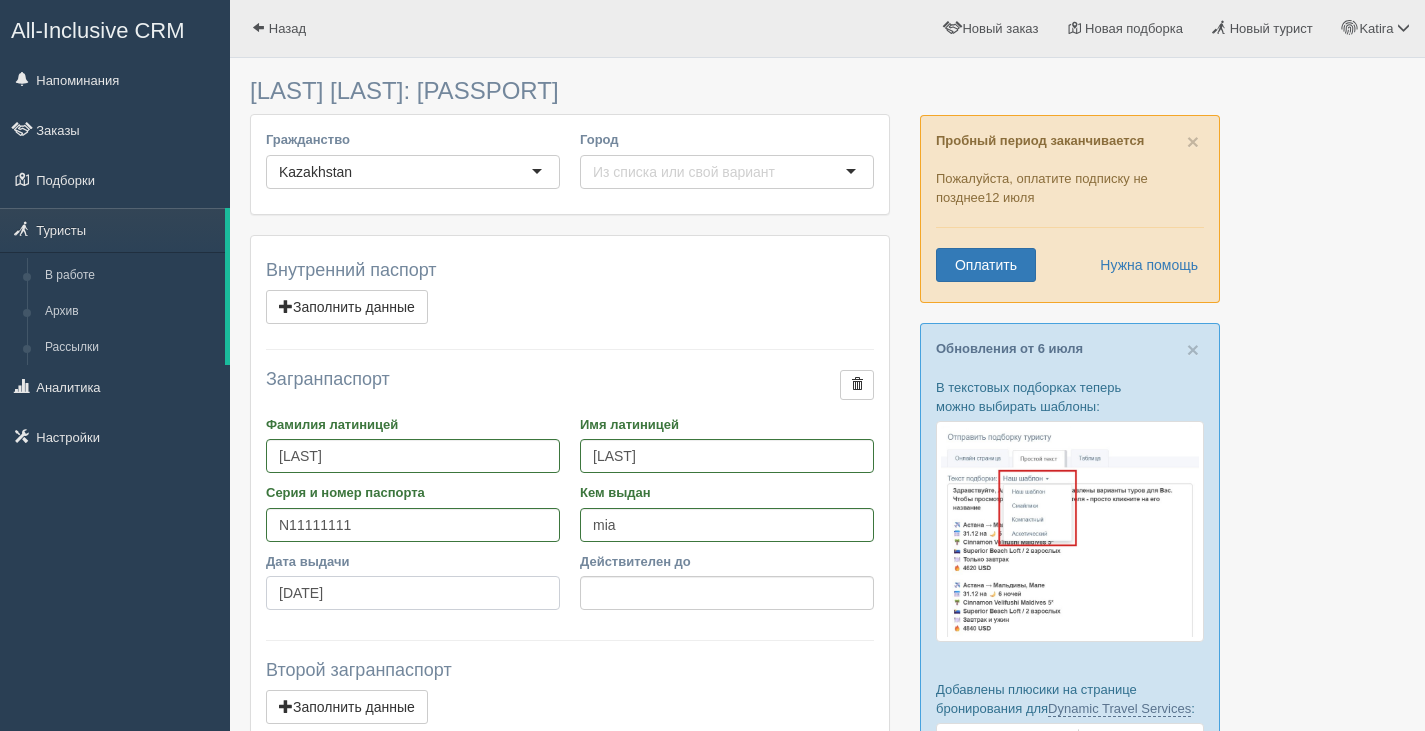 type on "10.10.2020" 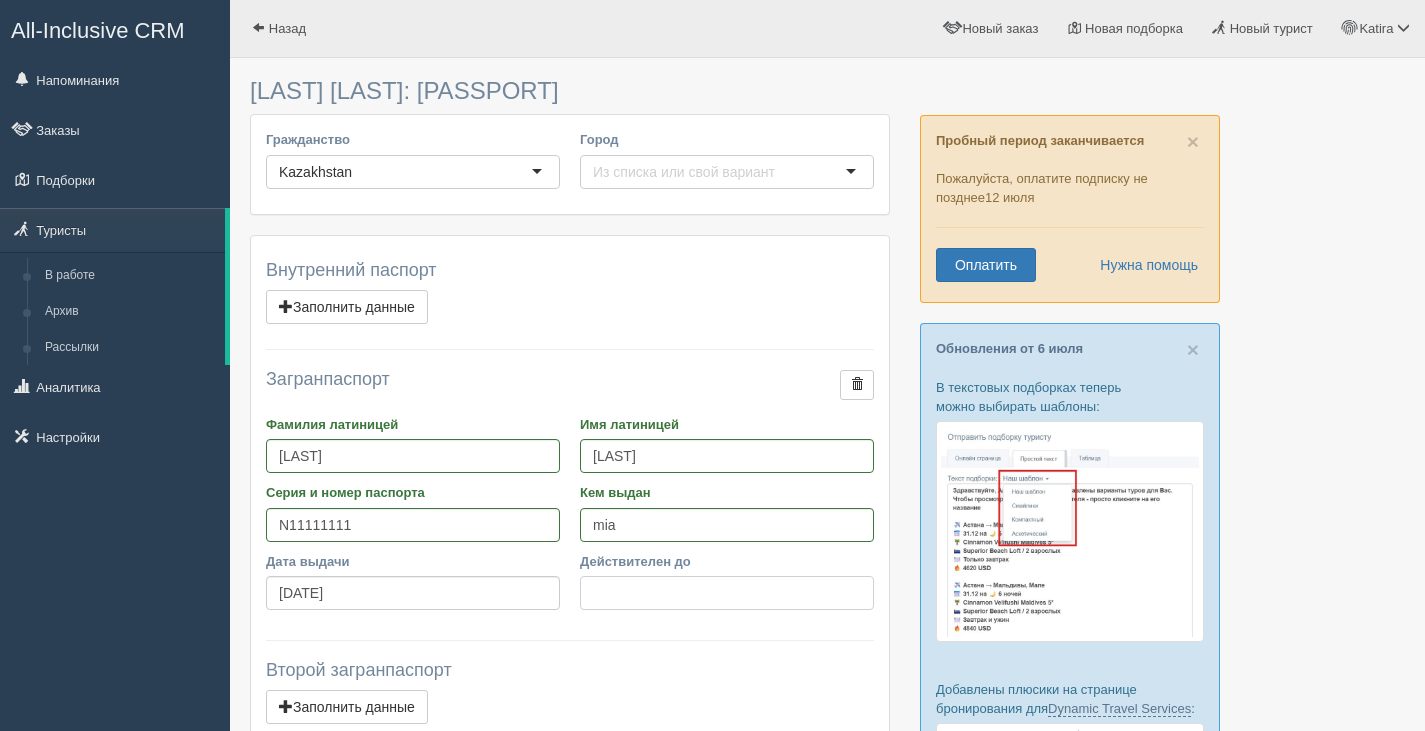 click on "Действителен до" at bounding box center (727, 593) 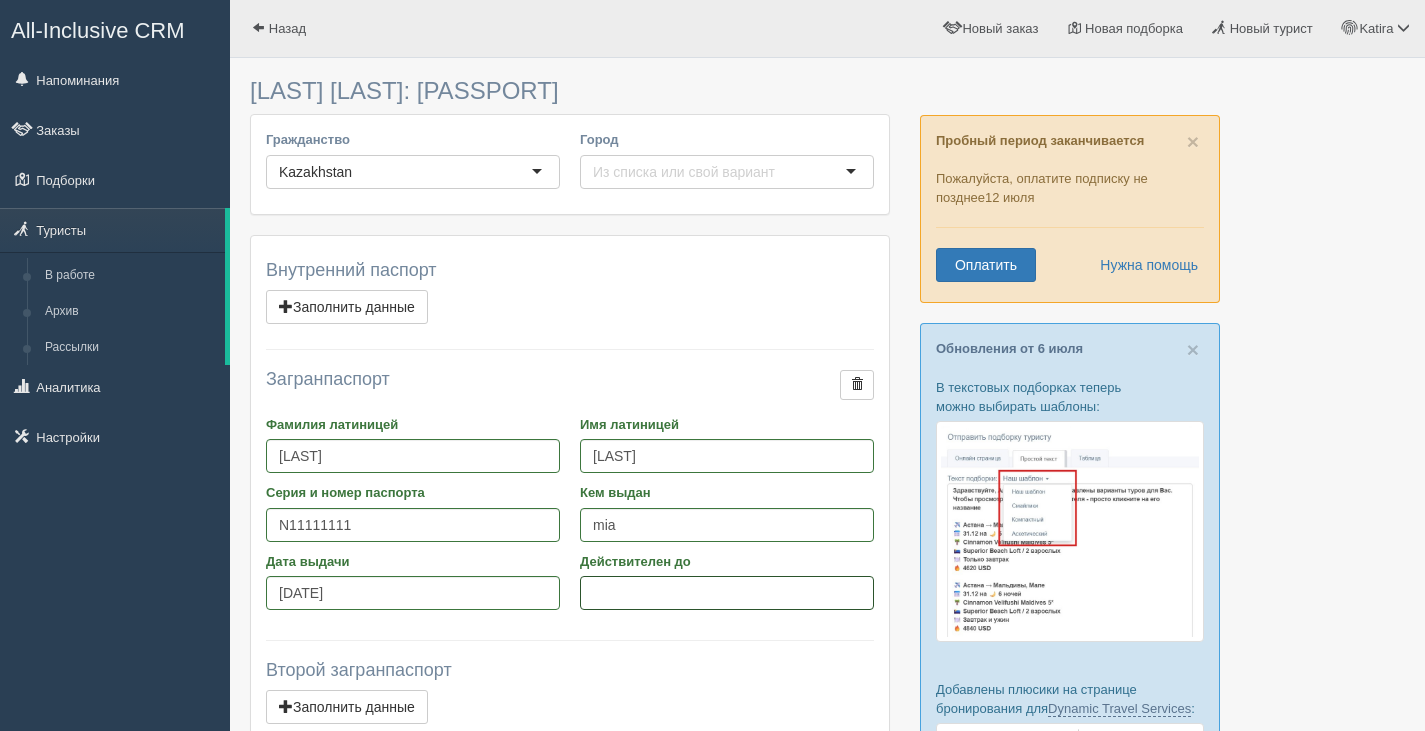 drag, startPoint x: 606, startPoint y: 592, endPoint x: 595, endPoint y: 592, distance: 11 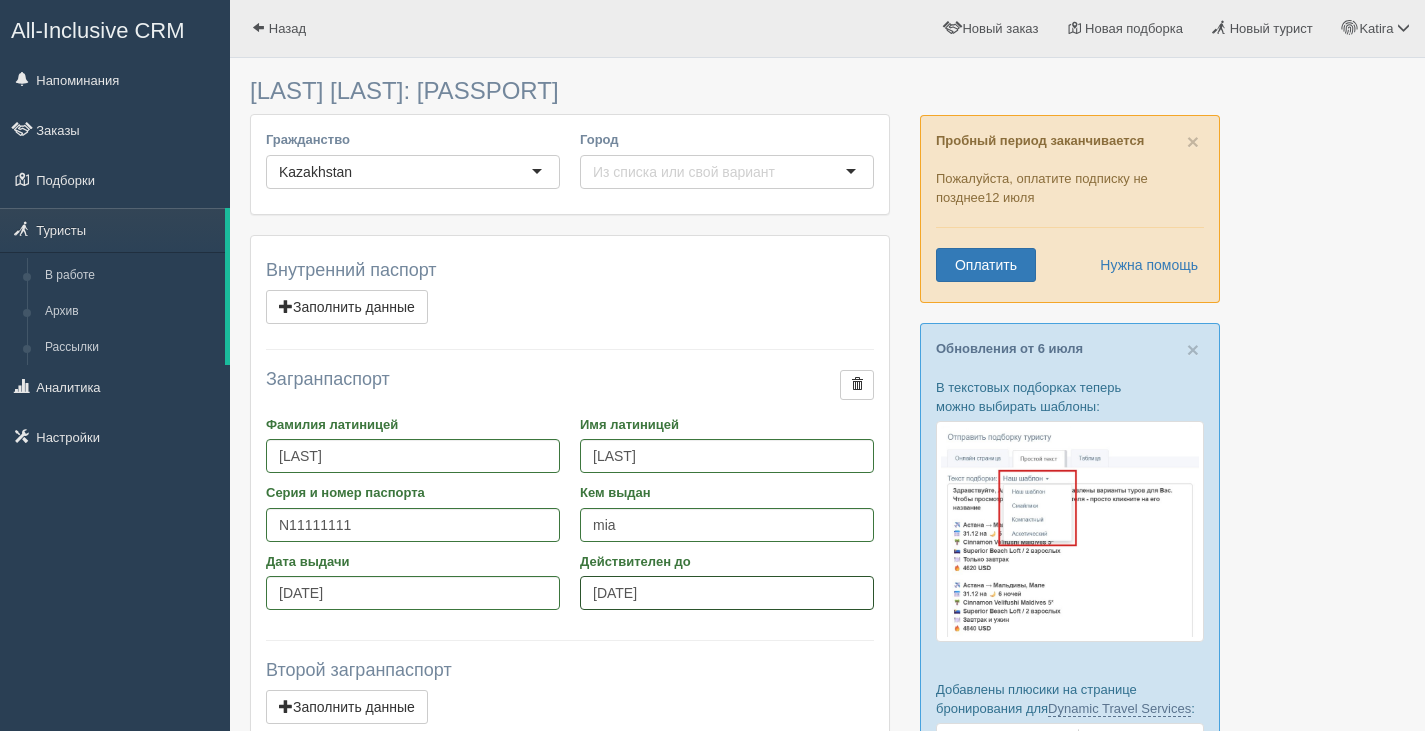 type on "[DATE]" 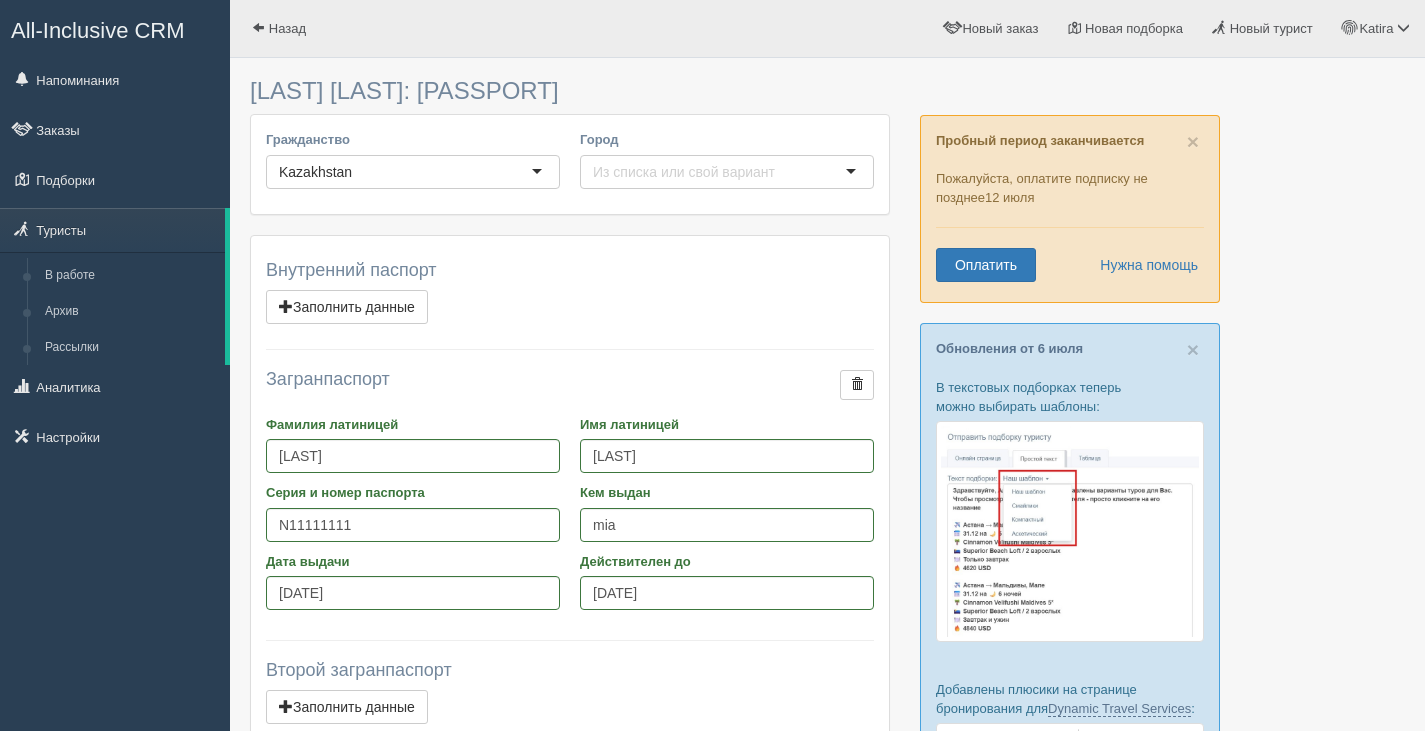 click on "Внутренний паспорт
Удалить
Заполнить данные
ФИО (для договоров)
Серия паспорта
Номер паспорта
Кем выдан
Дата выдачи
Действителен до
Адрес прописки
ИИН
Загранпаспорт
Заполнить данные
Фамилия латиницей
kusmanov
Имя латиницей
mirzhan" at bounding box center [570, 490] 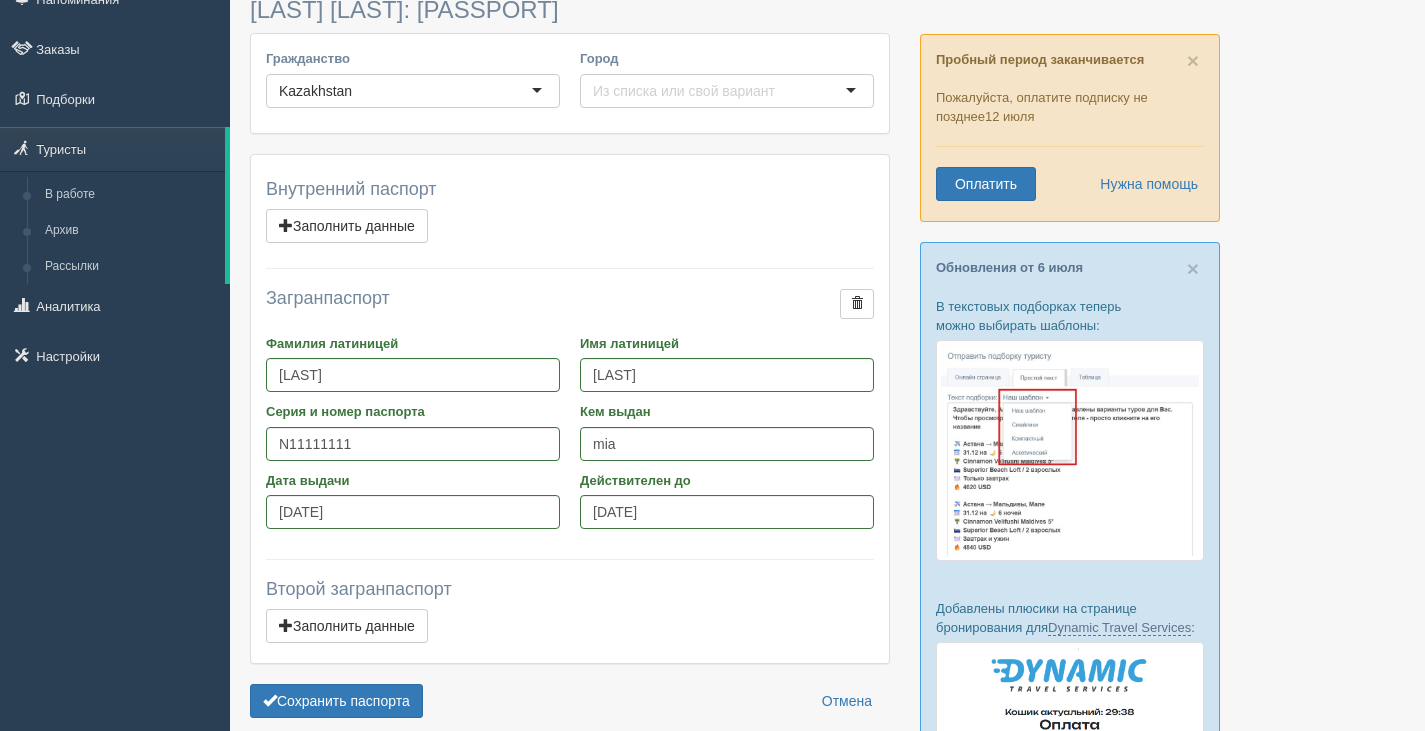 scroll, scrollTop: 200, scrollLeft: 0, axis: vertical 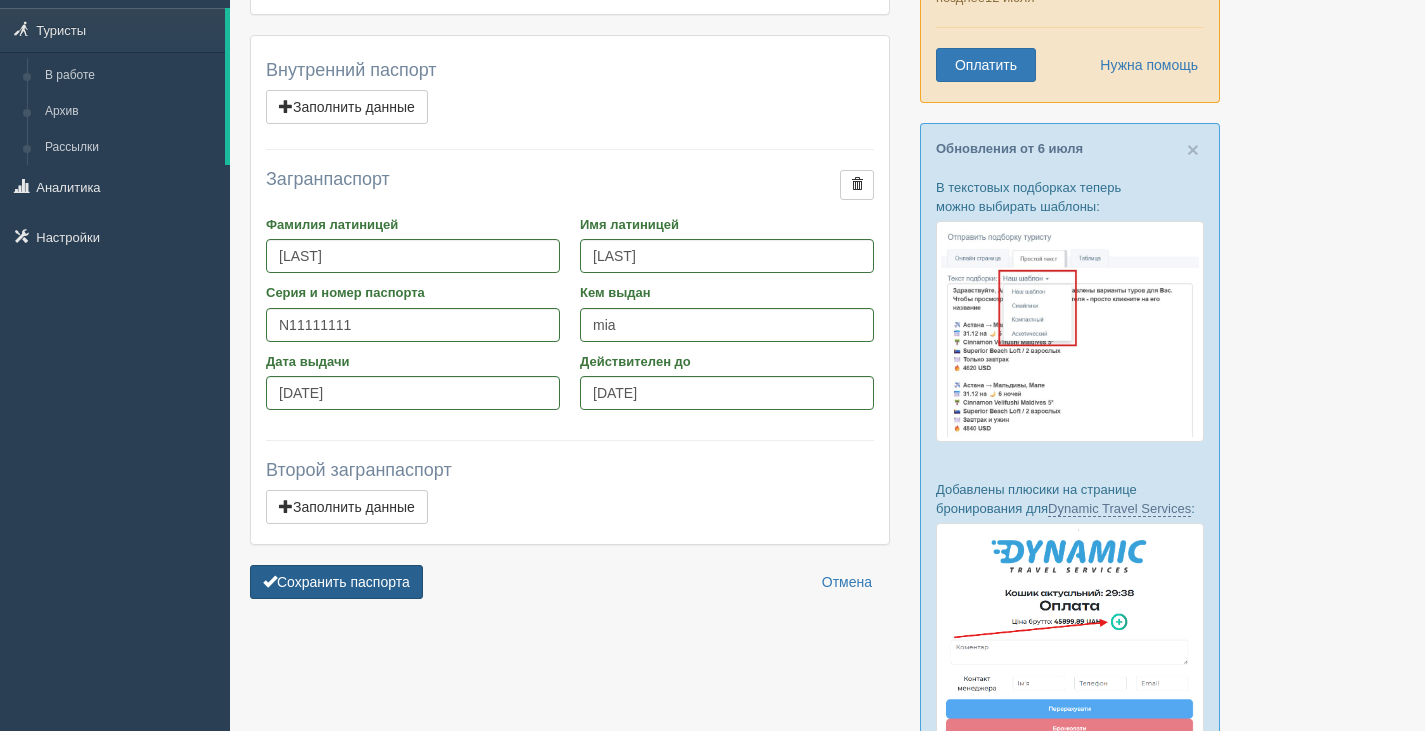 click on "Сохранить паспорта" at bounding box center [336, 582] 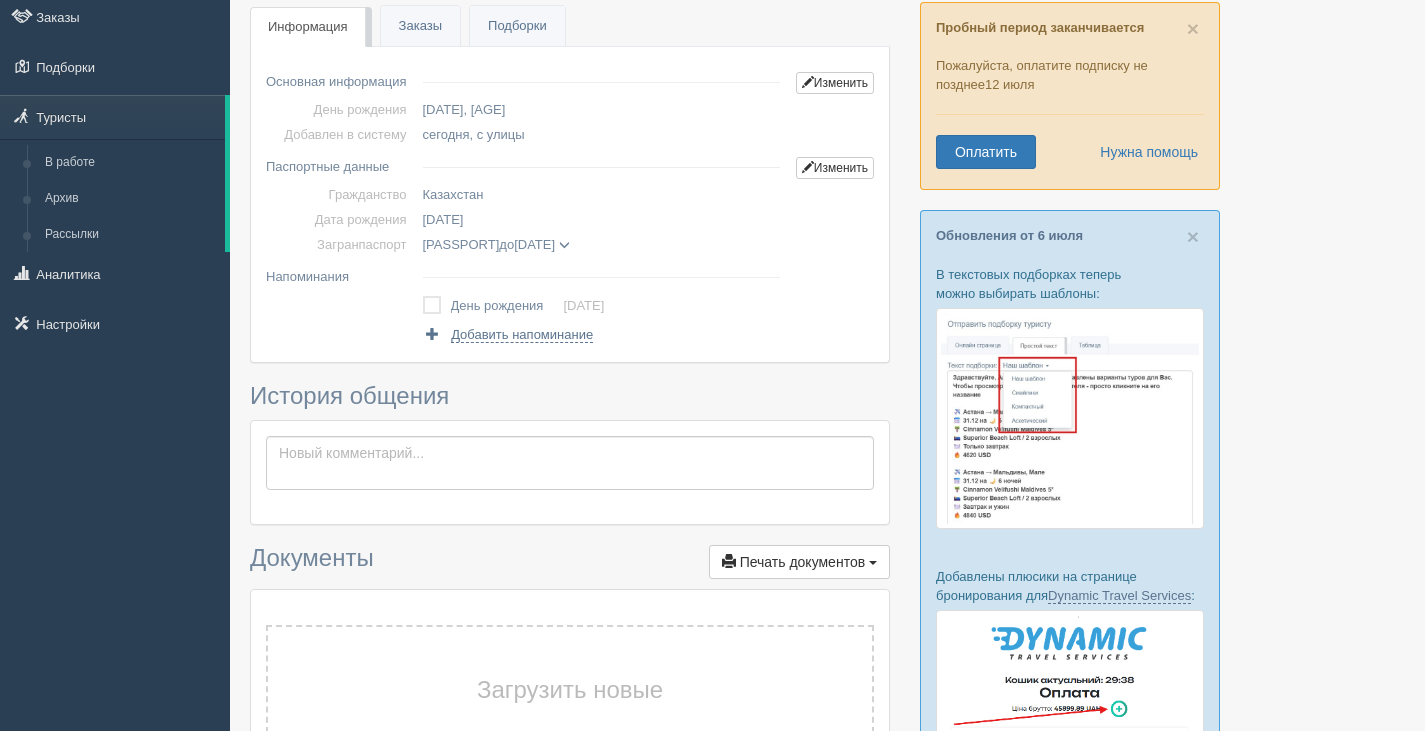 scroll, scrollTop: 0, scrollLeft: 0, axis: both 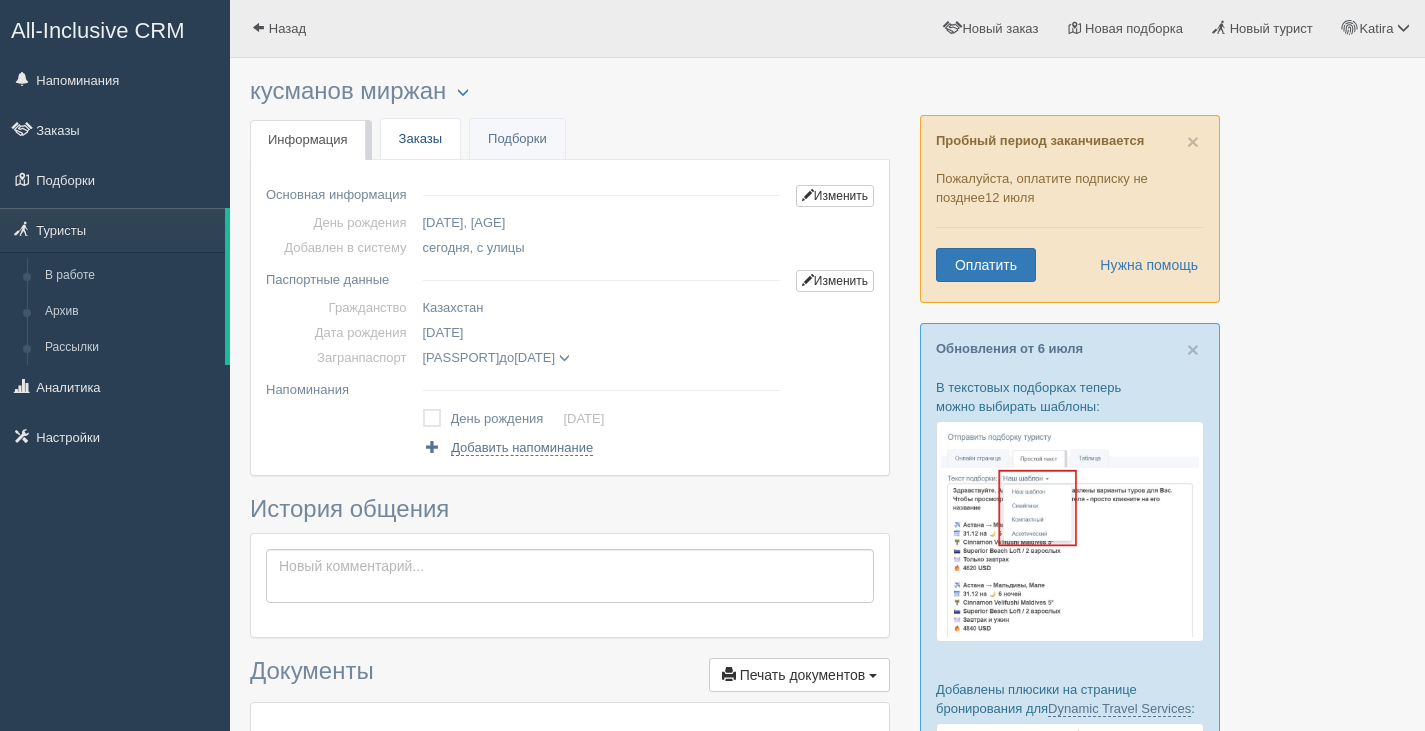 click on "Заказы" at bounding box center (420, 139) 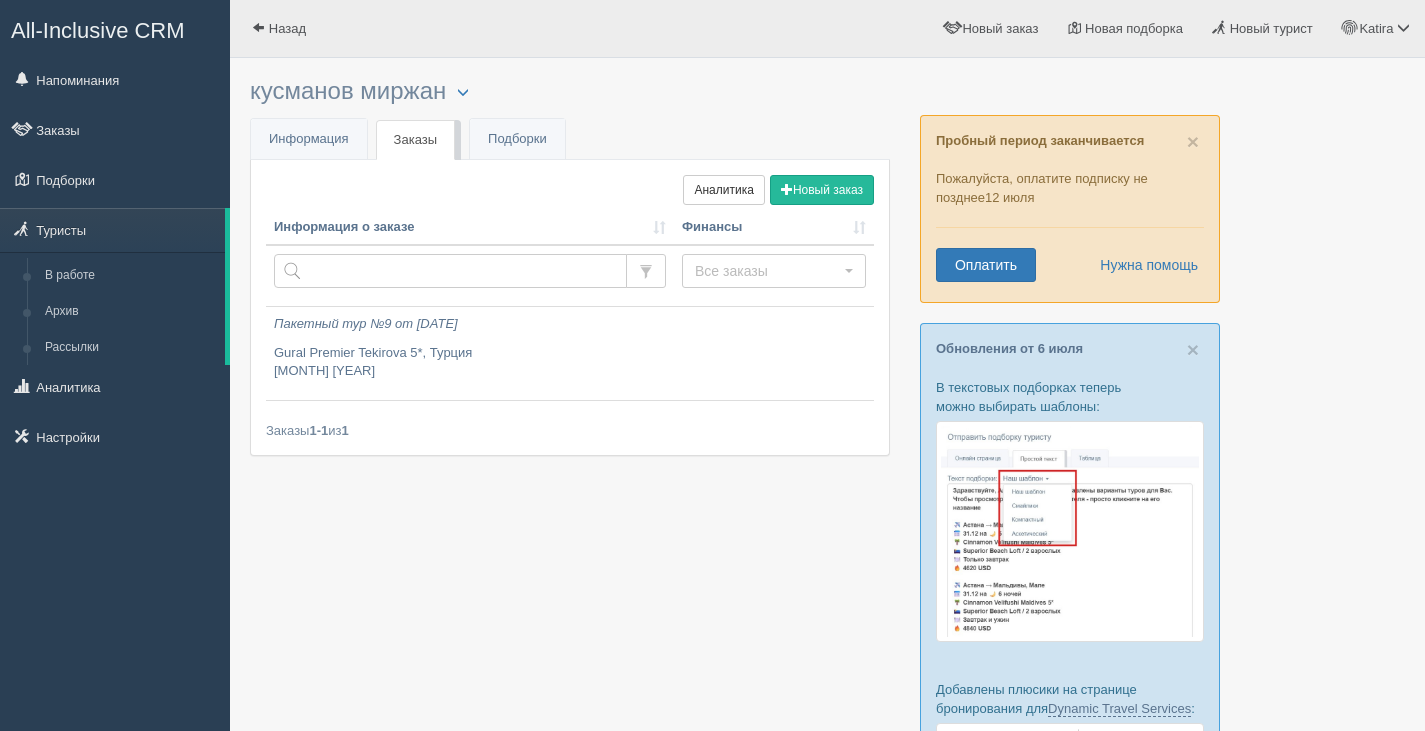 scroll, scrollTop: 0, scrollLeft: 0, axis: both 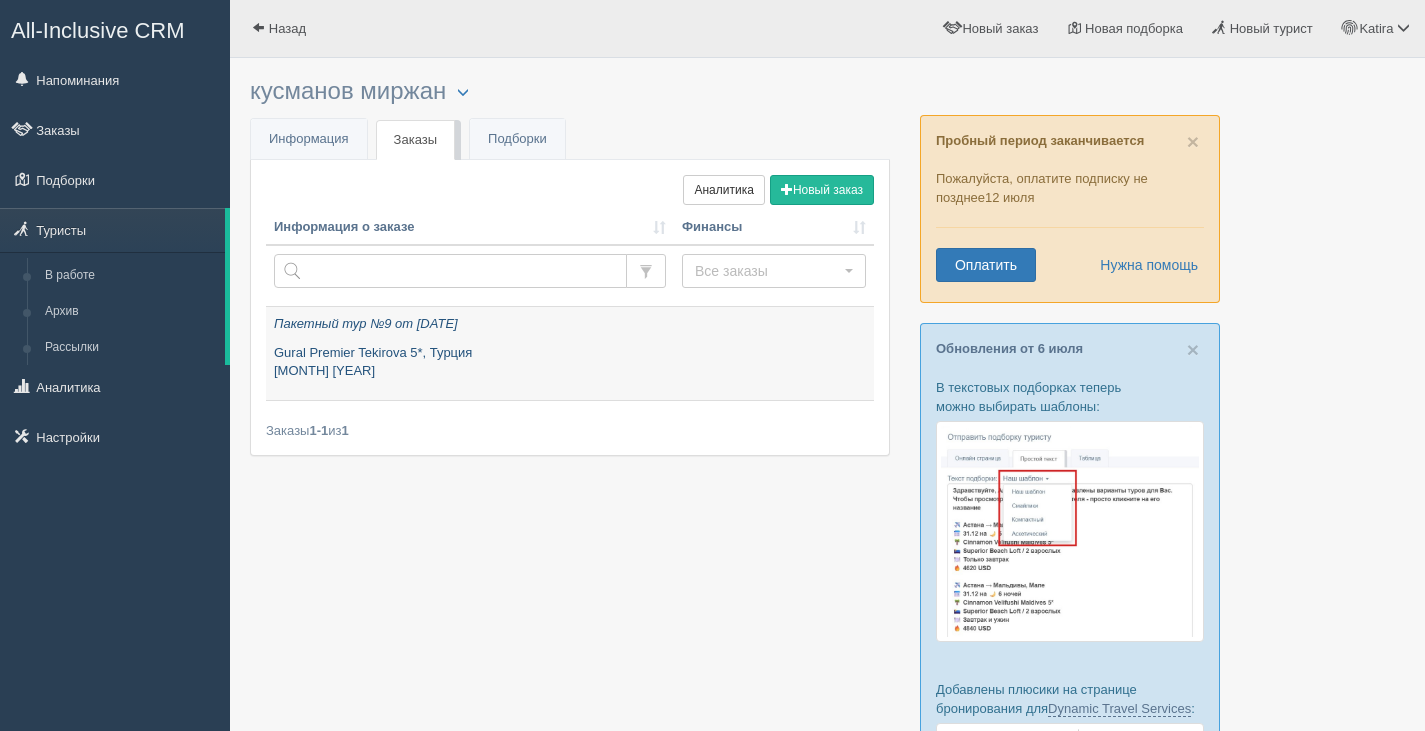 click on "Gural Premier Tekirova 5*, [COUNTRY]
[MONTH] [YEAR]" at bounding box center [470, 362] 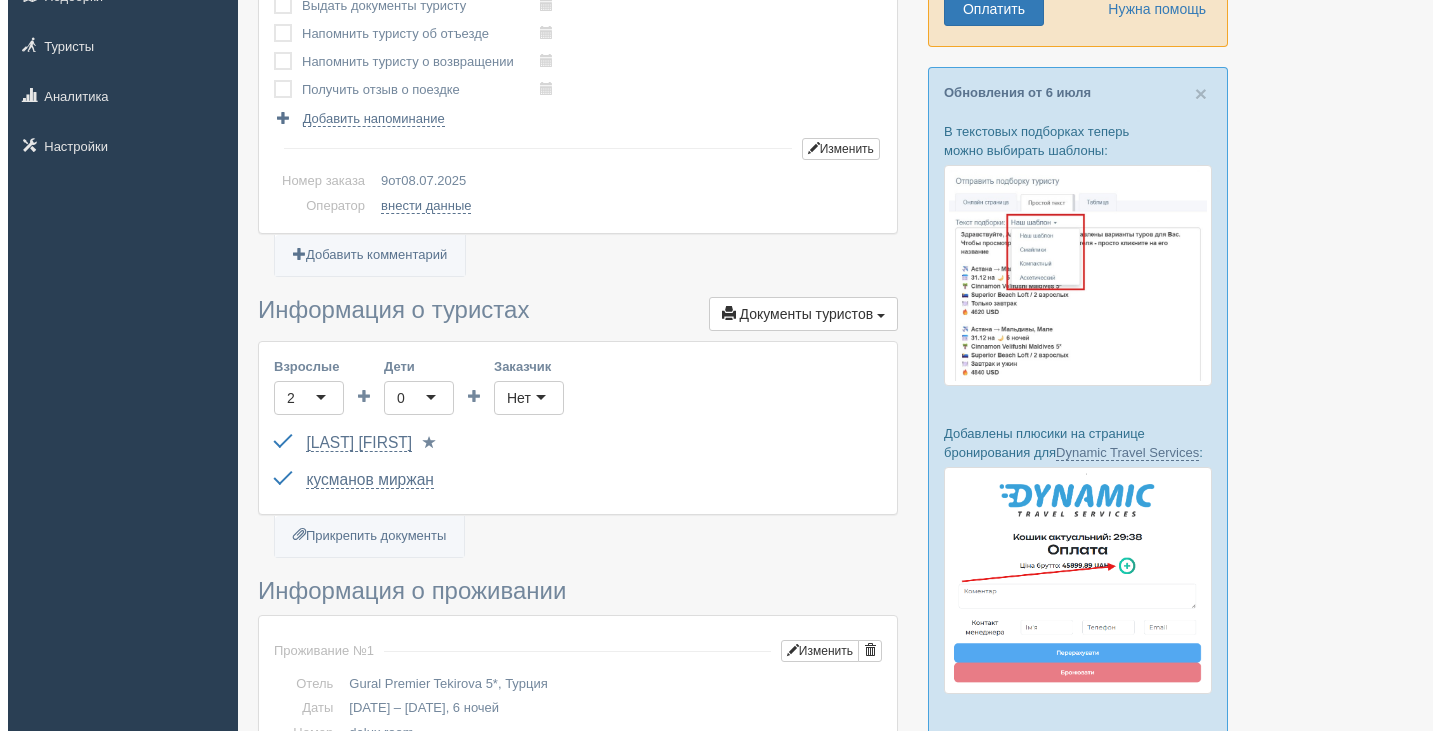 scroll, scrollTop: 156, scrollLeft: 0, axis: vertical 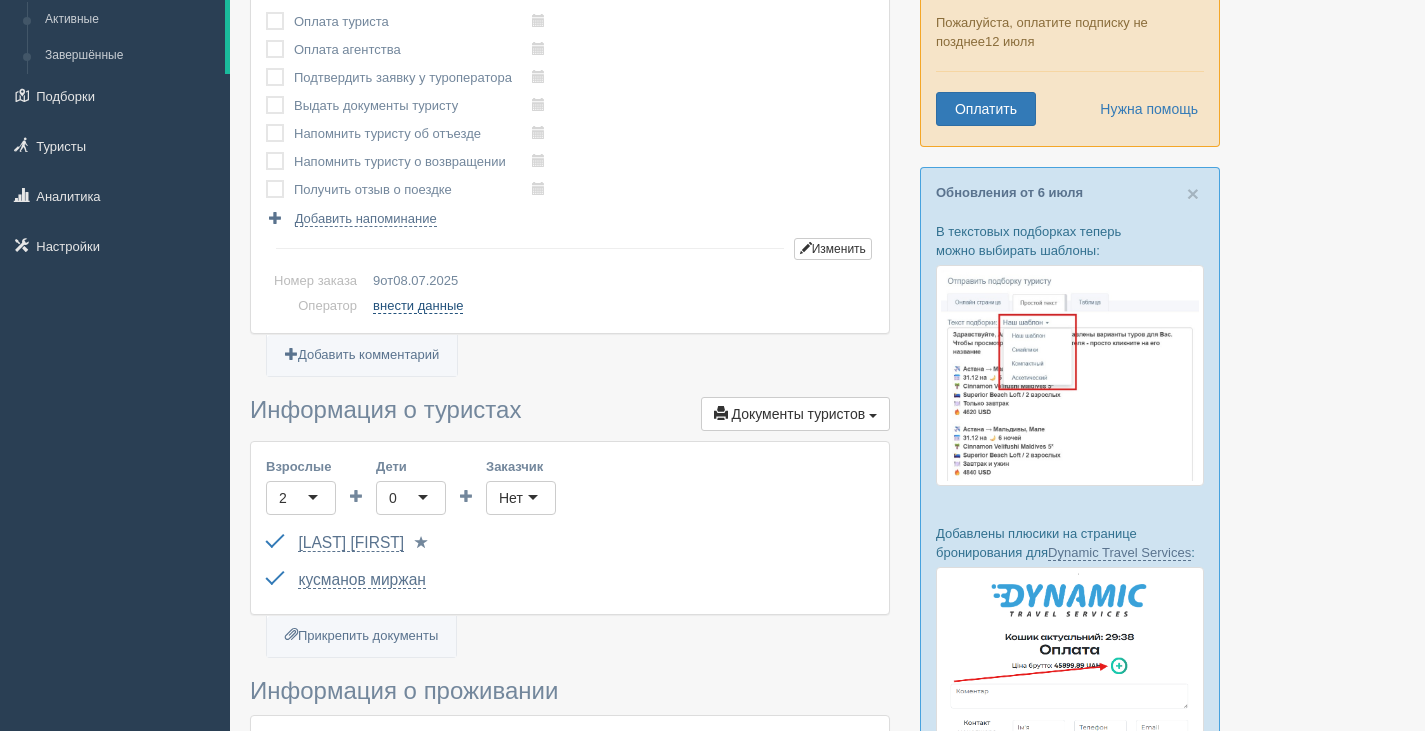 click on "внести данные" at bounding box center (418, 306) 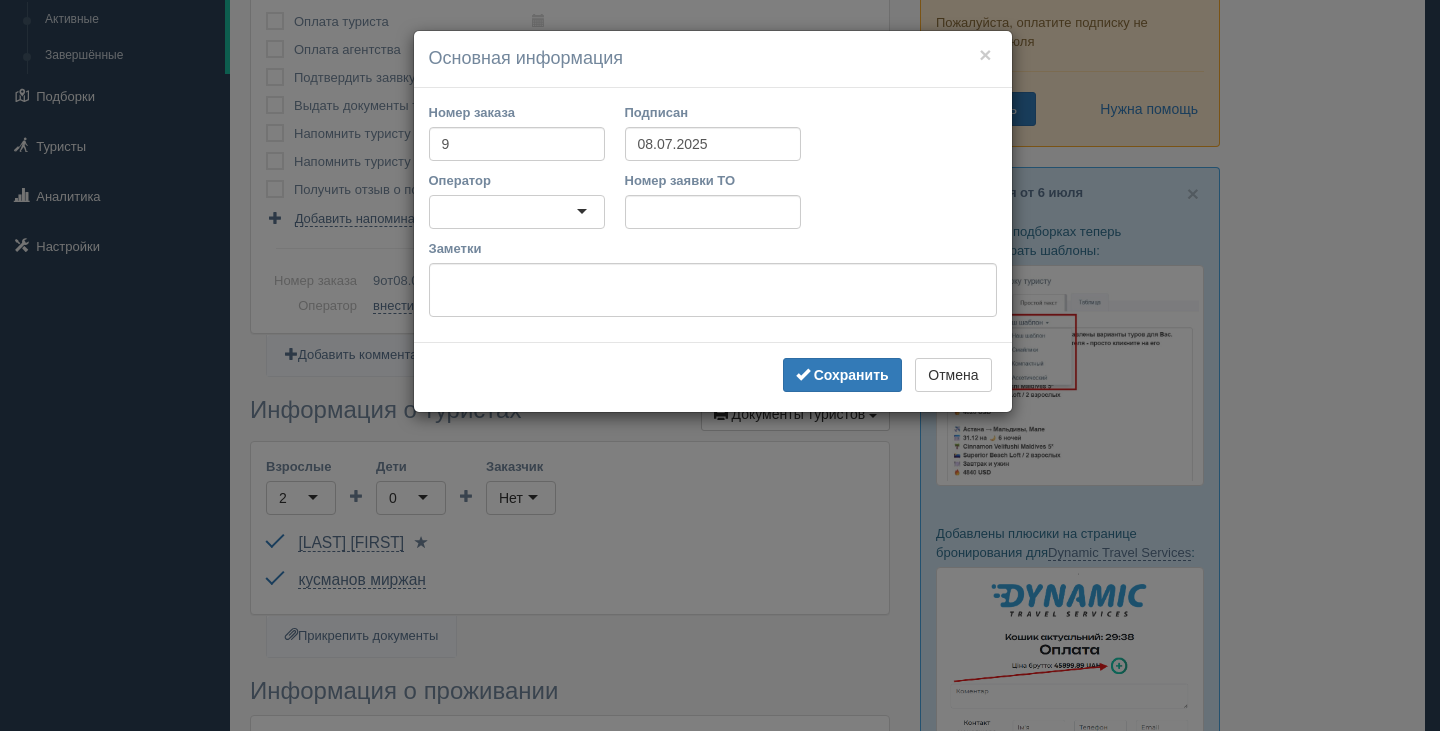 click at bounding box center [517, 212] 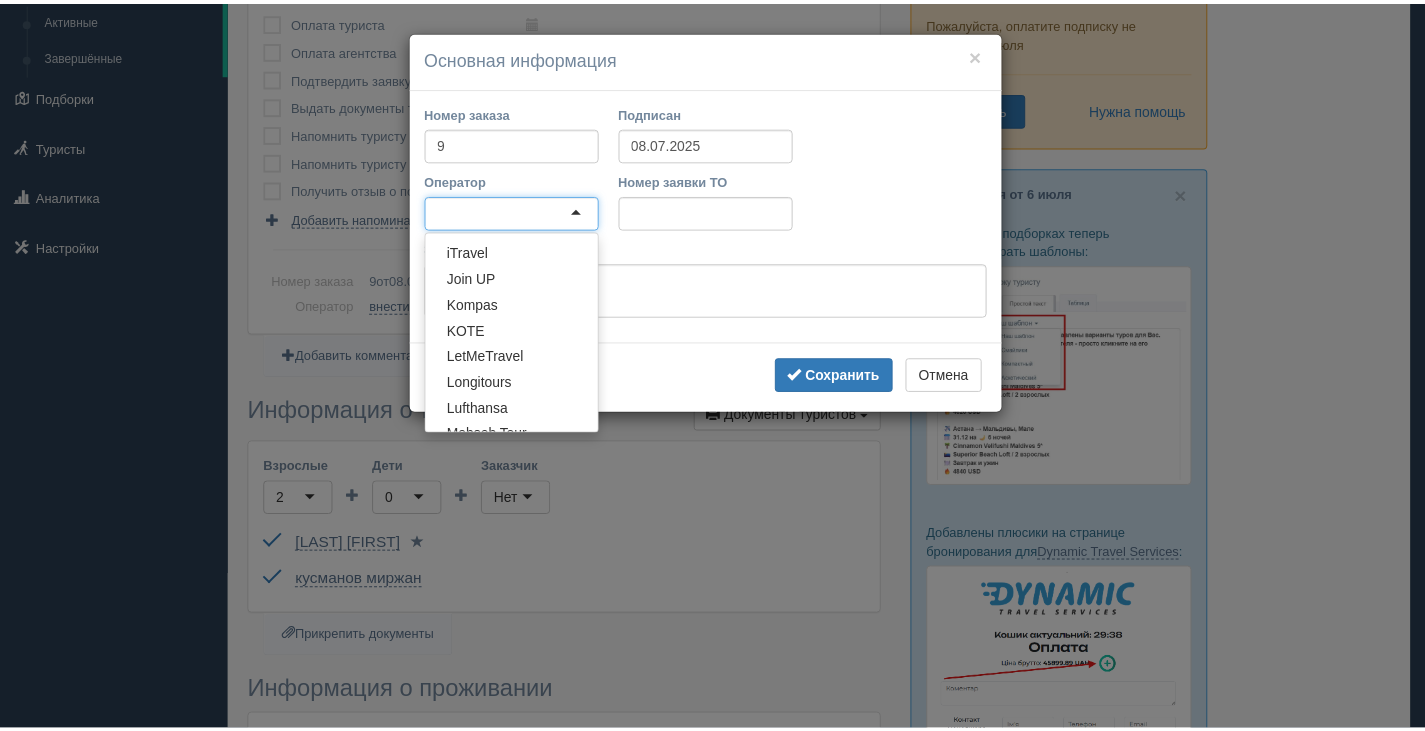 scroll, scrollTop: 1600, scrollLeft: 0, axis: vertical 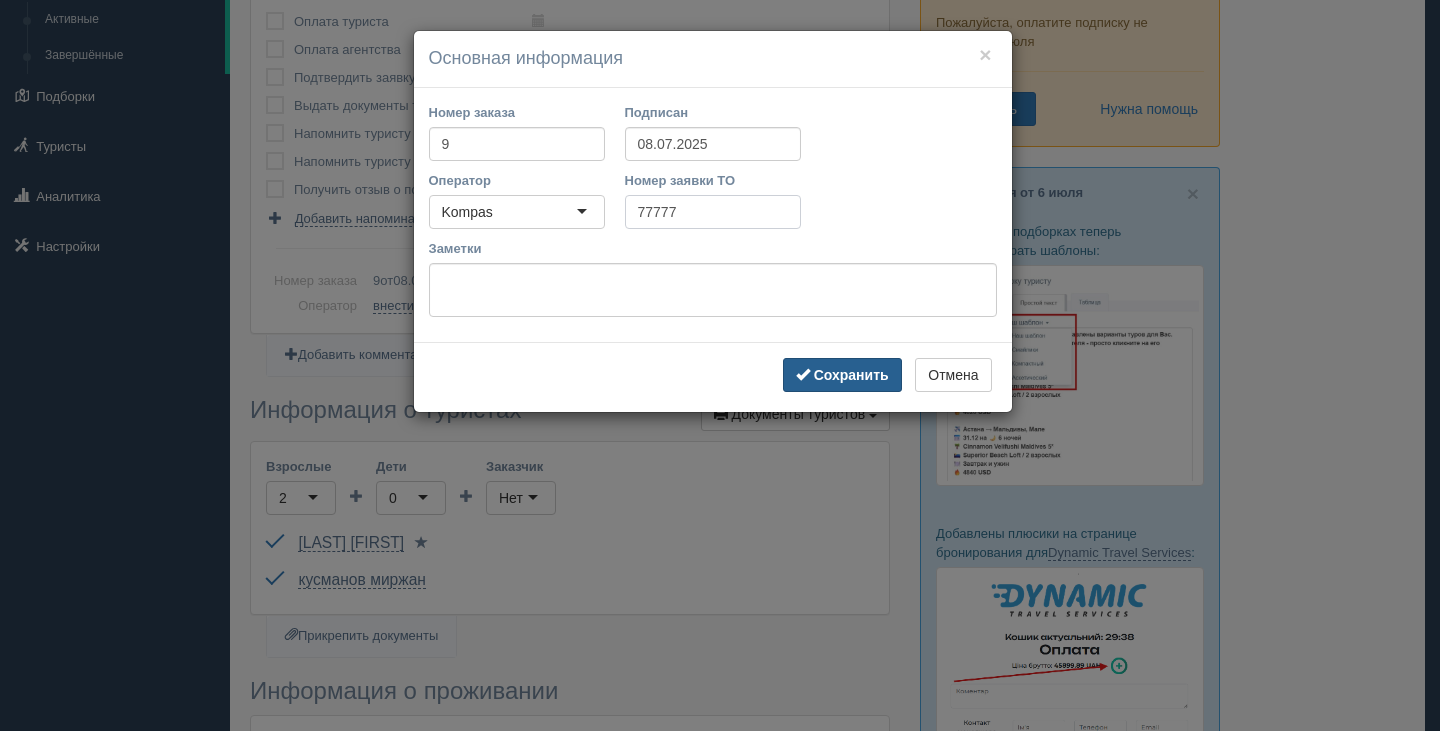 type on "77777" 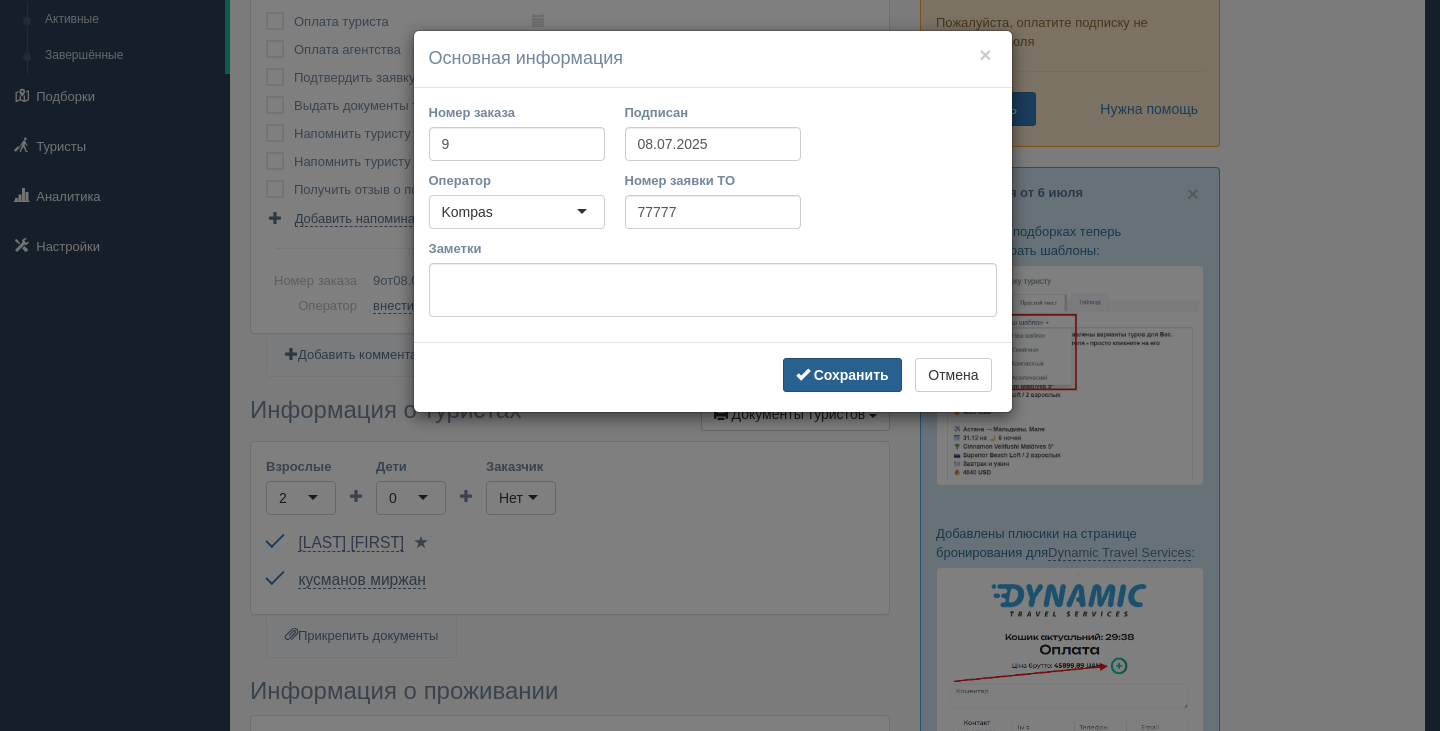 click on "Сохранить" at bounding box center [851, 375] 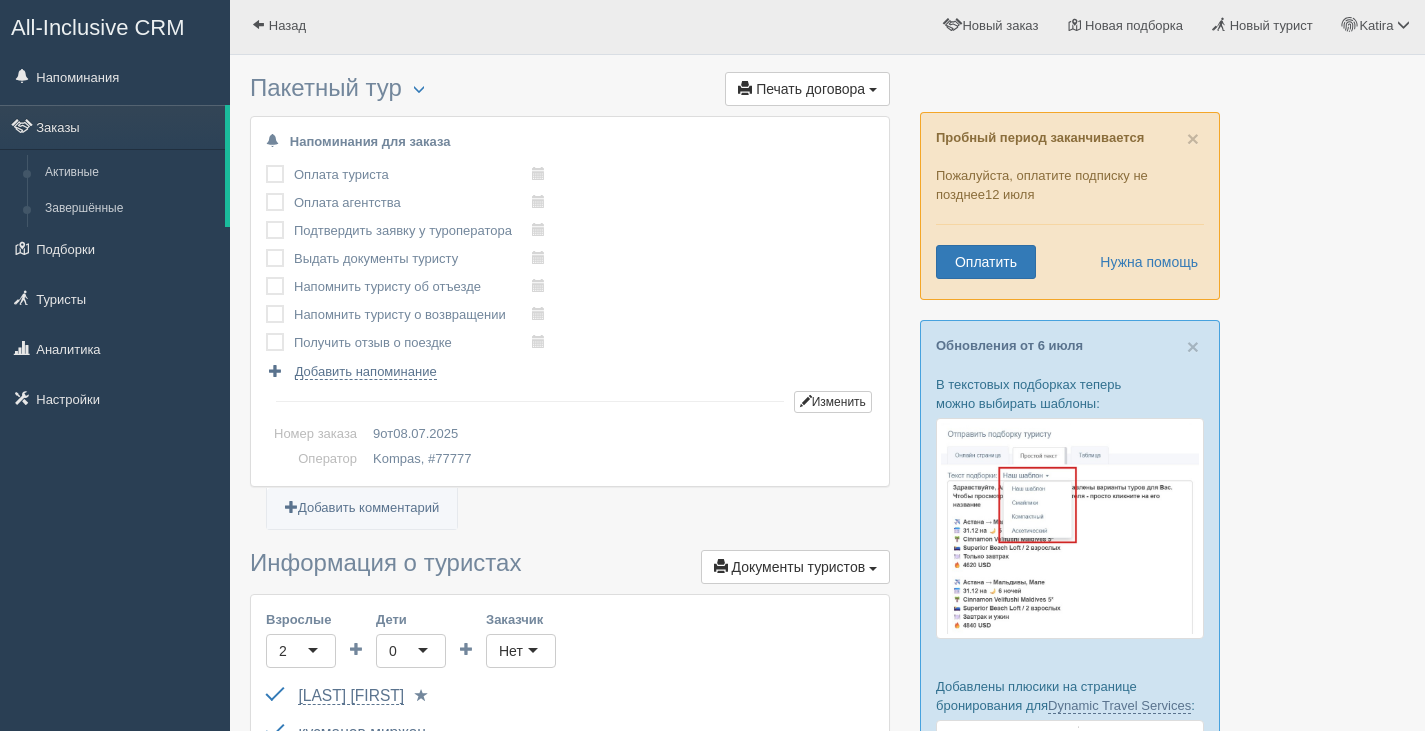 scroll, scrollTop: 0, scrollLeft: 0, axis: both 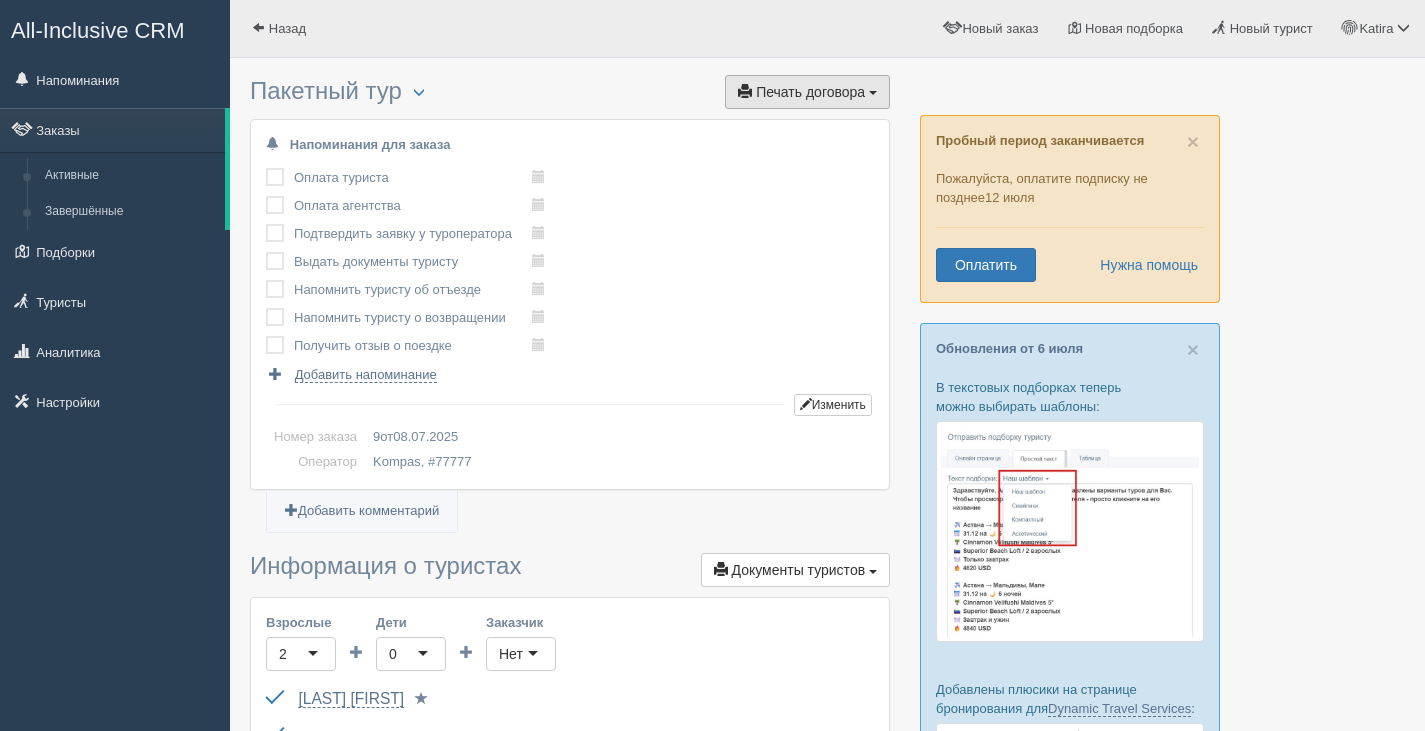 click on "Печать договора
Печать" at bounding box center (807, 92) 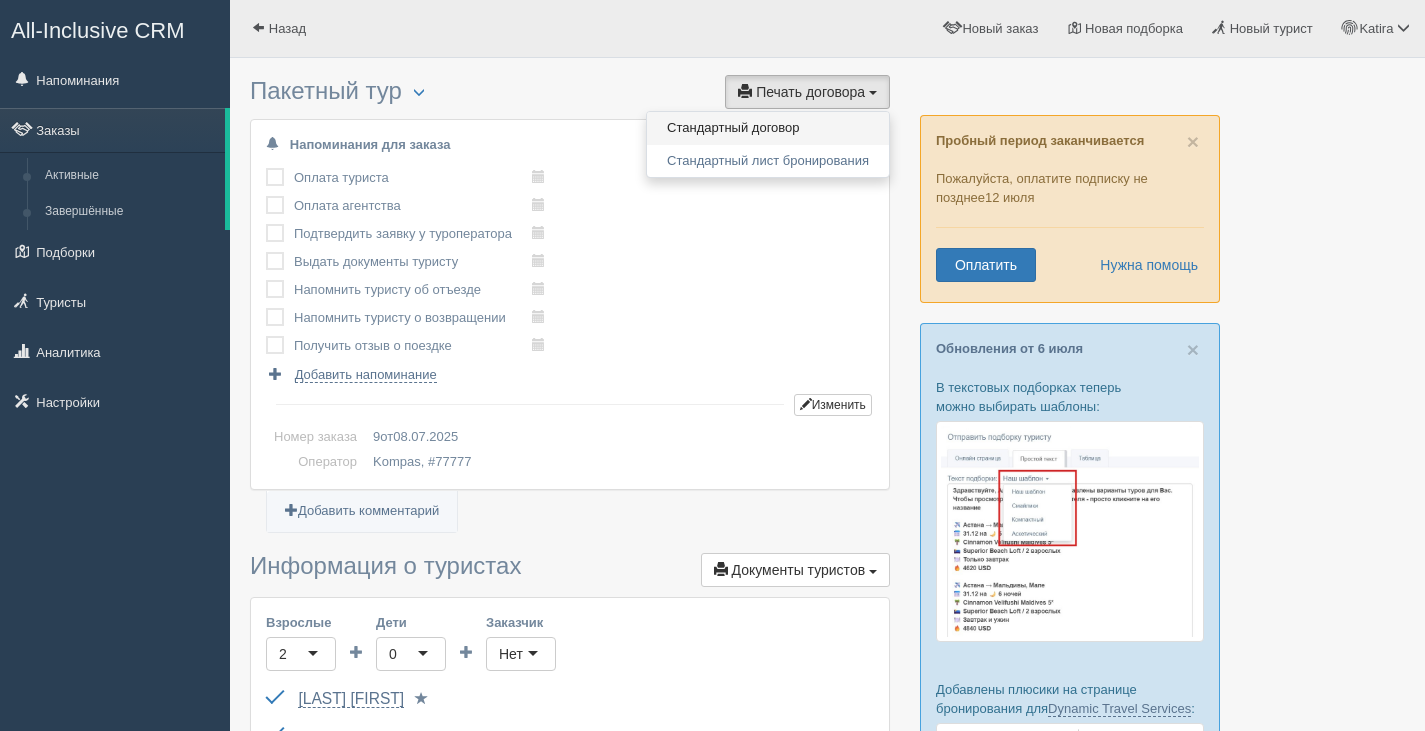 click on "Стандартный договор" at bounding box center [768, 128] 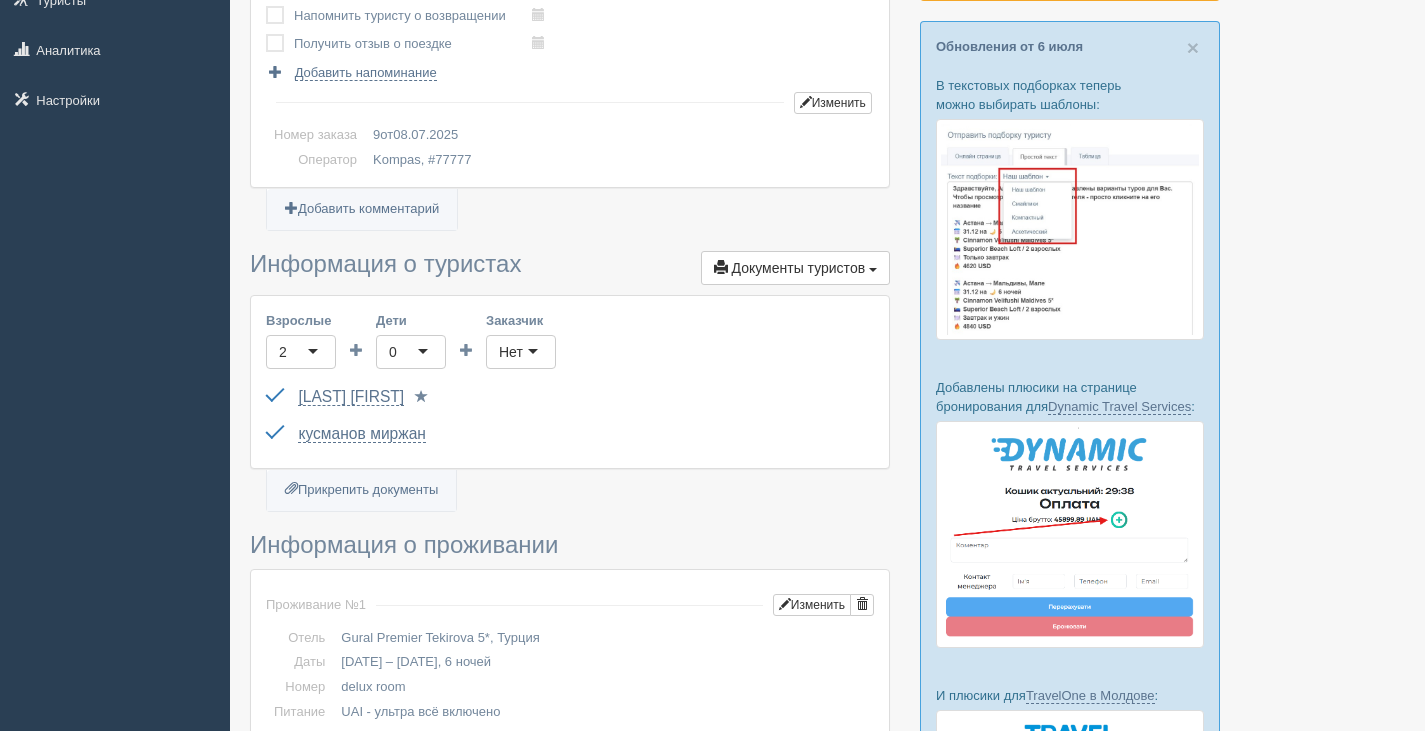 scroll, scrollTop: 300, scrollLeft: 0, axis: vertical 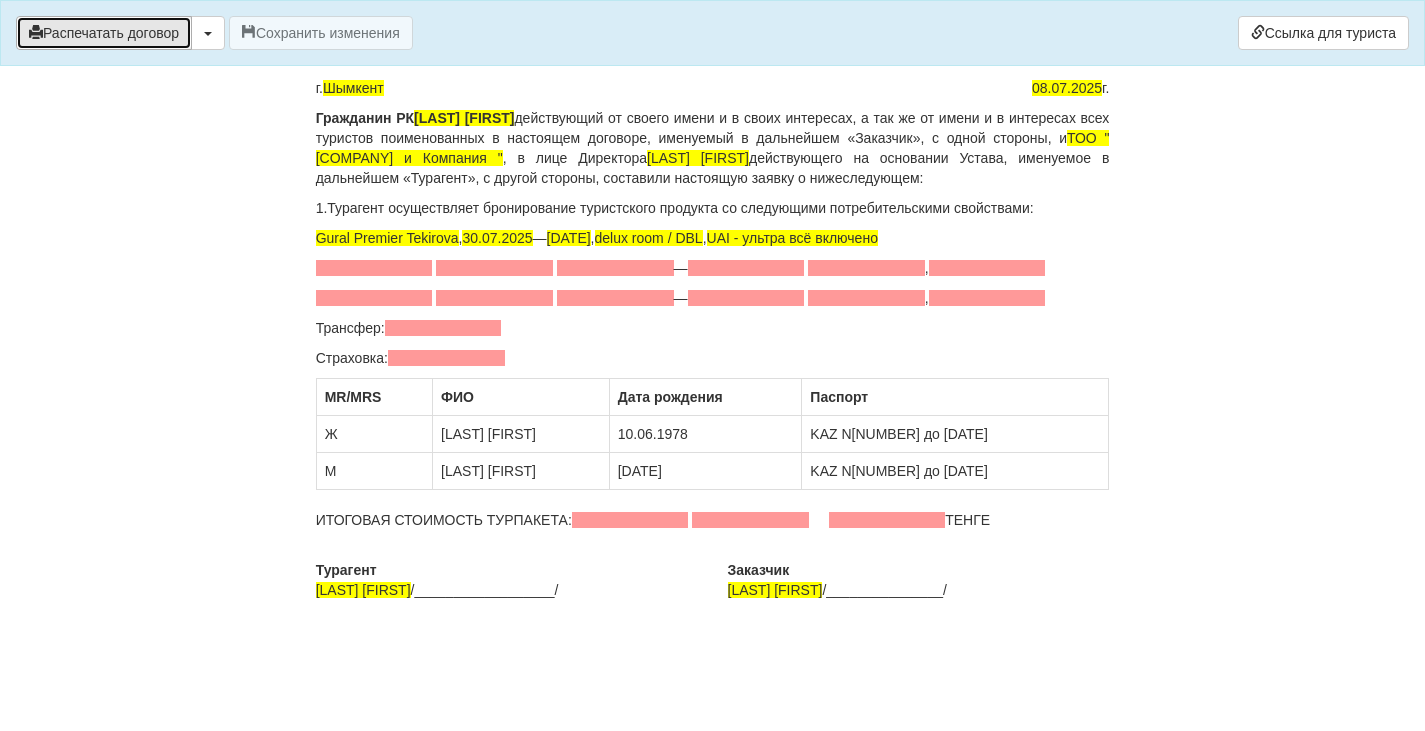 click on "Распечатать договор" at bounding box center (104, 33) 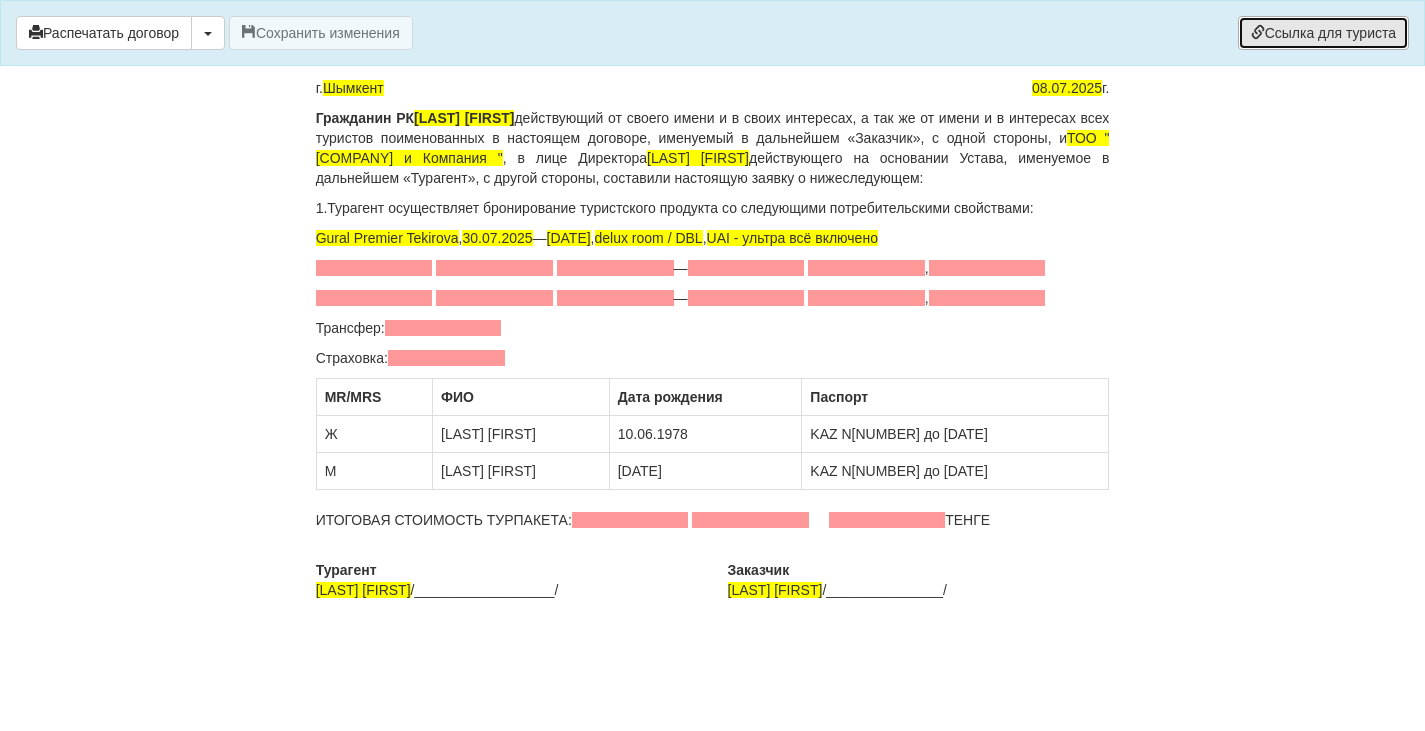 click on "Ссылка для туриста" at bounding box center (1323, 33) 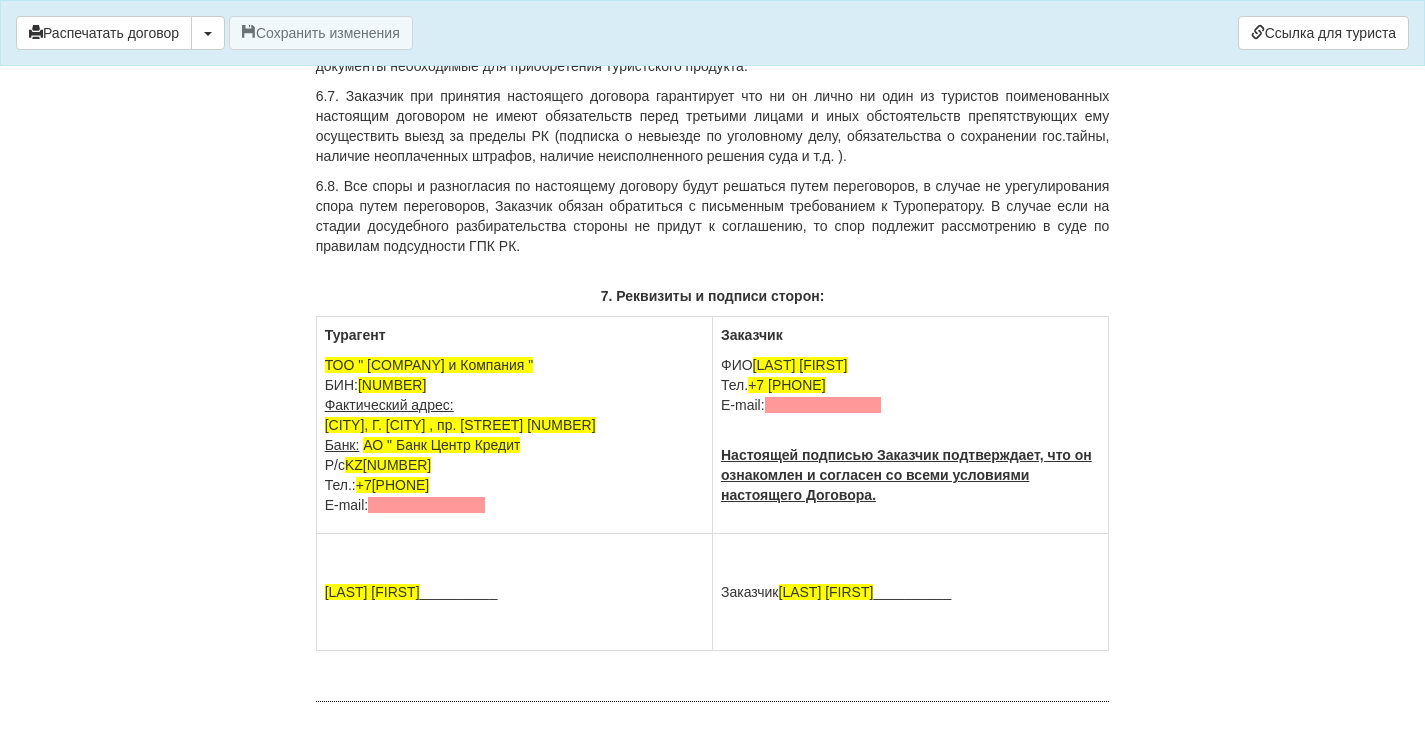 scroll, scrollTop: 3685, scrollLeft: 0, axis: vertical 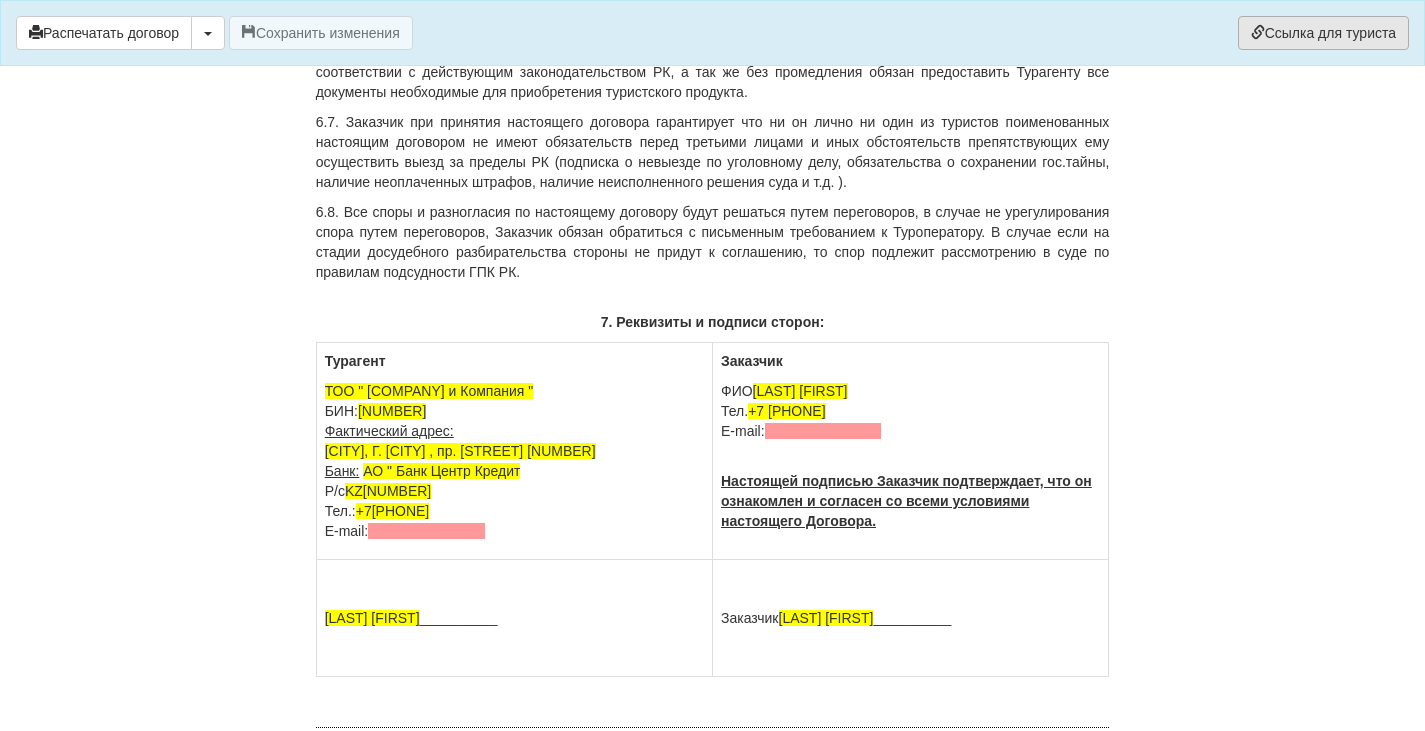 click on "Ссылка для туриста" at bounding box center (1323, 33) 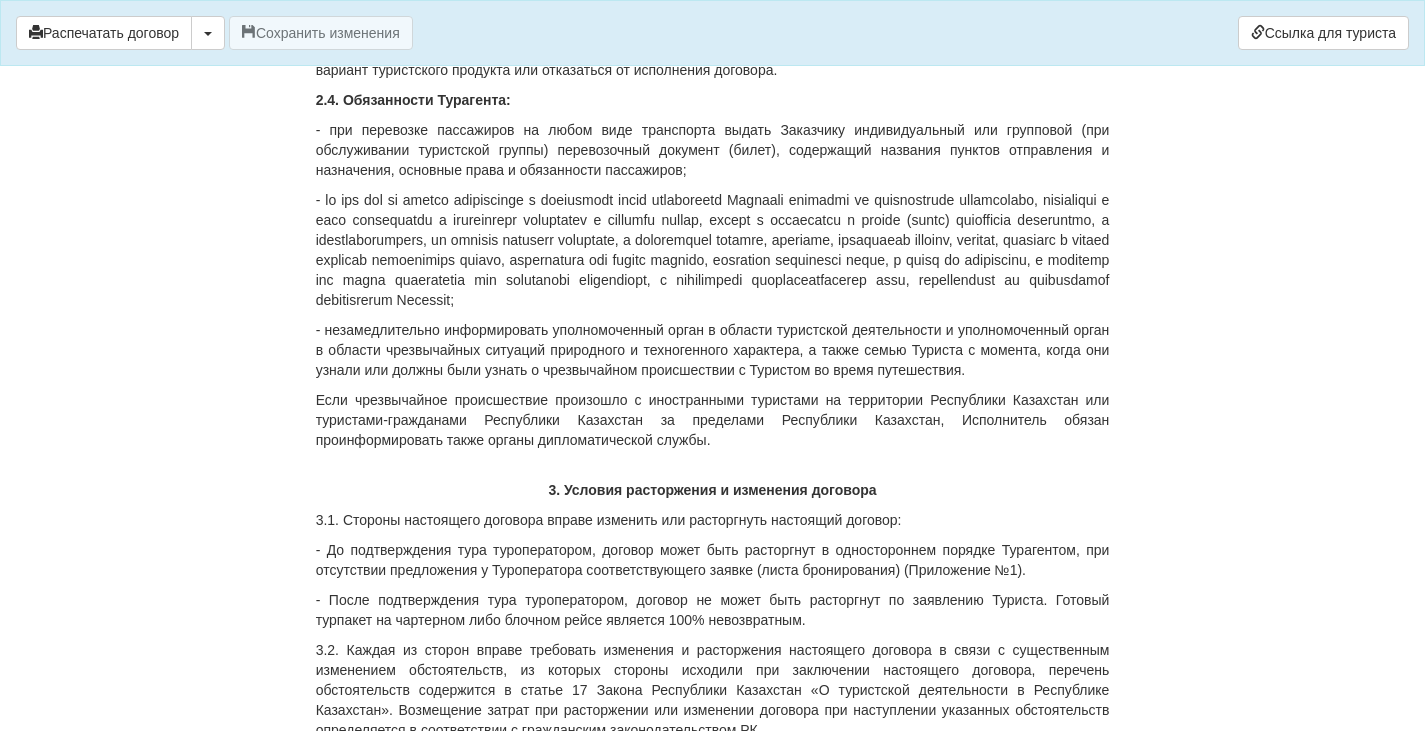 scroll, scrollTop: 1685, scrollLeft: 0, axis: vertical 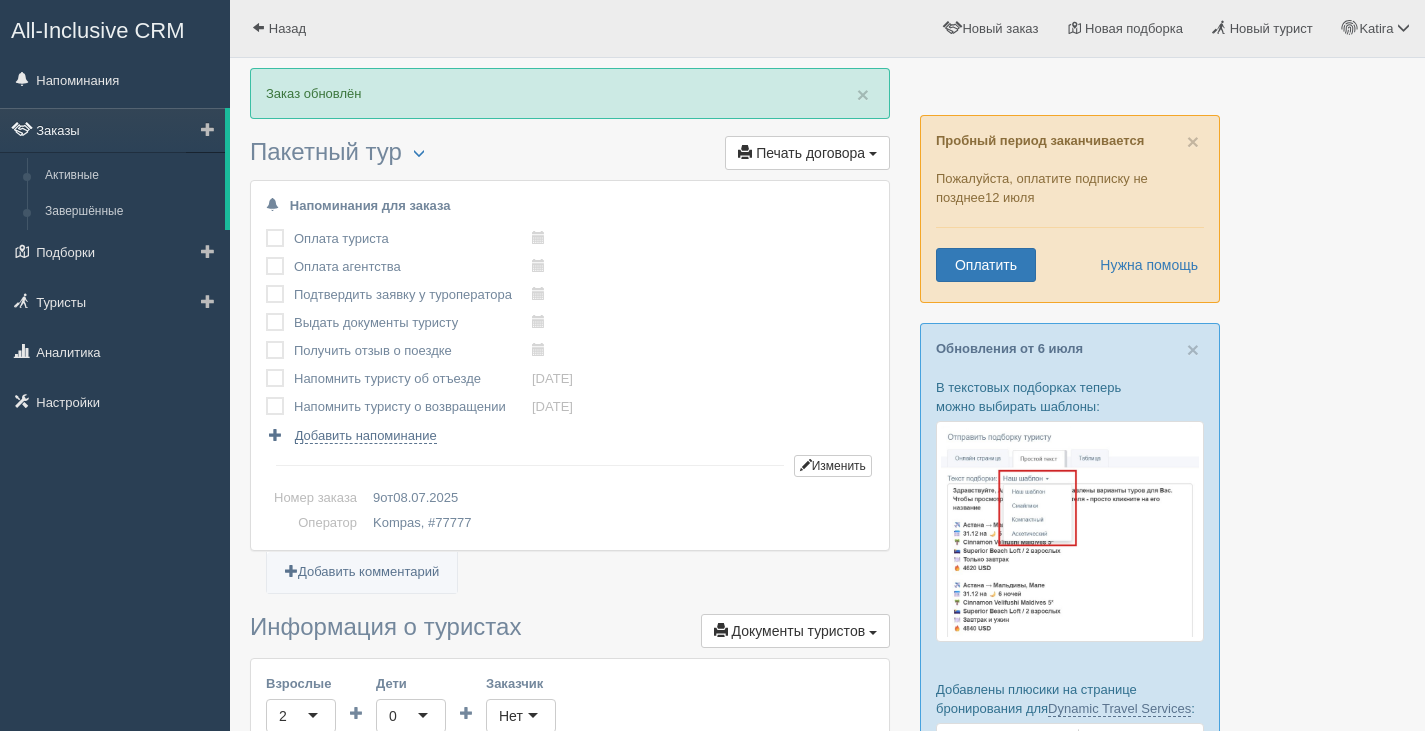 click on "Заказы" at bounding box center [112, 130] 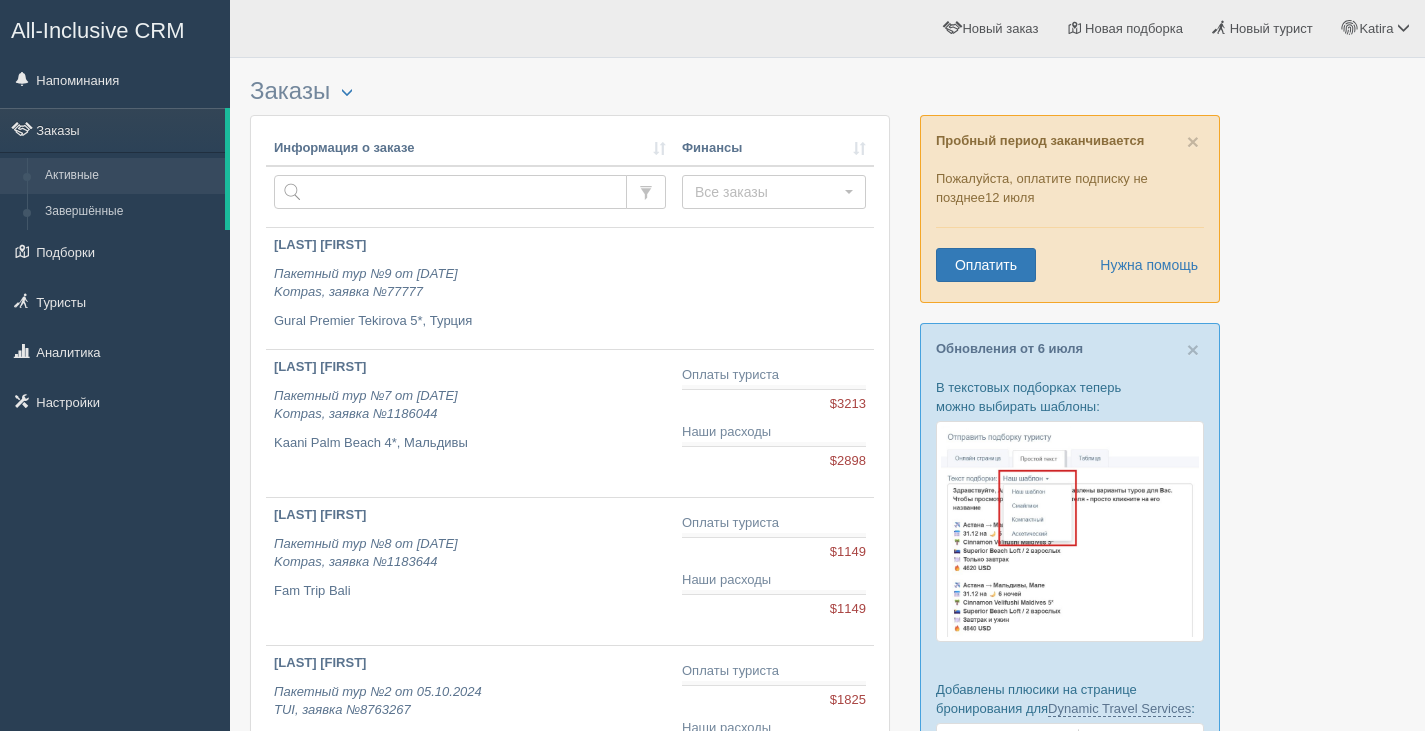 scroll, scrollTop: 0, scrollLeft: 0, axis: both 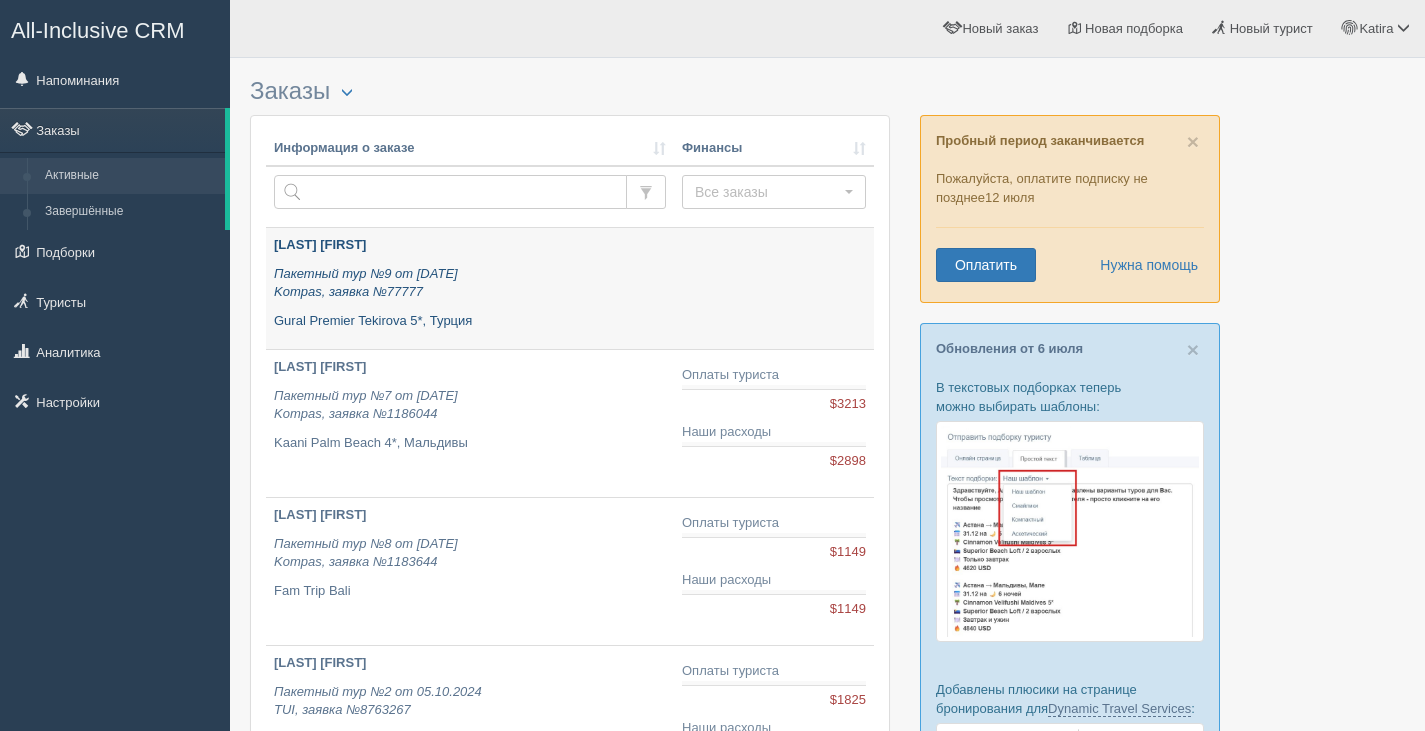 click on "саркулова алия
Пакетный тур №9 от 08.07.2025
Kompas, заявка №77777
Gural Premier Tekirova 5*, Турция" at bounding box center (470, 283) 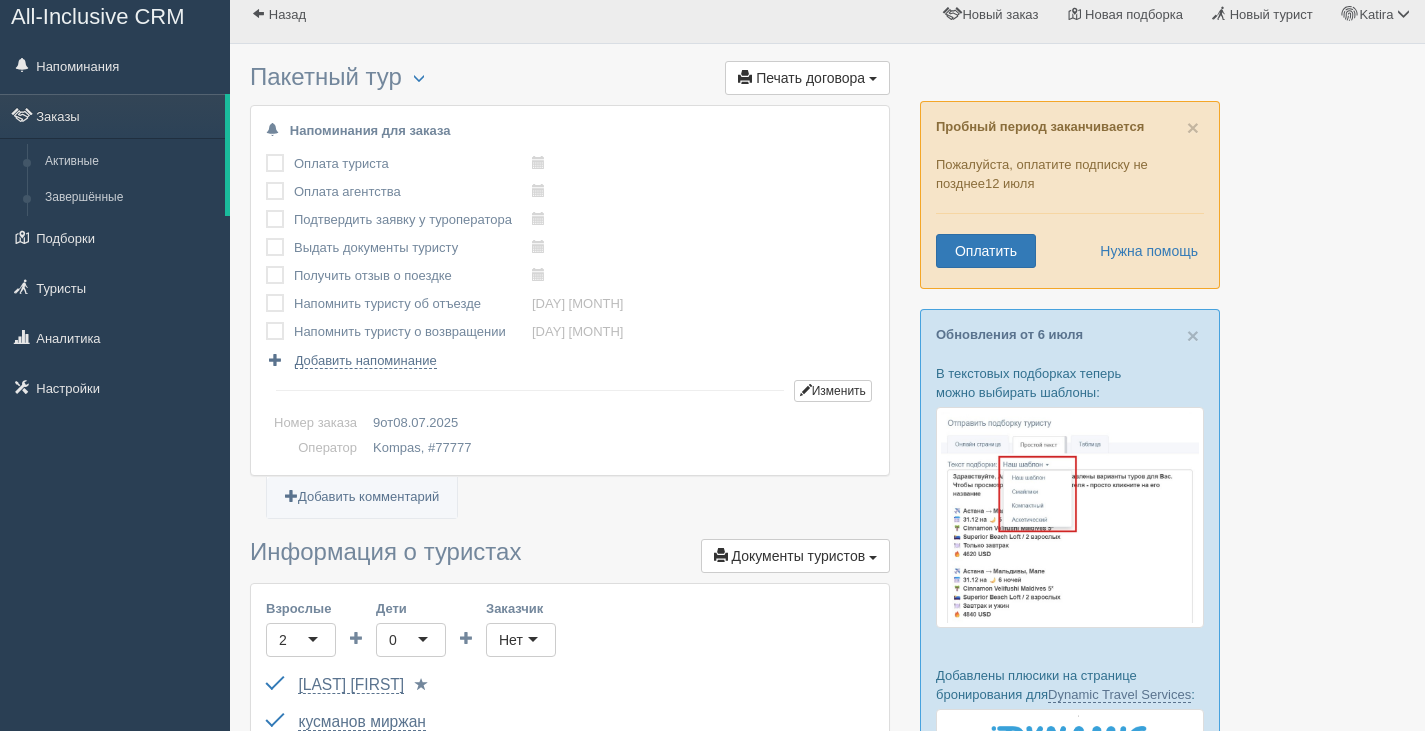scroll, scrollTop: 0, scrollLeft: 0, axis: both 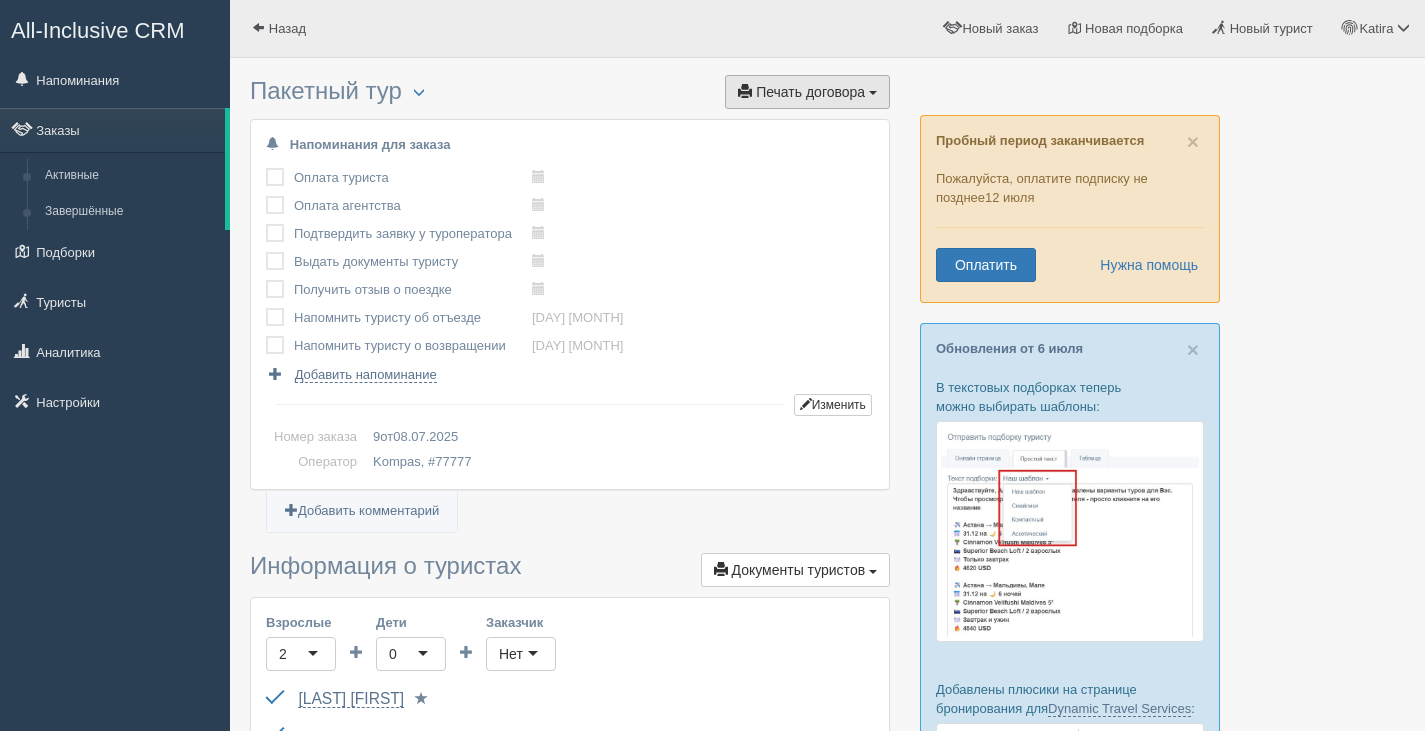 click on "Печать договора" at bounding box center (810, 92) 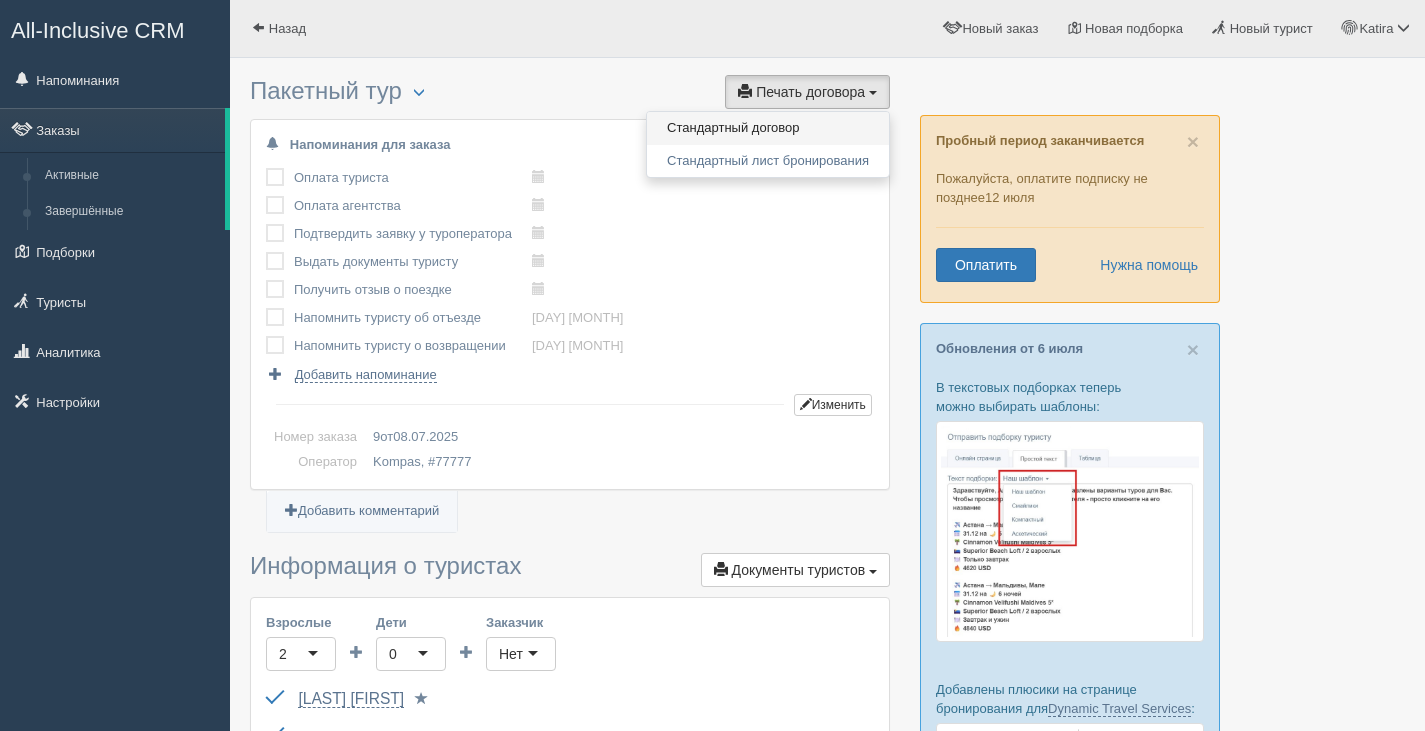 click on "Стандартный договор" at bounding box center (768, 128) 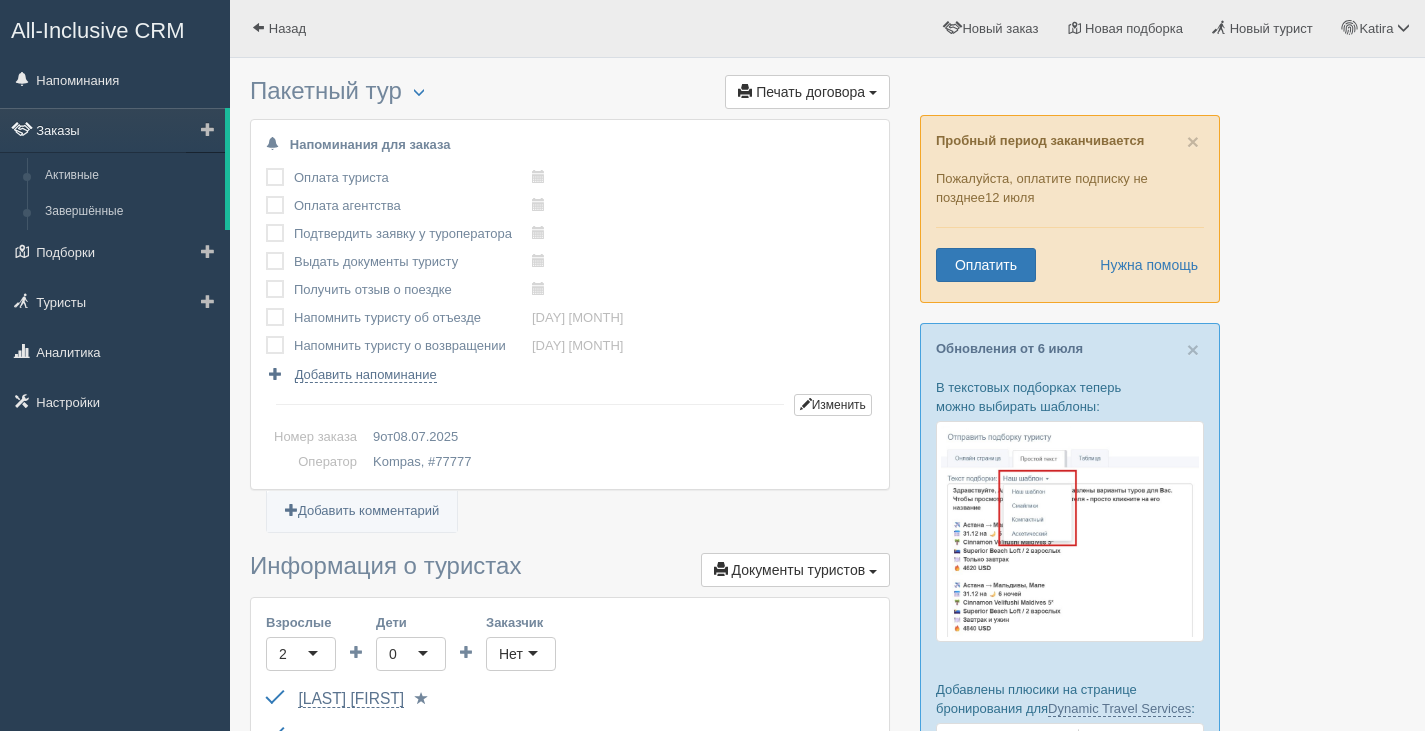 click on "Заказы" at bounding box center (112, 130) 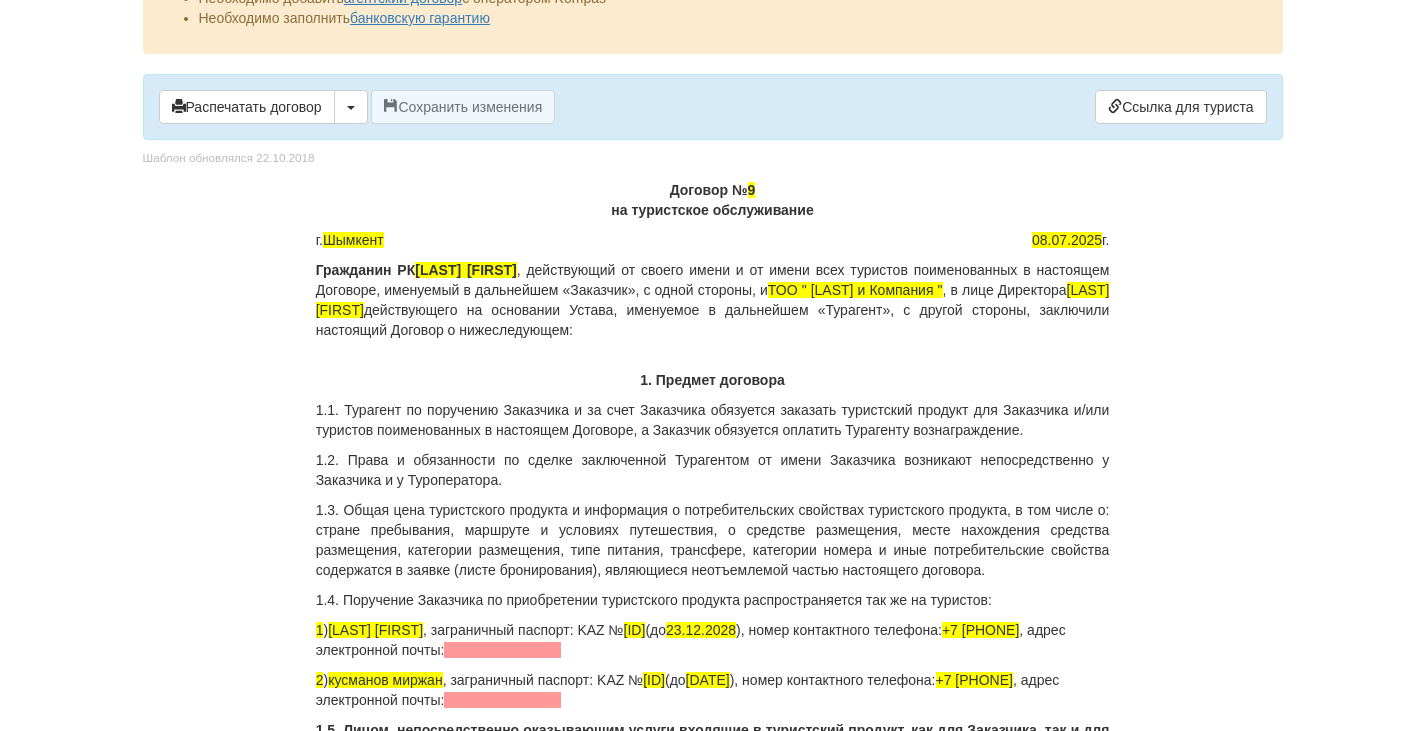 scroll, scrollTop: 0, scrollLeft: 0, axis: both 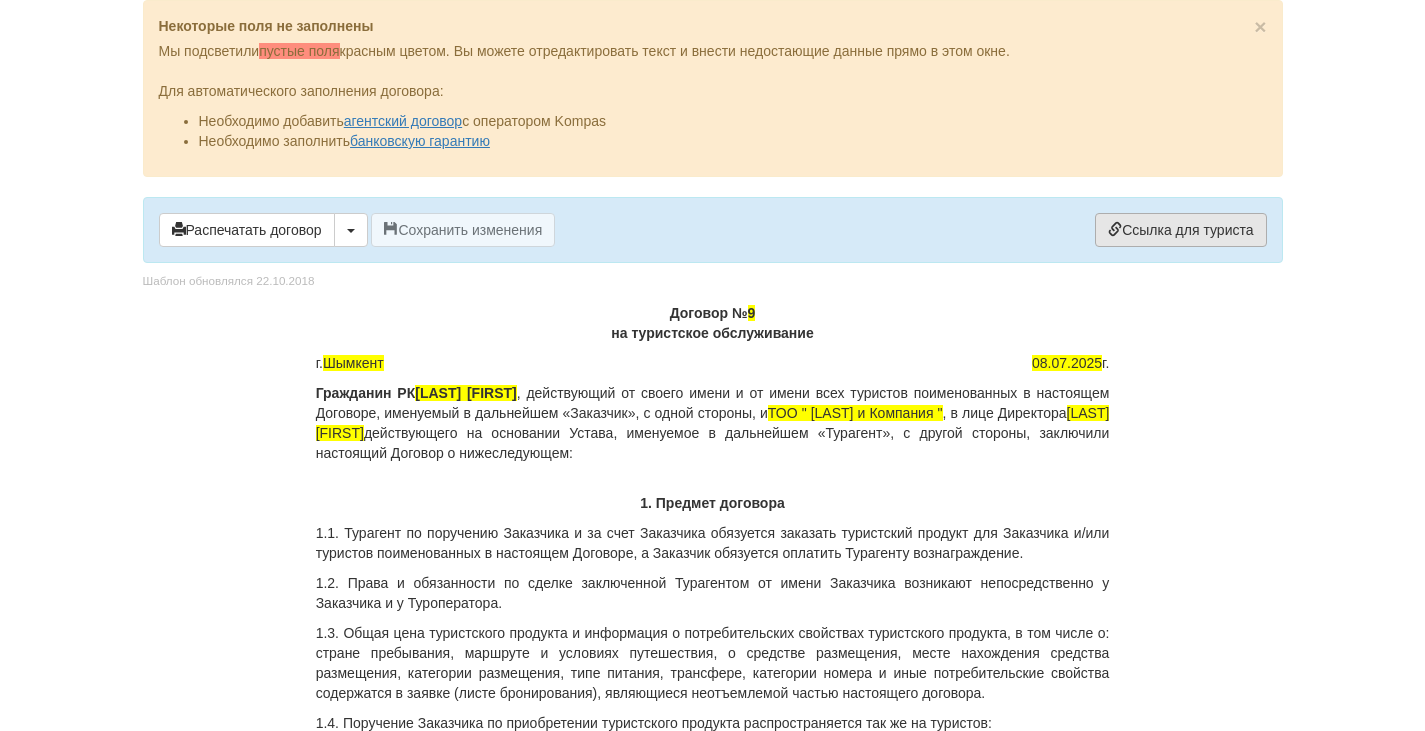 click on "Ссылка для туриста" at bounding box center (1180, 230) 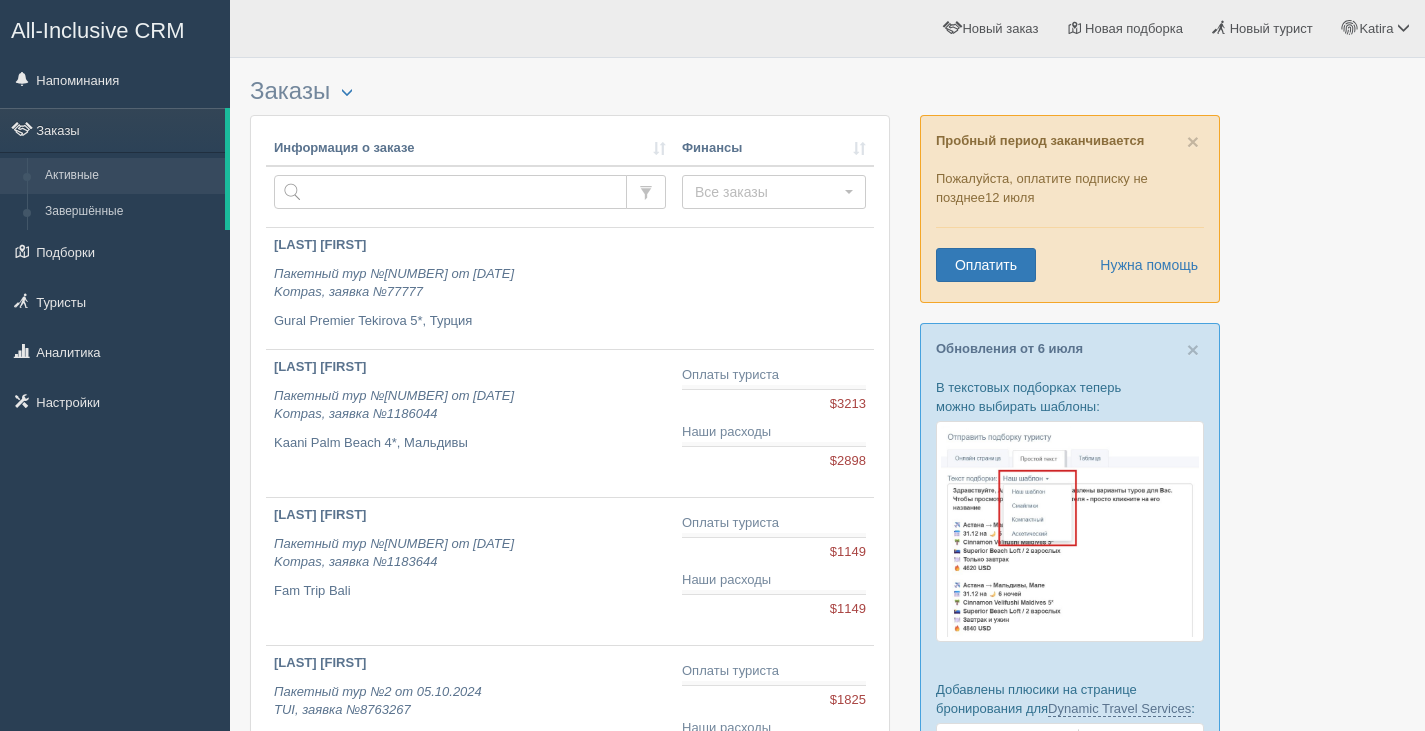 scroll, scrollTop: 0, scrollLeft: 0, axis: both 